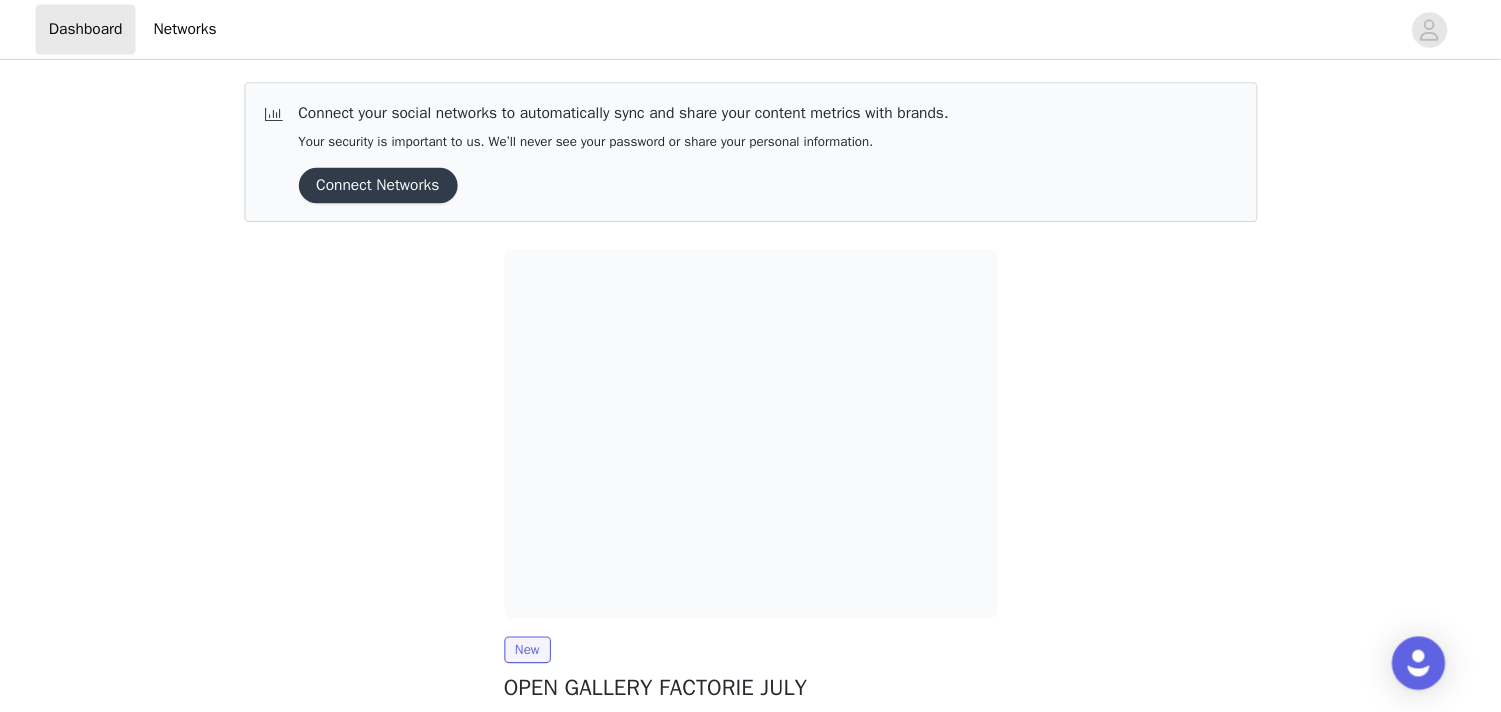 scroll, scrollTop: 0, scrollLeft: 0, axis: both 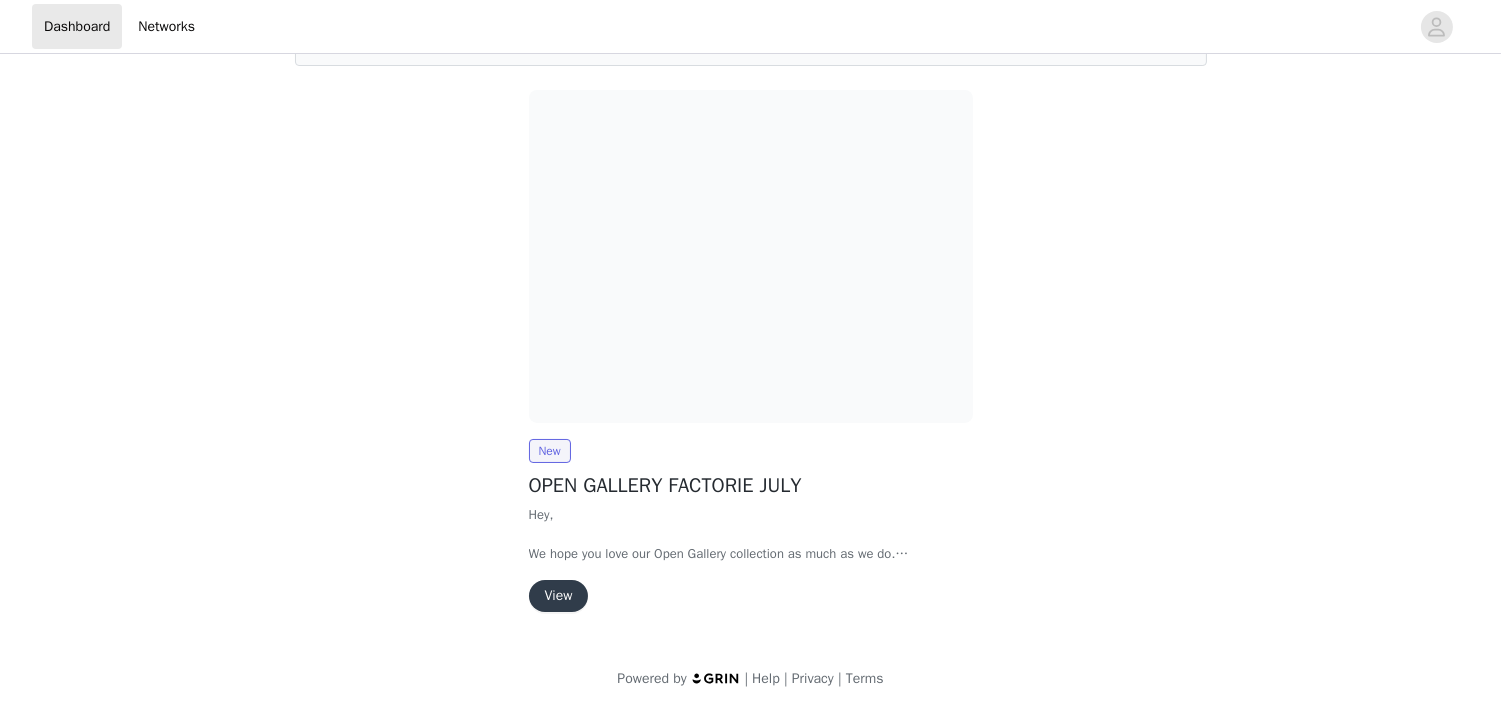 click on "View" at bounding box center [559, 596] 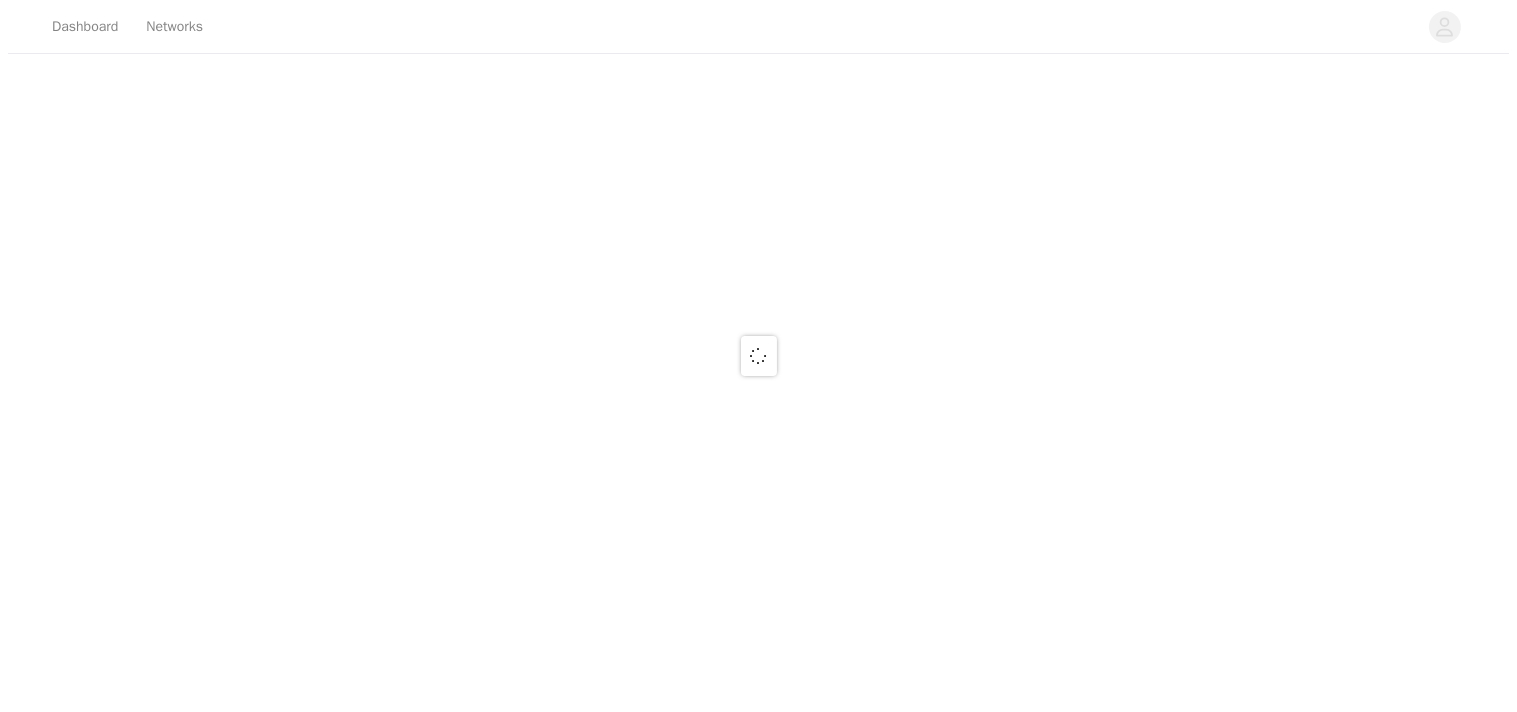 scroll, scrollTop: 0, scrollLeft: 0, axis: both 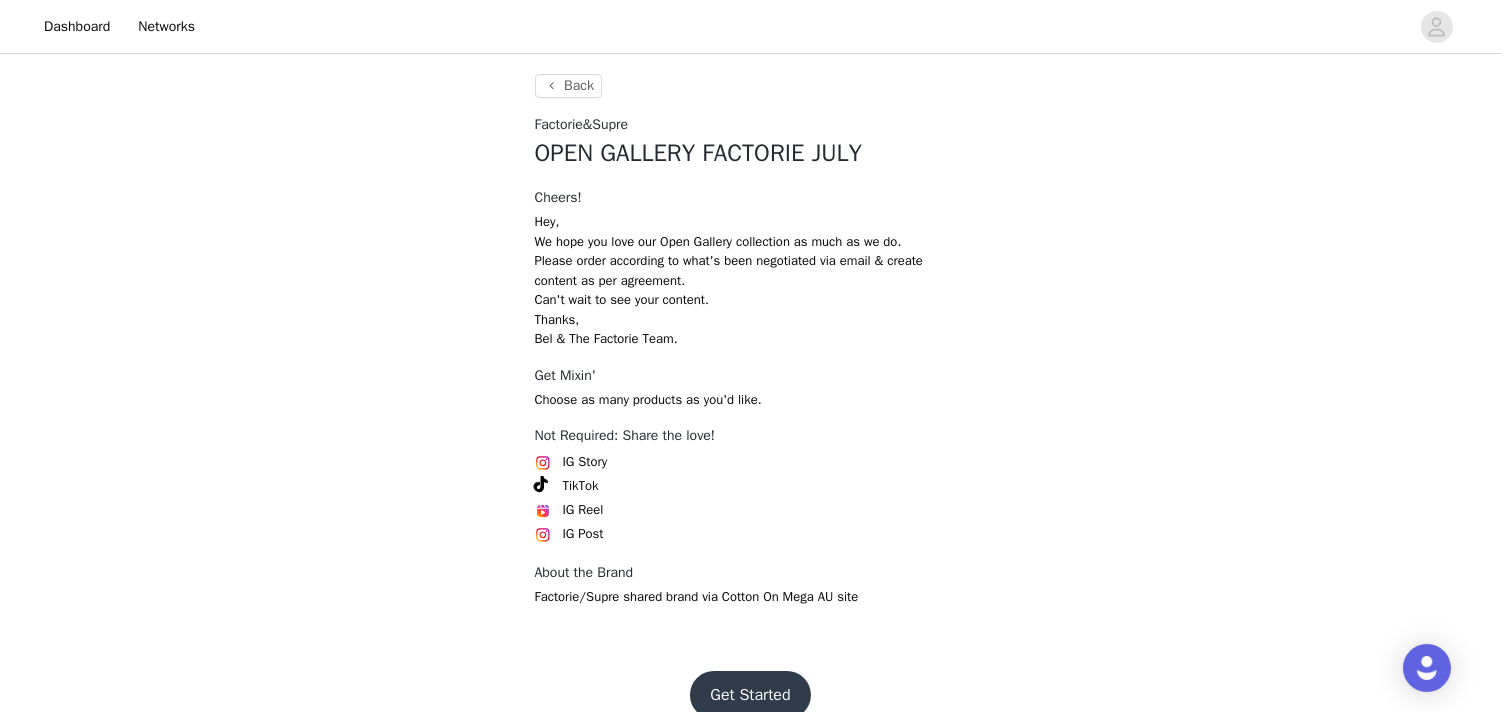 click on "Get Started" at bounding box center [750, 695] 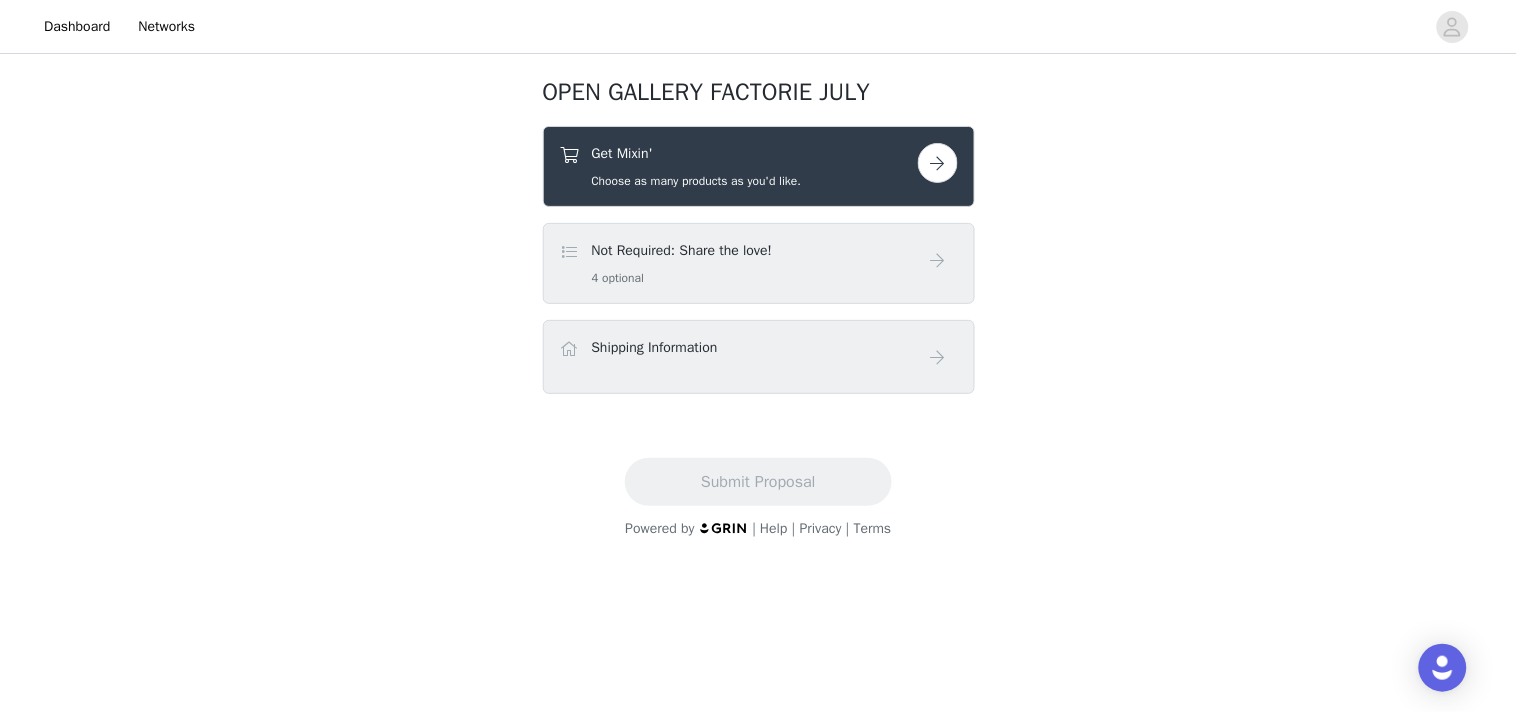 click on "Get Mixin'" at bounding box center [697, 153] 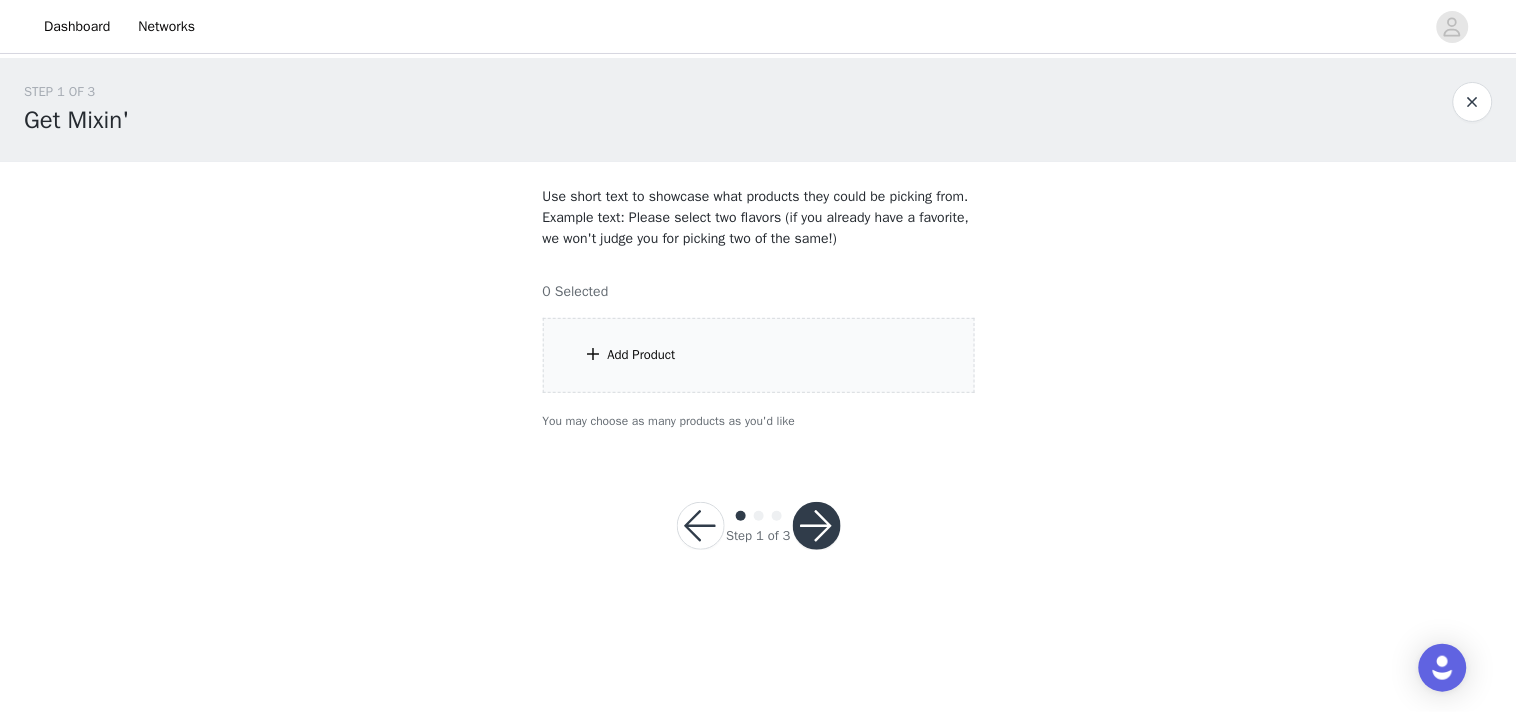 click on "Add Product" at bounding box center (642, 355) 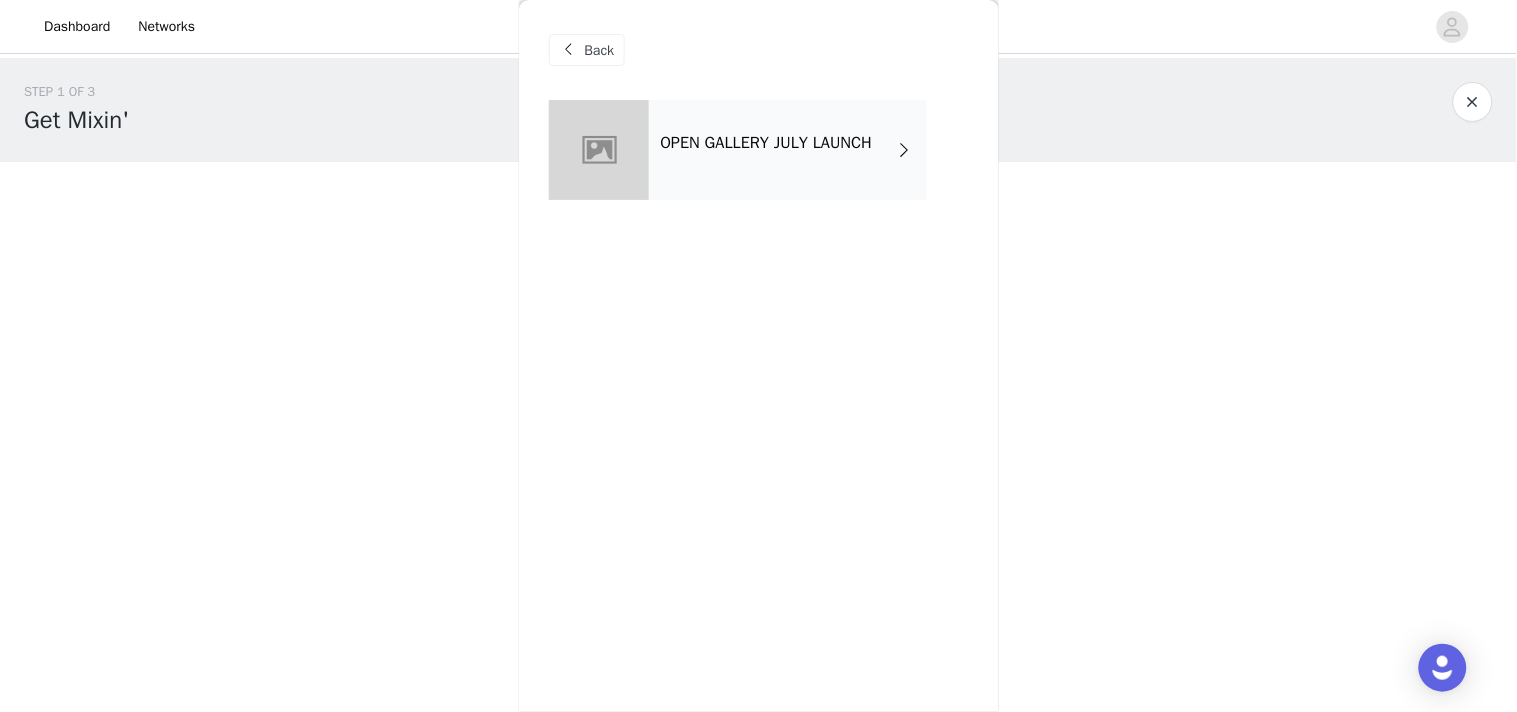 click on "OPEN GALLERY JULY LAUNCH" at bounding box center (788, 150) 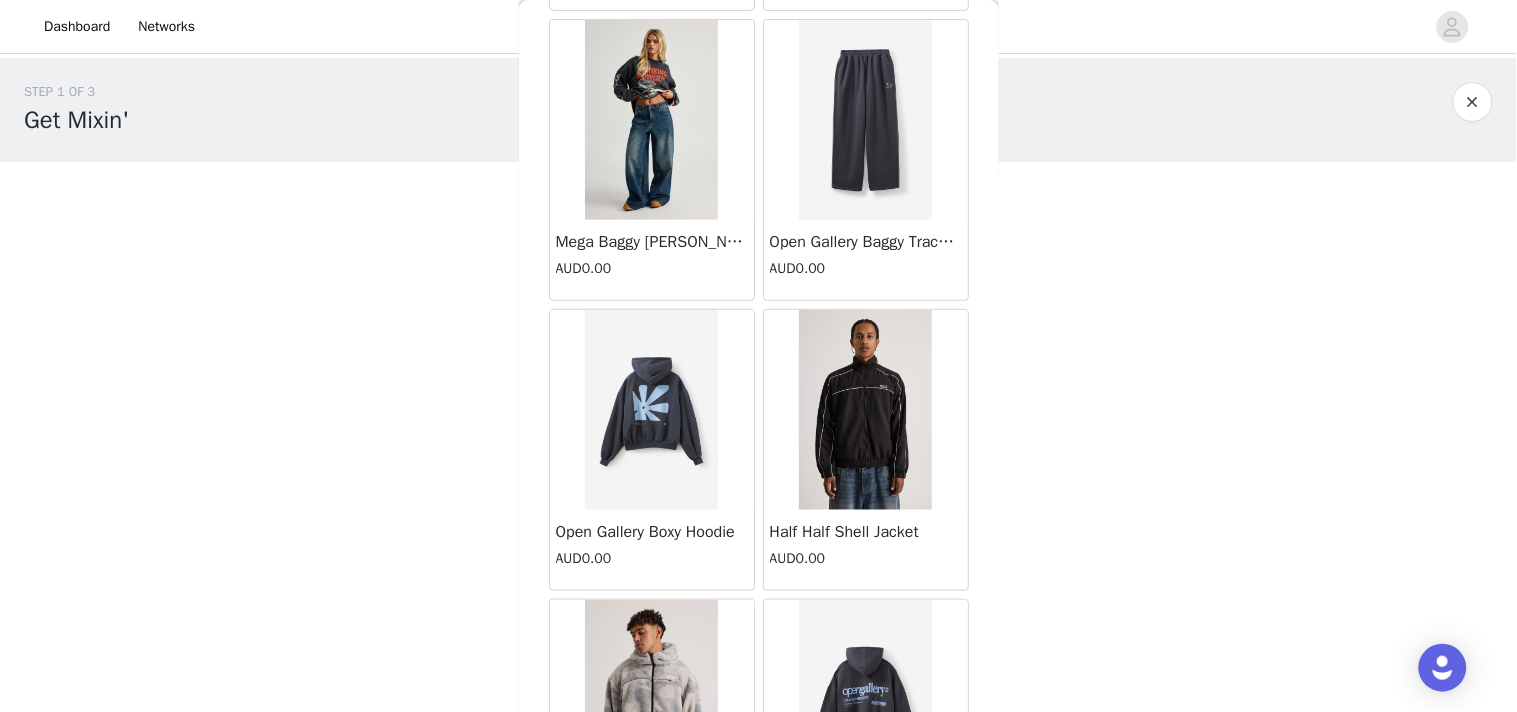 scroll, scrollTop: 2350, scrollLeft: 0, axis: vertical 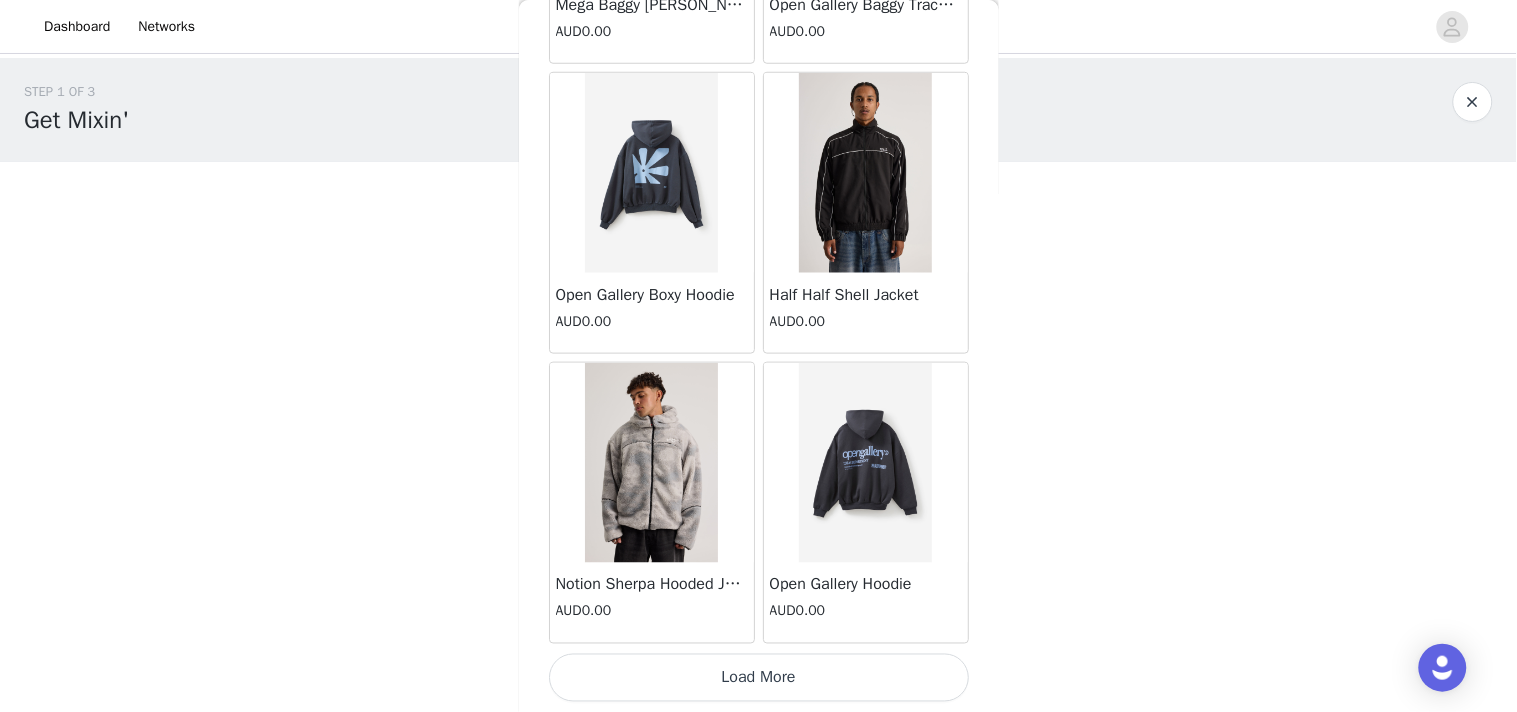 click at bounding box center (865, 463) 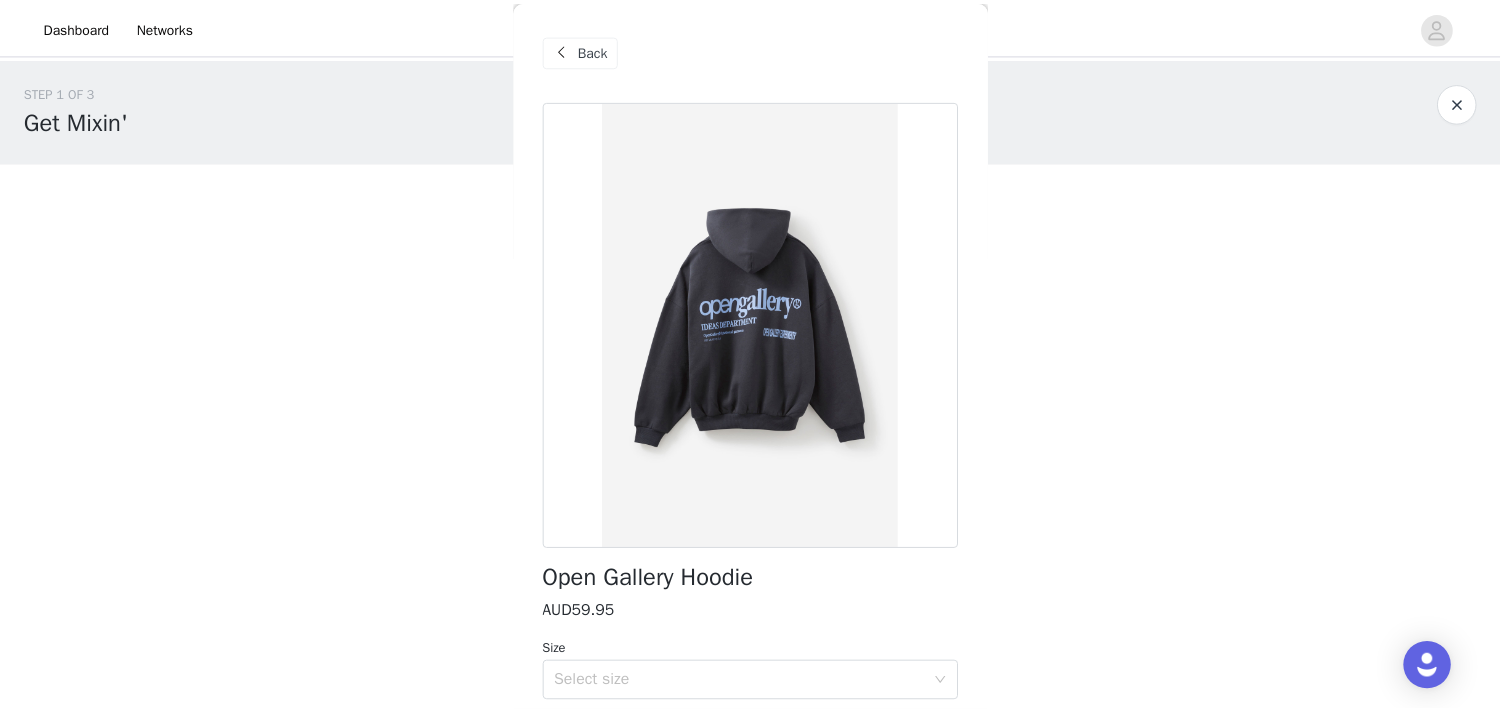 scroll, scrollTop: 106, scrollLeft: 0, axis: vertical 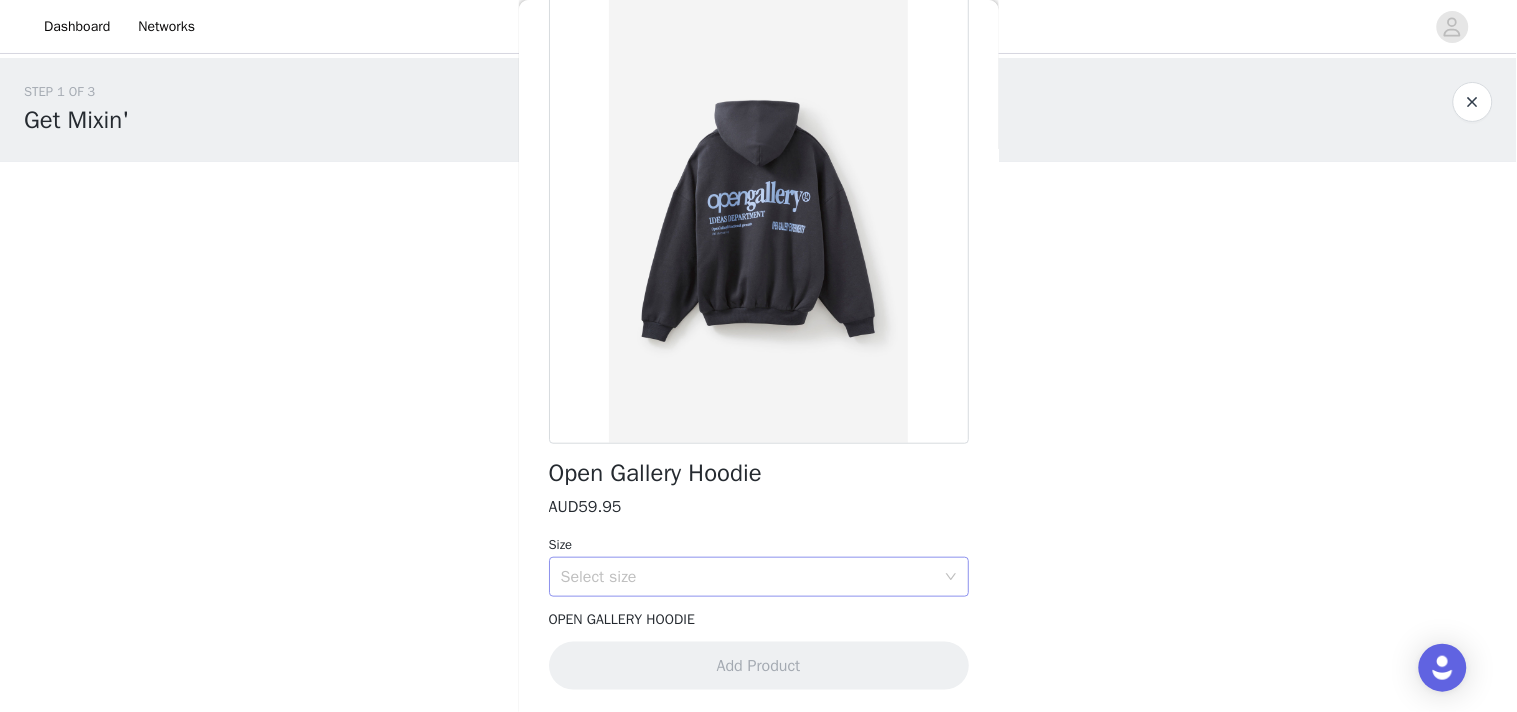 click on "Select size" at bounding box center (748, 577) 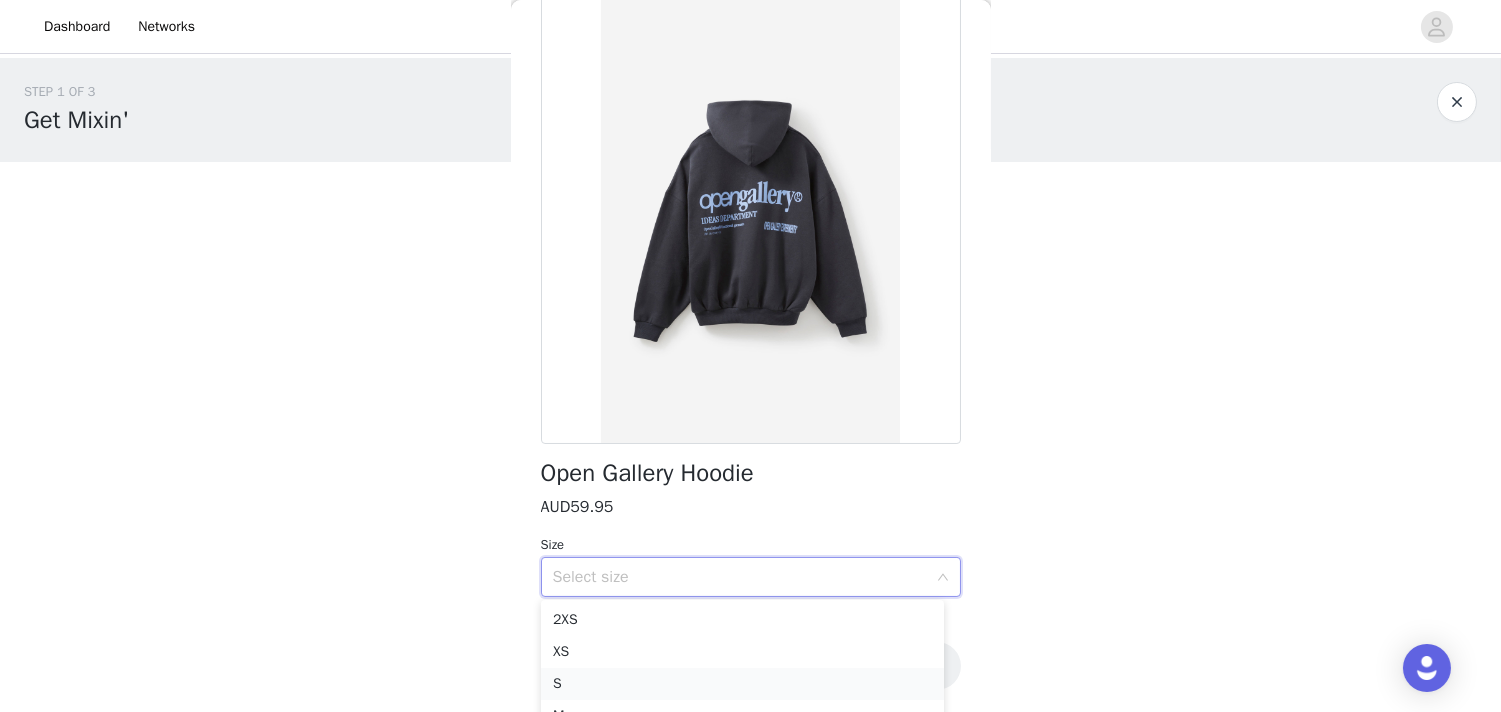 click on "S" at bounding box center [742, 684] 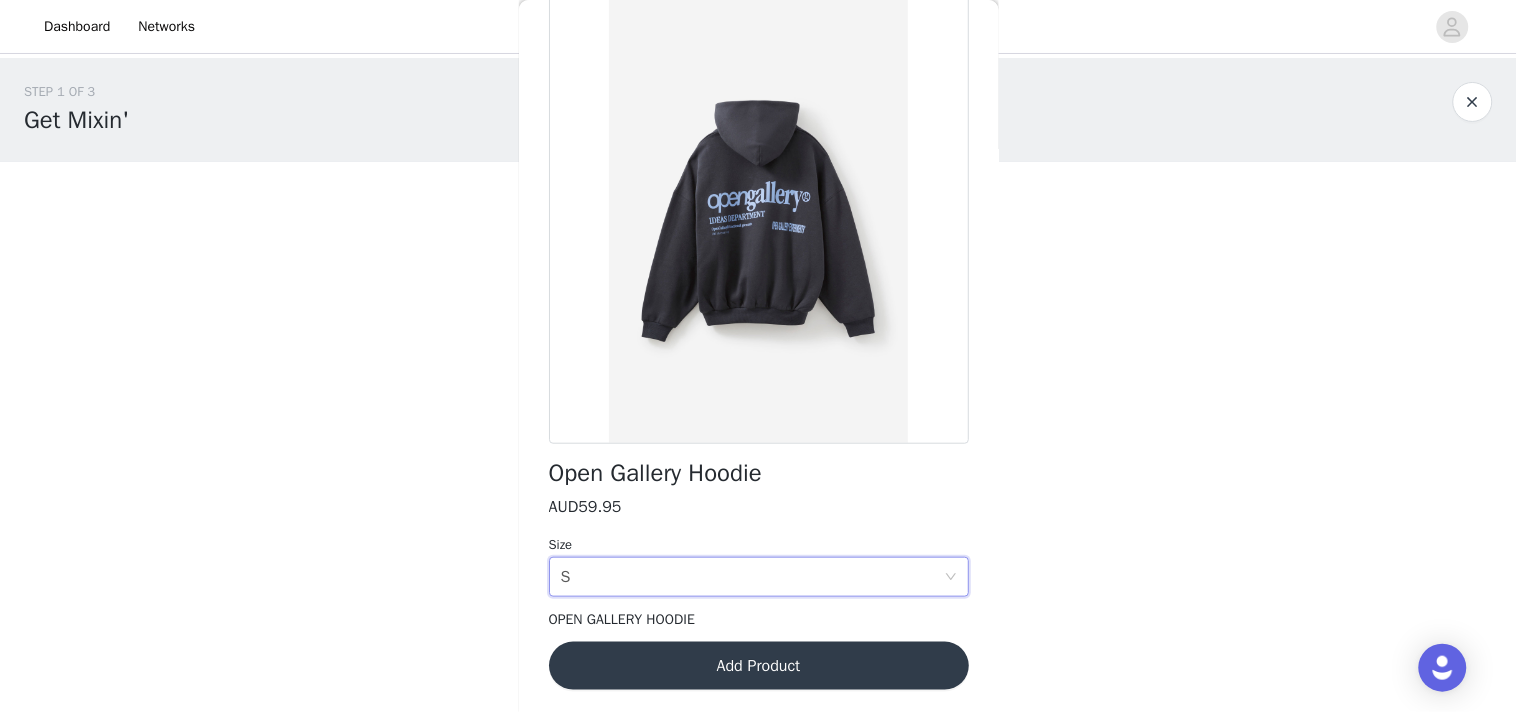 click on "Add Product" at bounding box center (759, 666) 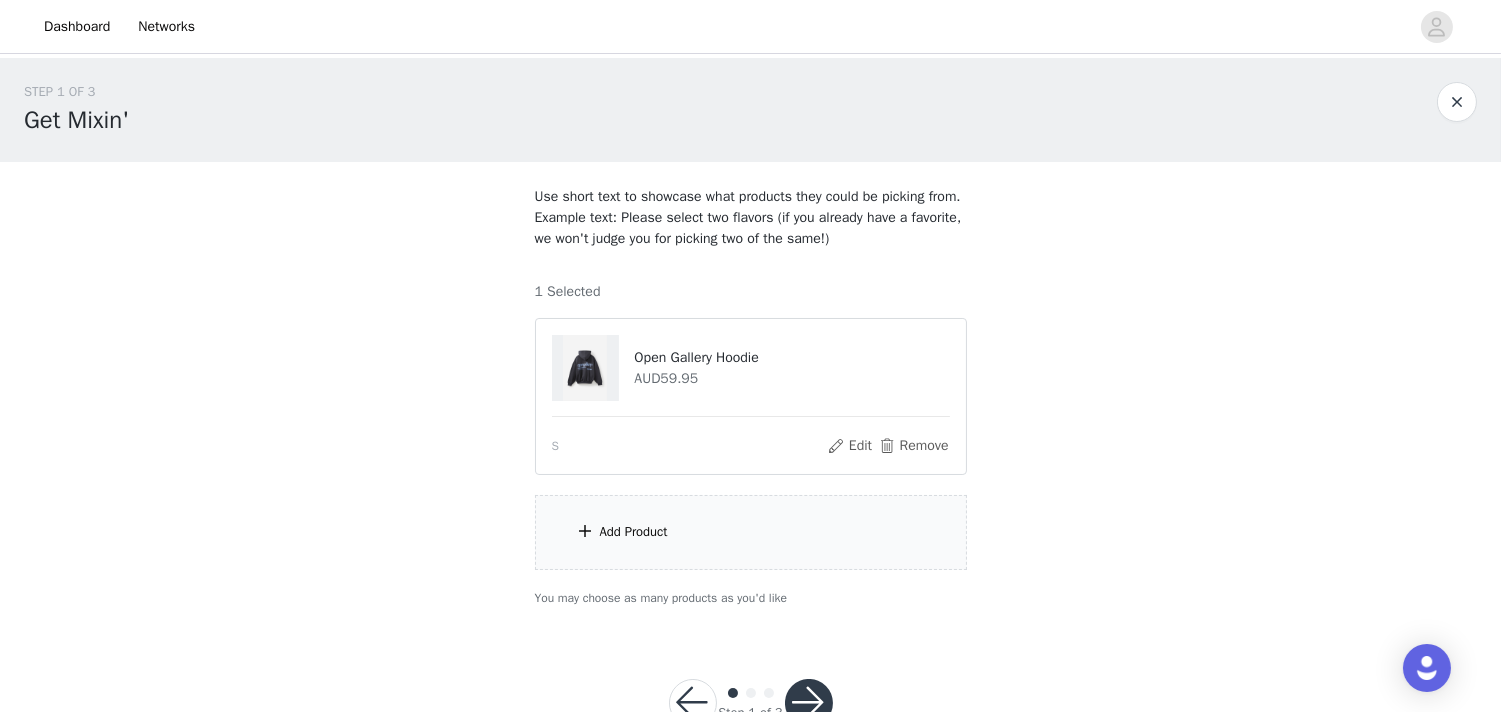 click on "Add Product" at bounding box center (634, 532) 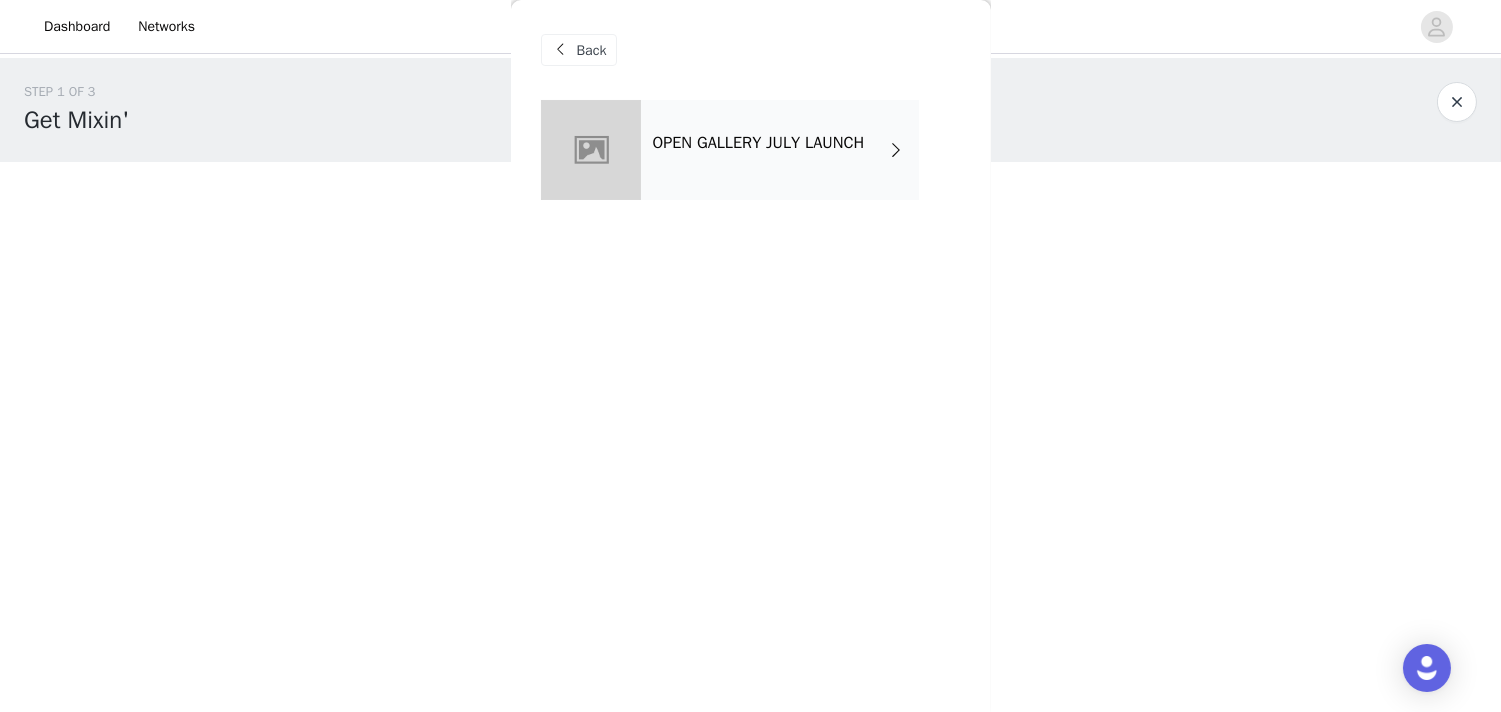 click on "OPEN GALLERY JULY LAUNCH" at bounding box center [780, 150] 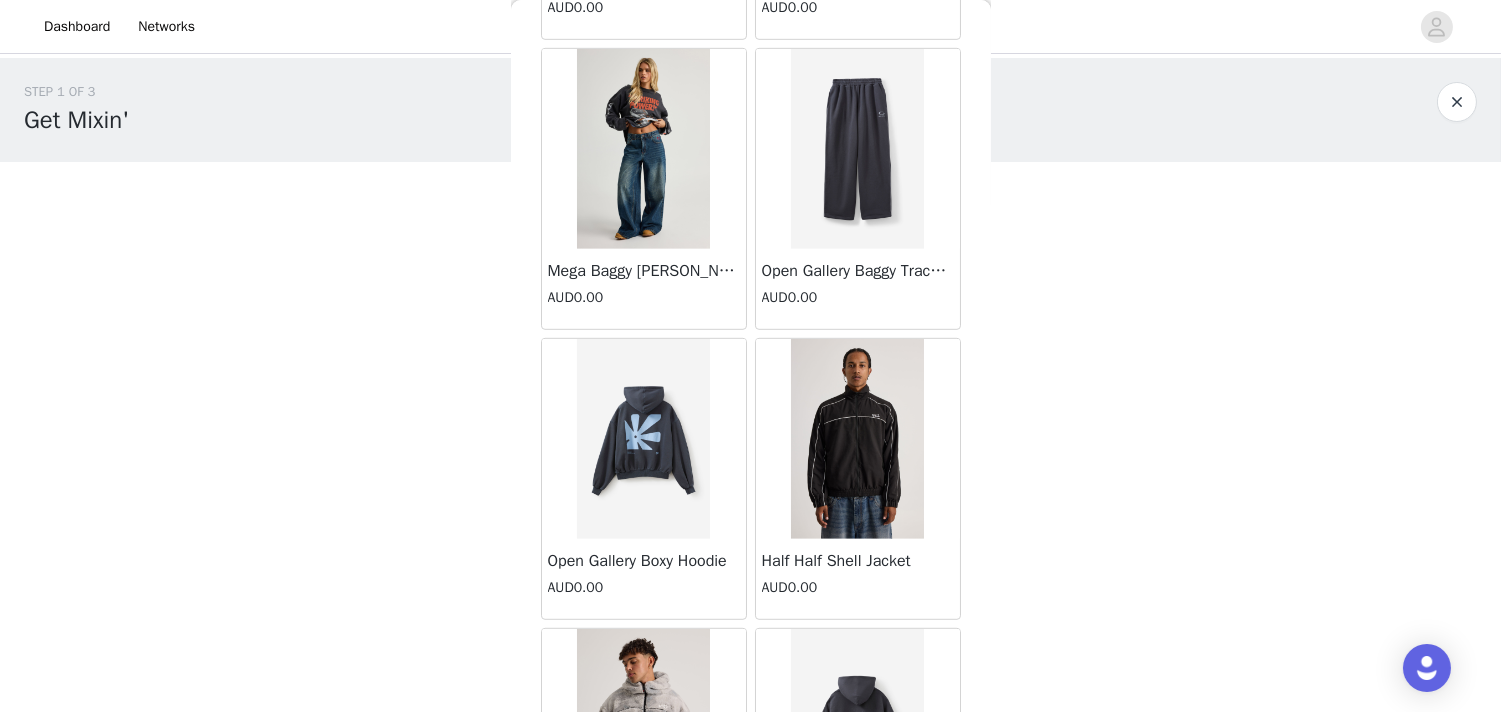 scroll, scrollTop: 2083, scrollLeft: 0, axis: vertical 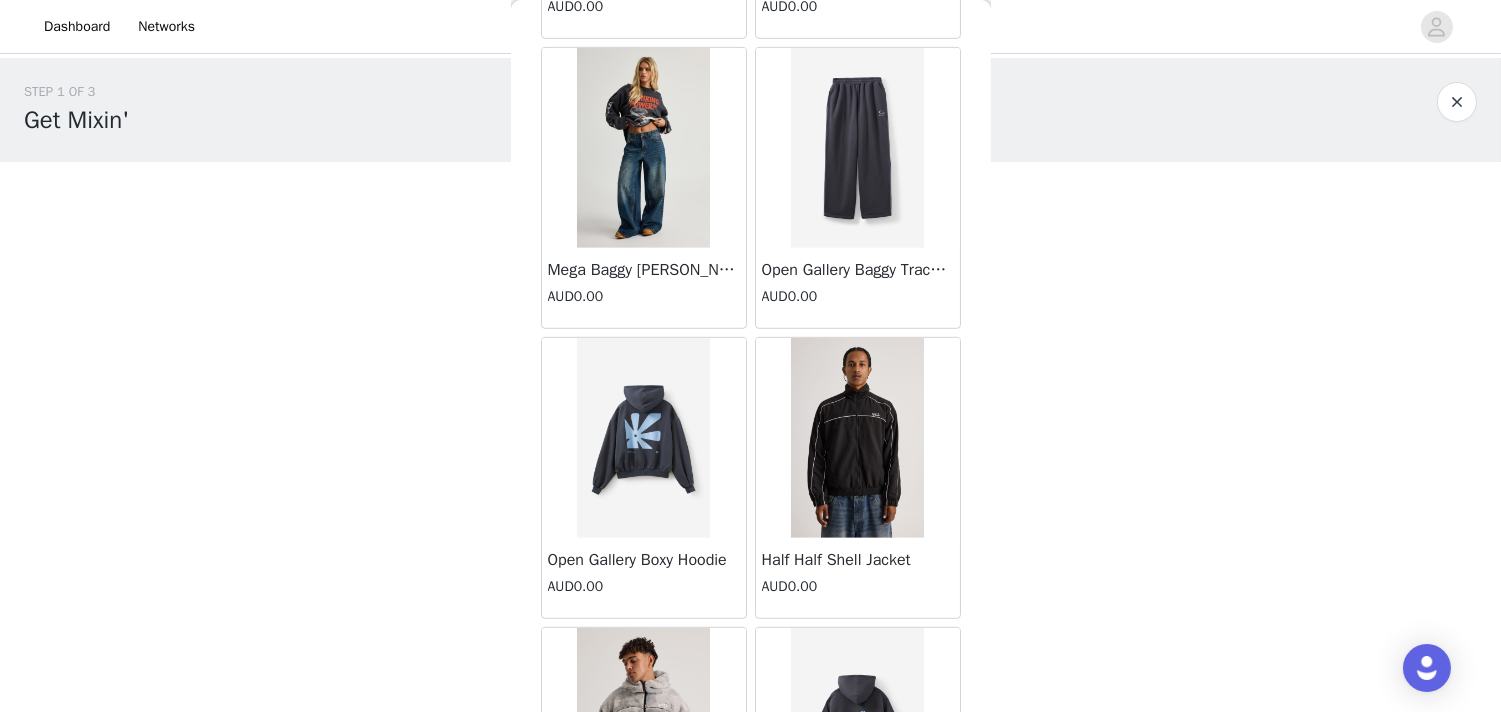 click at bounding box center [857, 148] 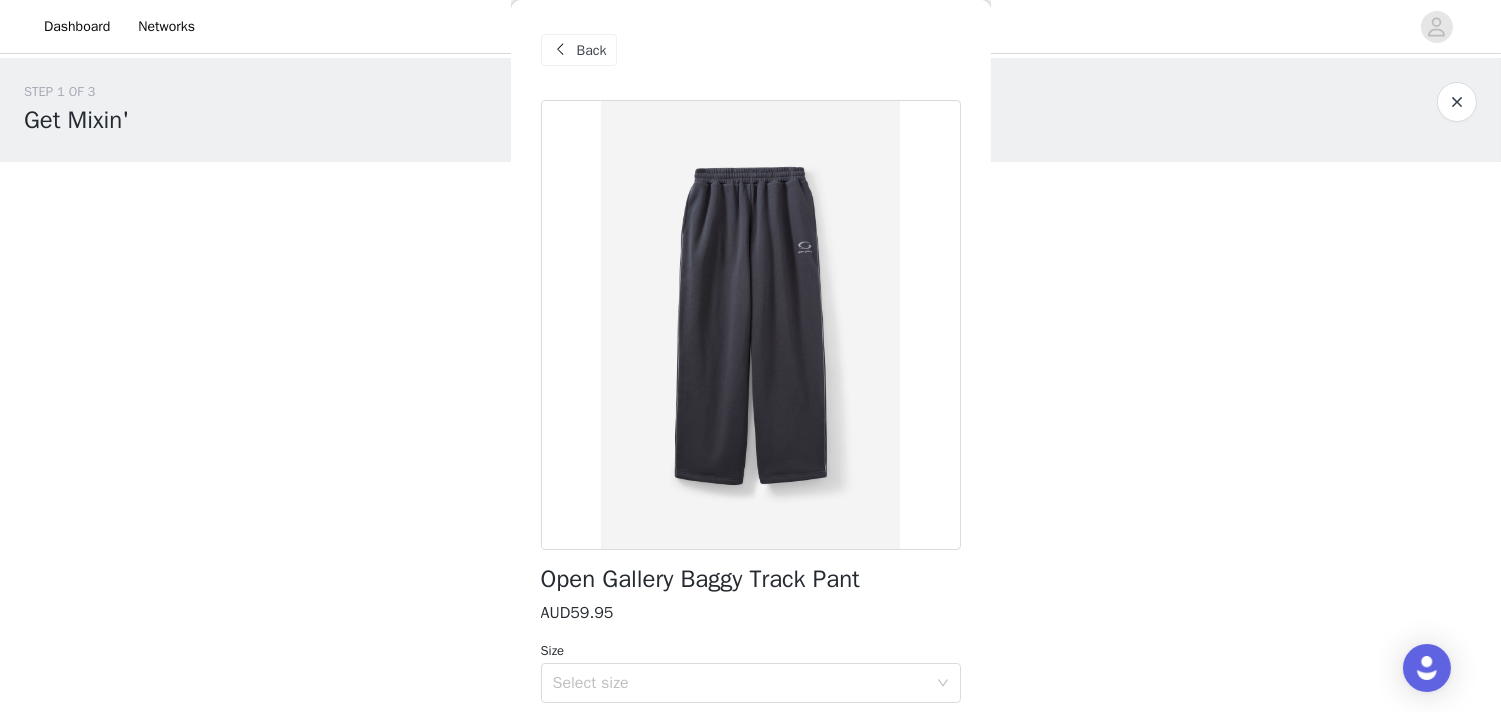 scroll, scrollTop: 106, scrollLeft: 0, axis: vertical 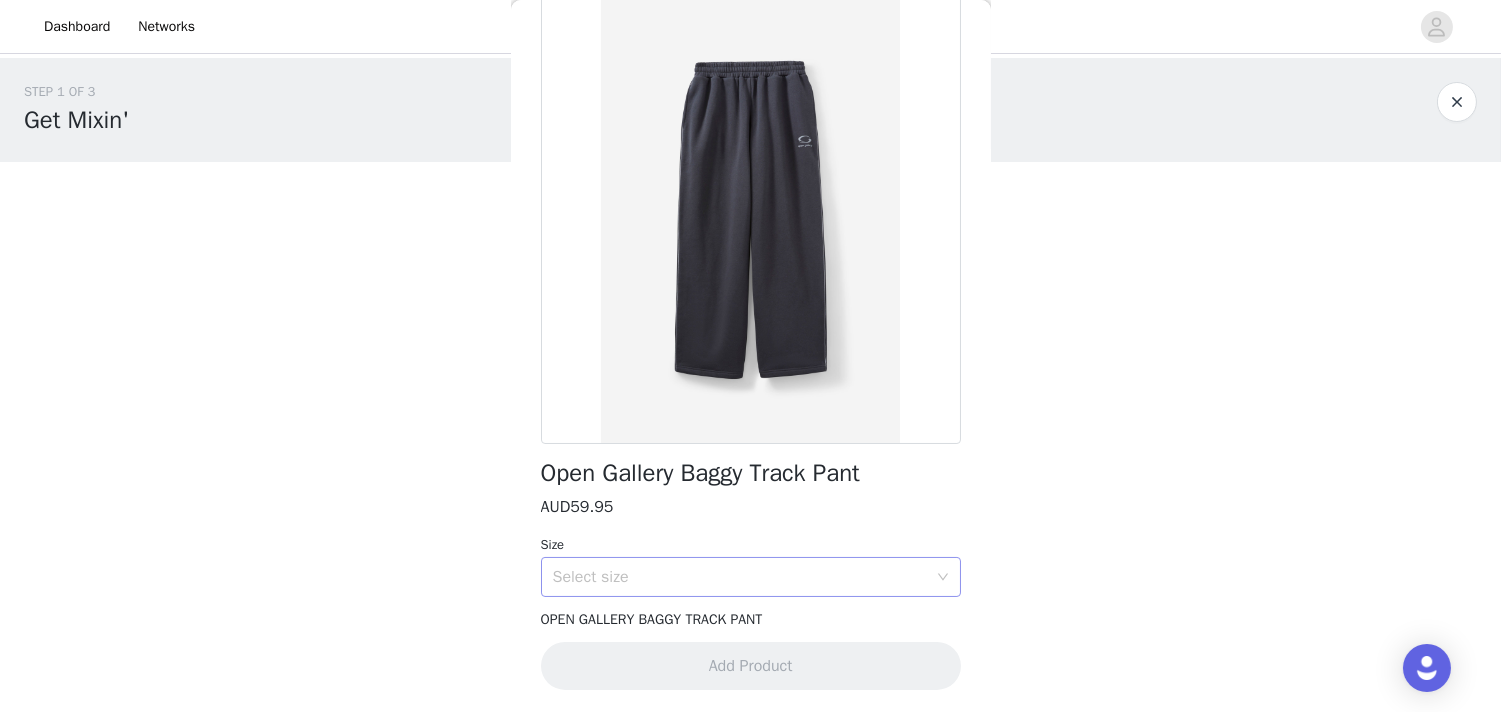 click on "Select size" at bounding box center [740, 577] 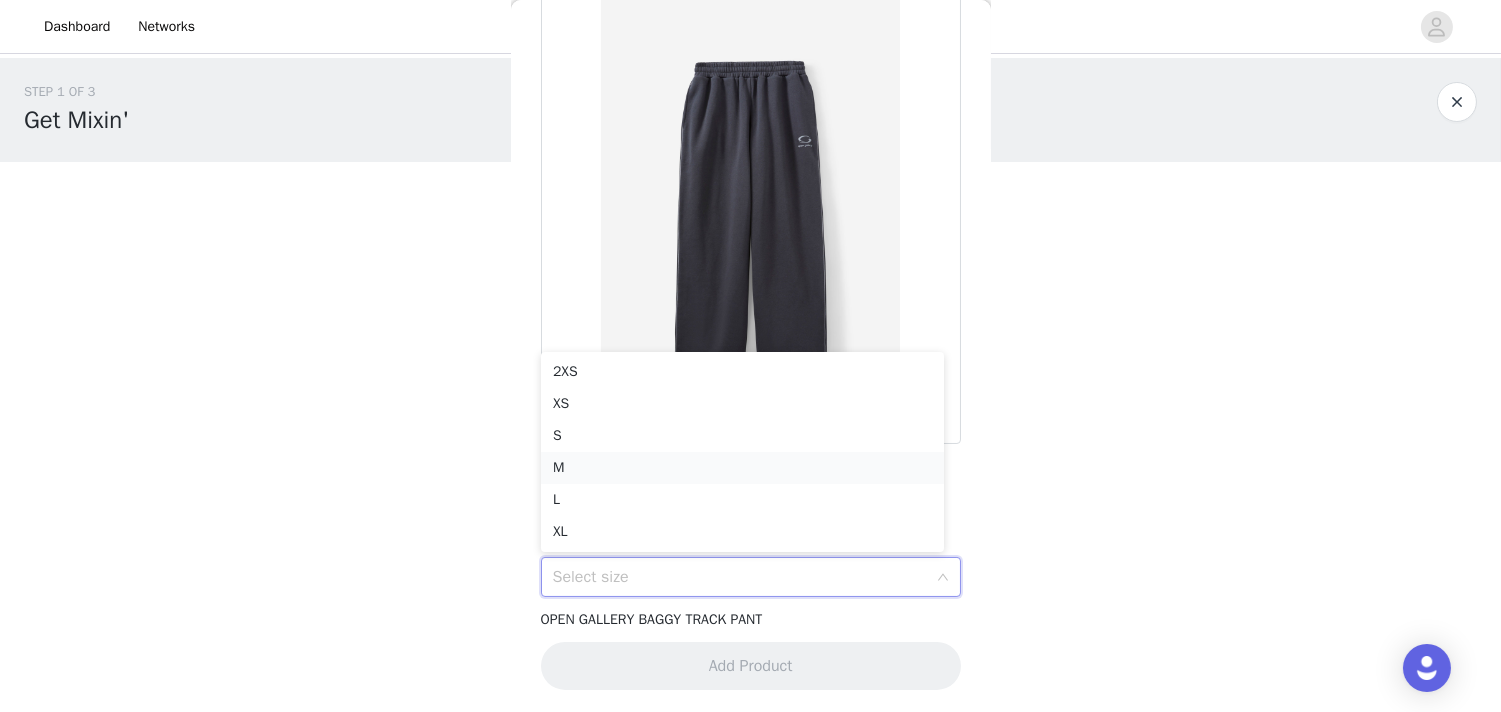 click on "M" at bounding box center (742, 468) 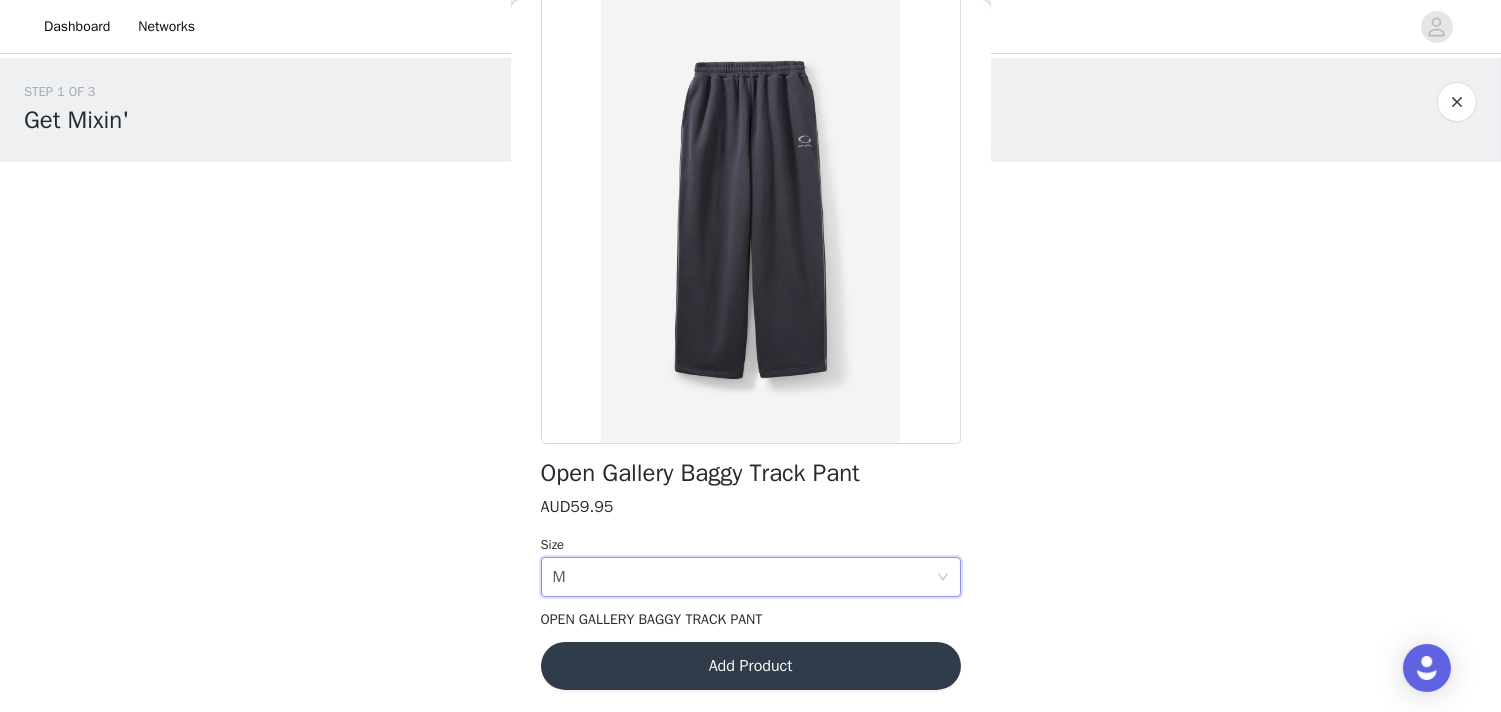 click on "Add Product" at bounding box center [751, 666] 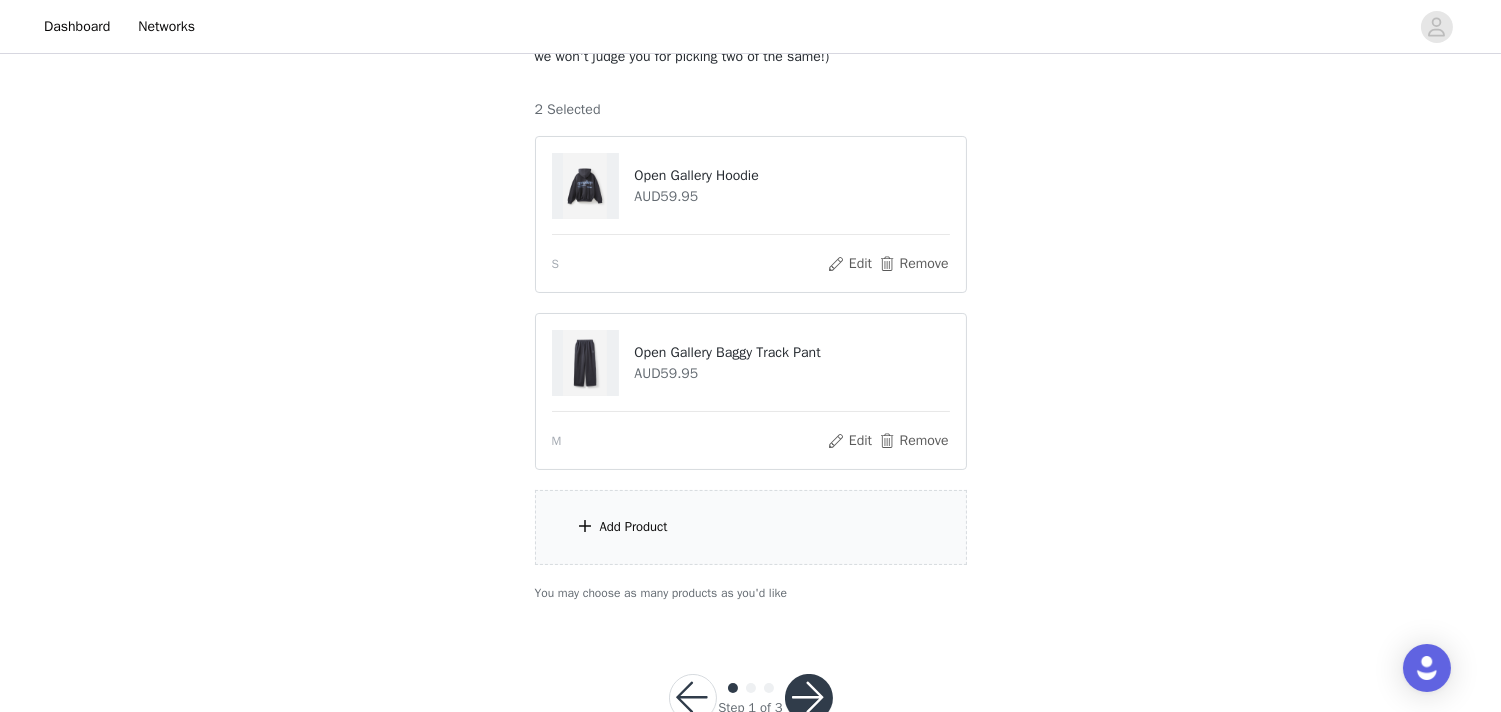 scroll, scrollTop: 183, scrollLeft: 0, axis: vertical 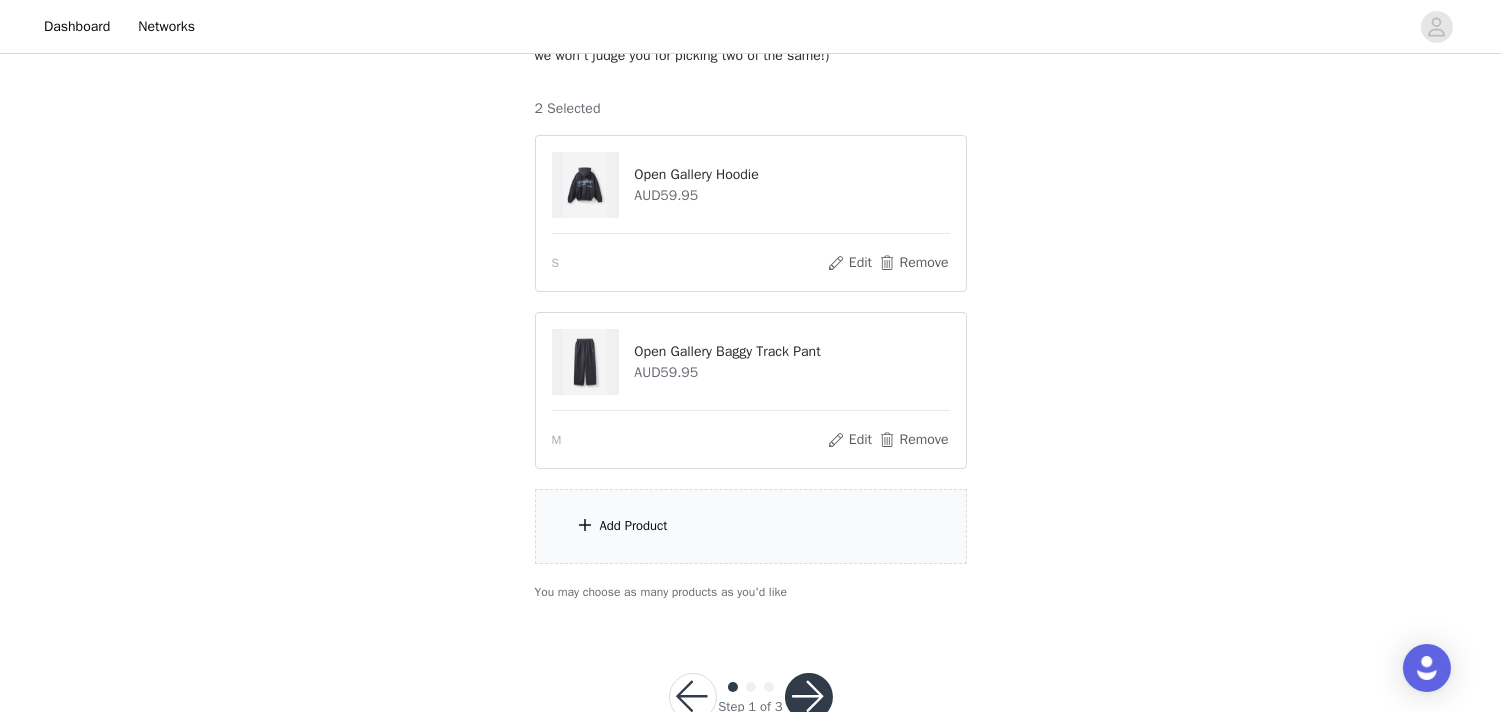 click on "Add Product" at bounding box center (751, 526) 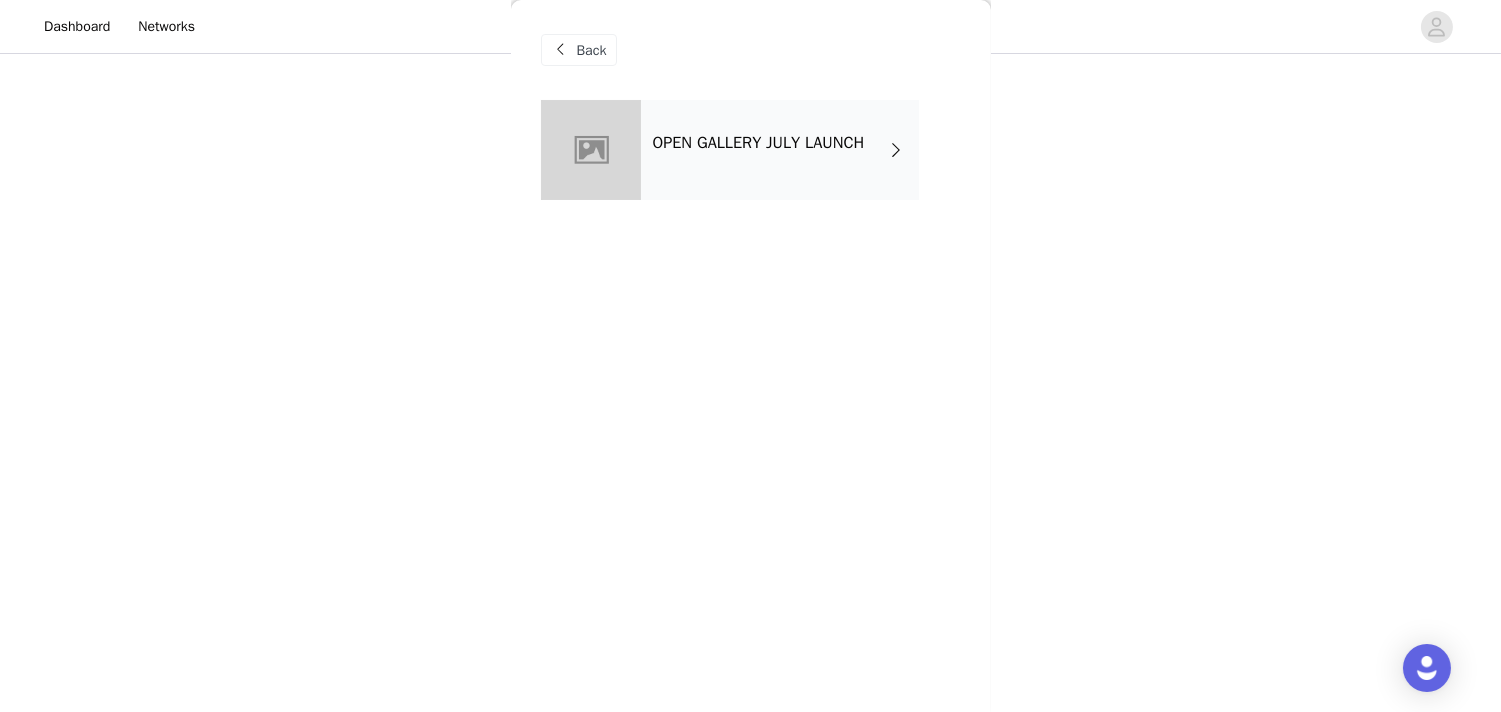 click at bounding box center [591, 150] 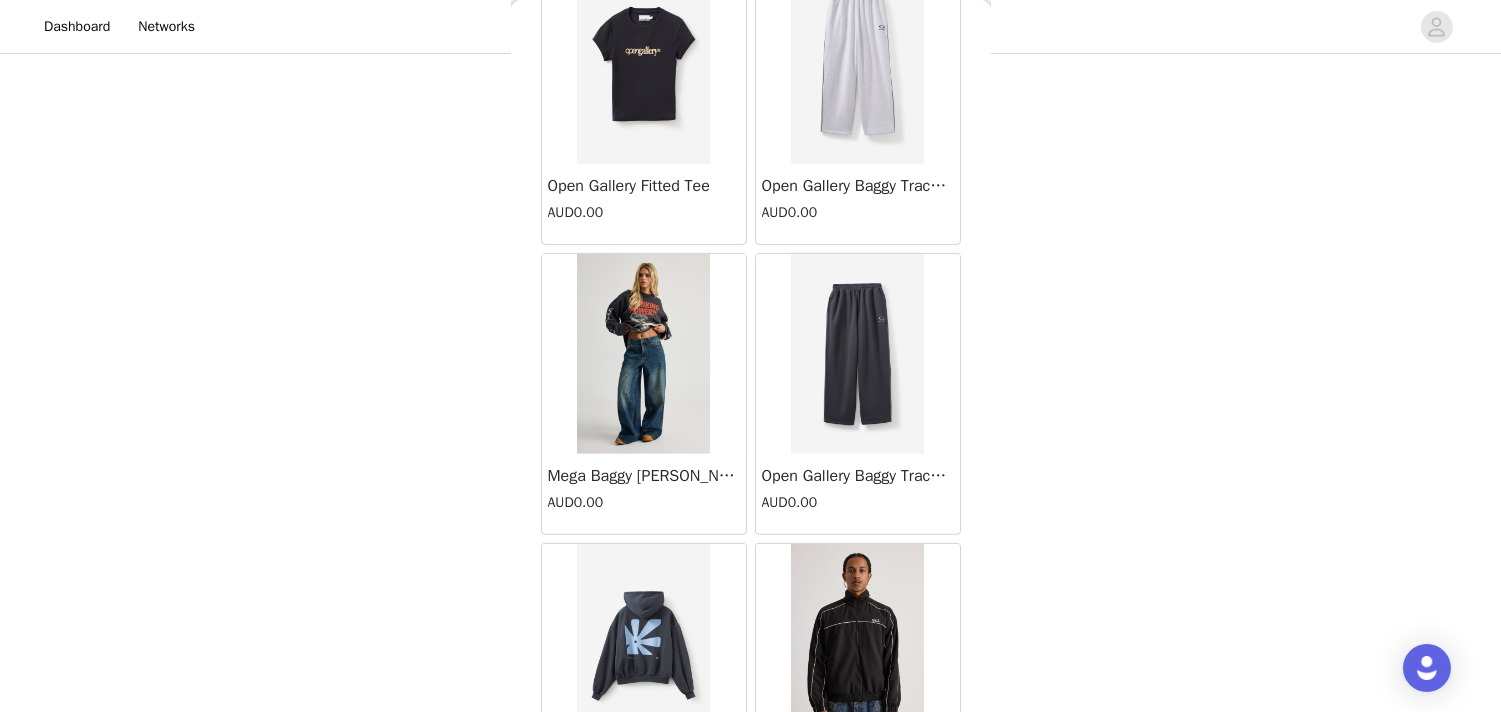 scroll, scrollTop: 2350, scrollLeft: 0, axis: vertical 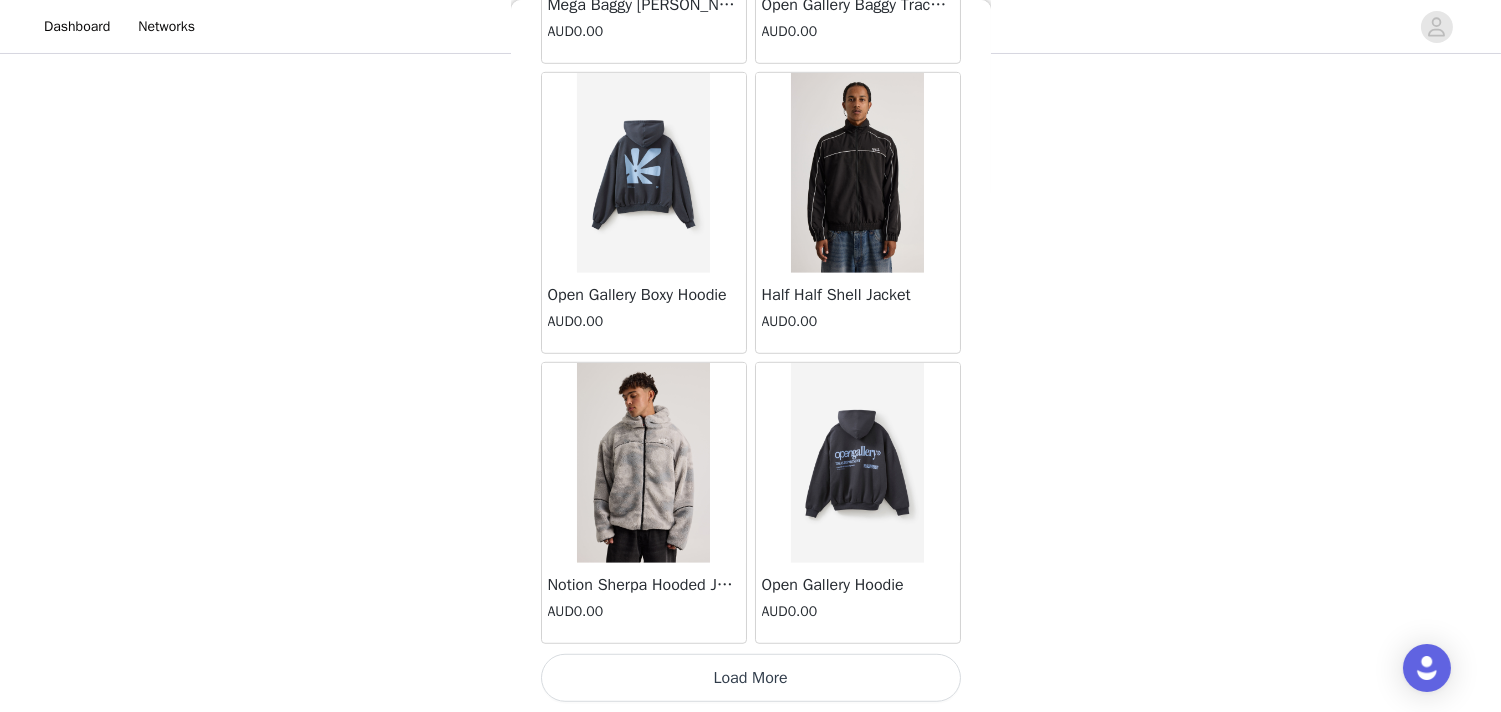 click on "Load More" at bounding box center [751, 678] 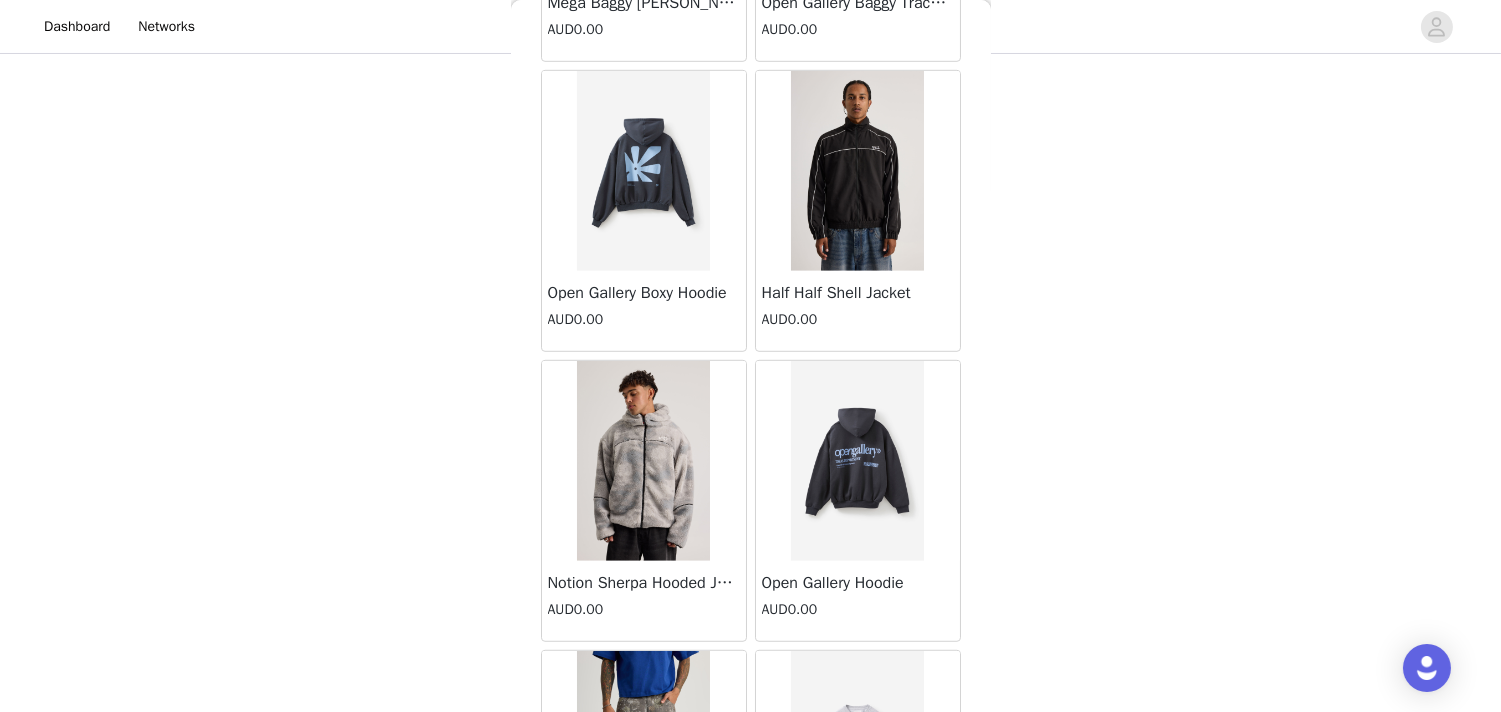 scroll, scrollTop: 2866, scrollLeft: 0, axis: vertical 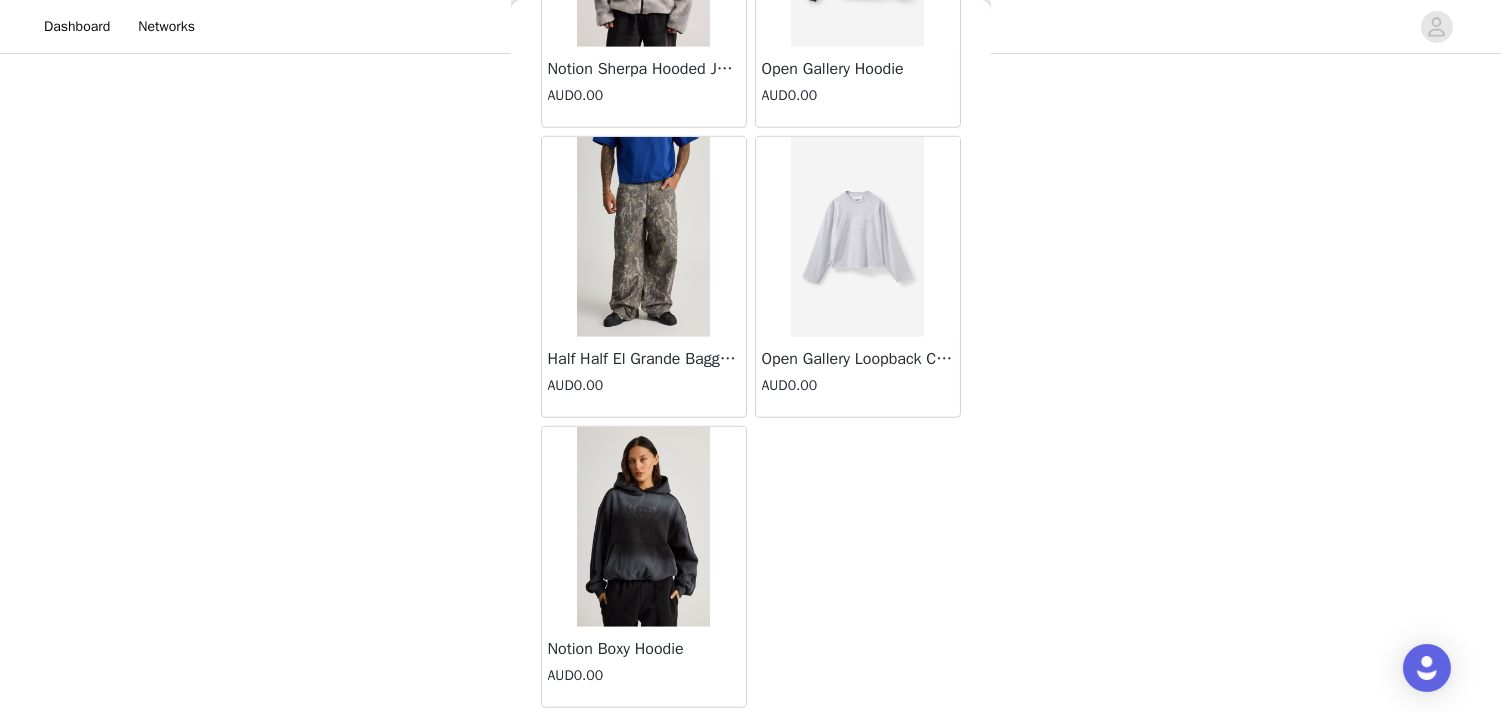 click at bounding box center (643, 237) 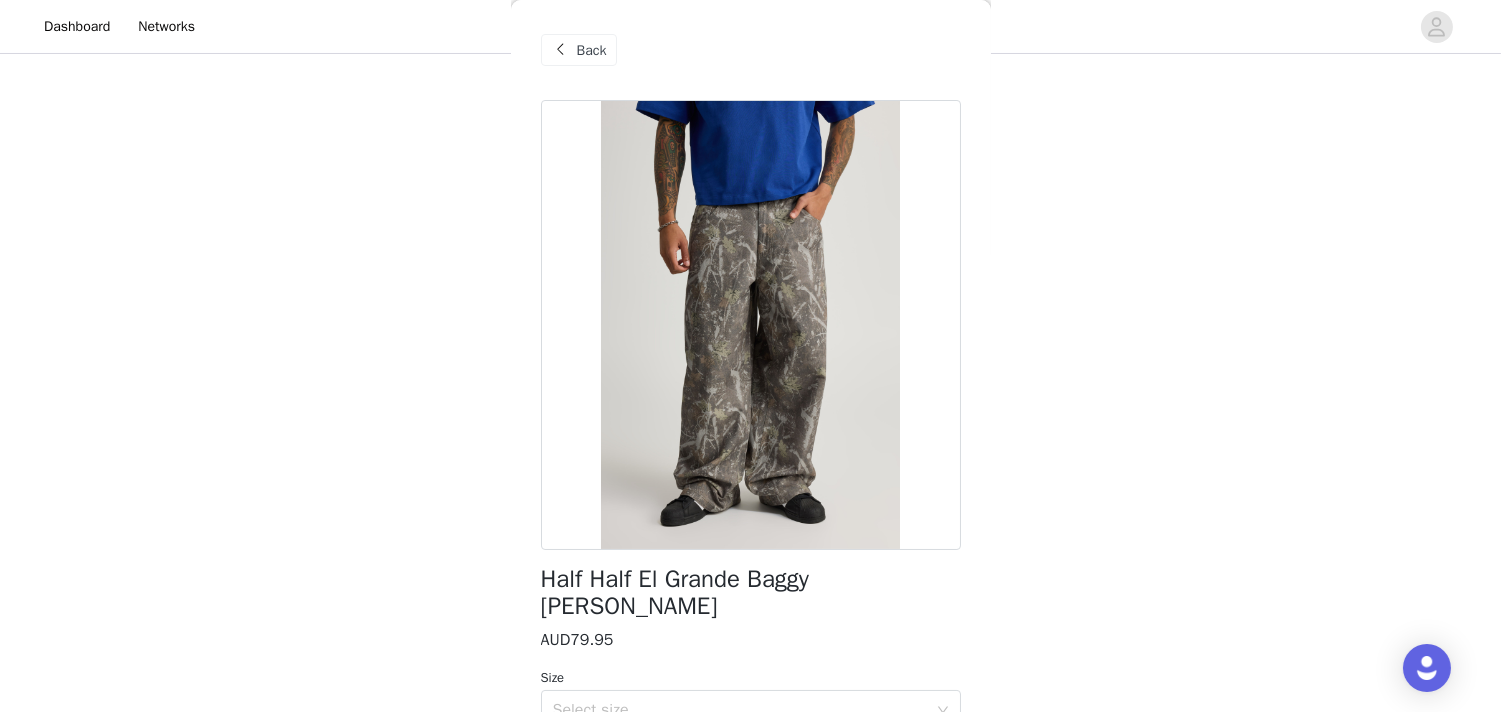 scroll, scrollTop: 106, scrollLeft: 0, axis: vertical 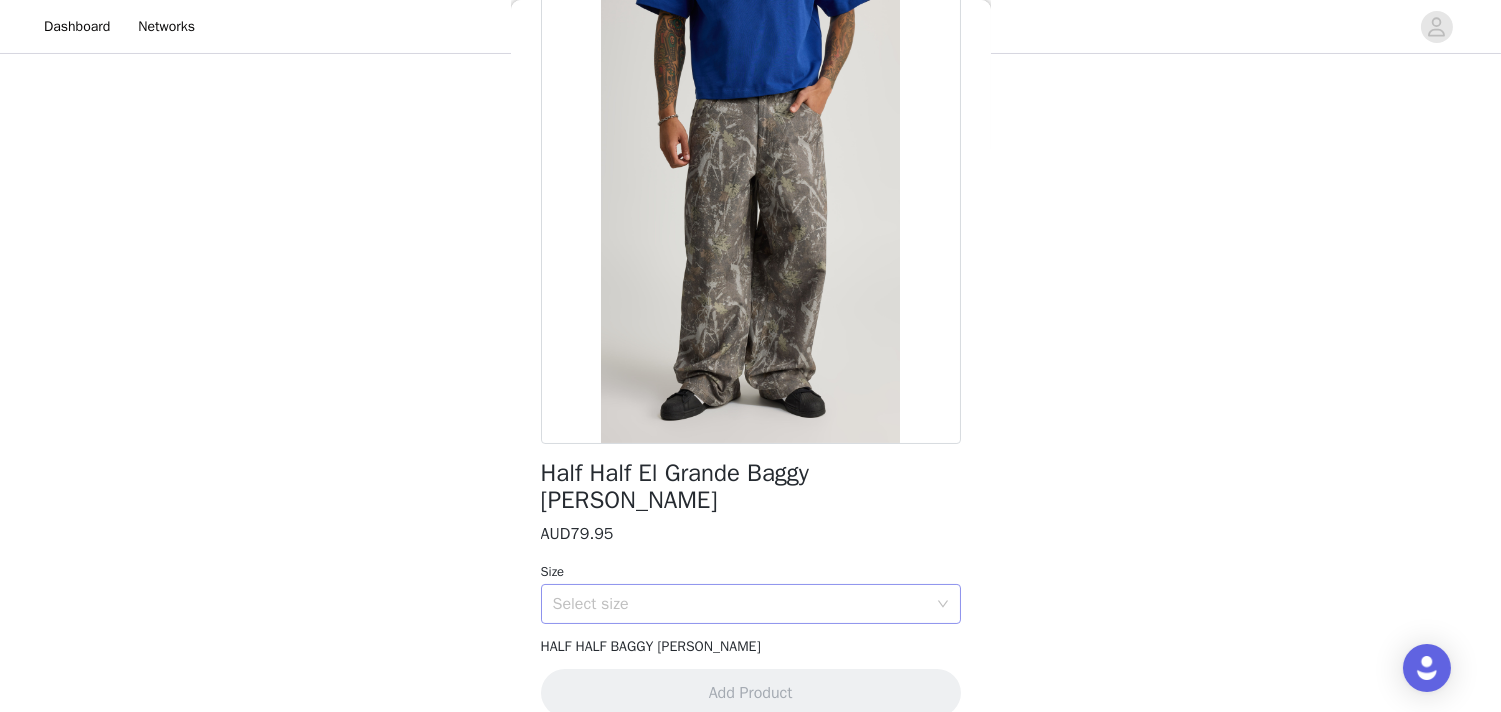 click on "Select size" at bounding box center (740, 604) 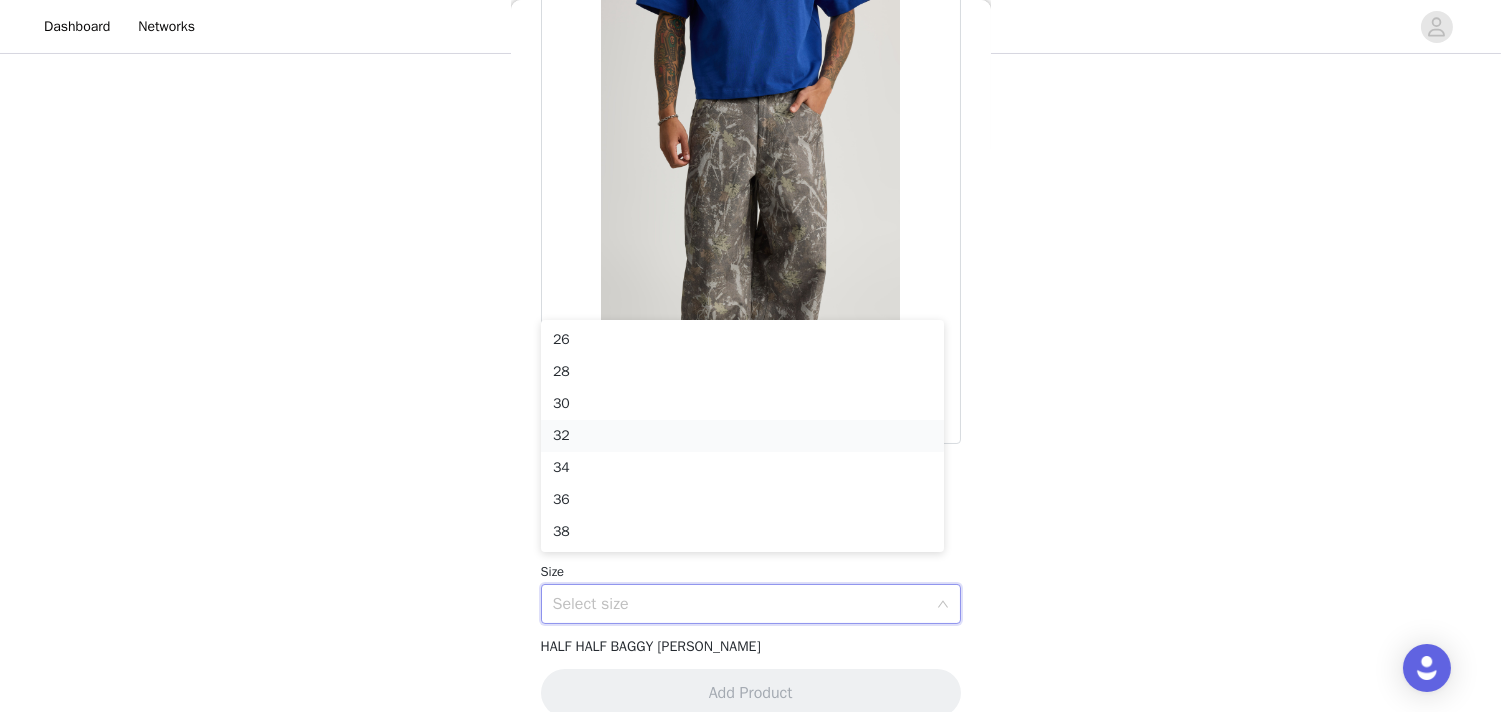 click on "32" at bounding box center [742, 436] 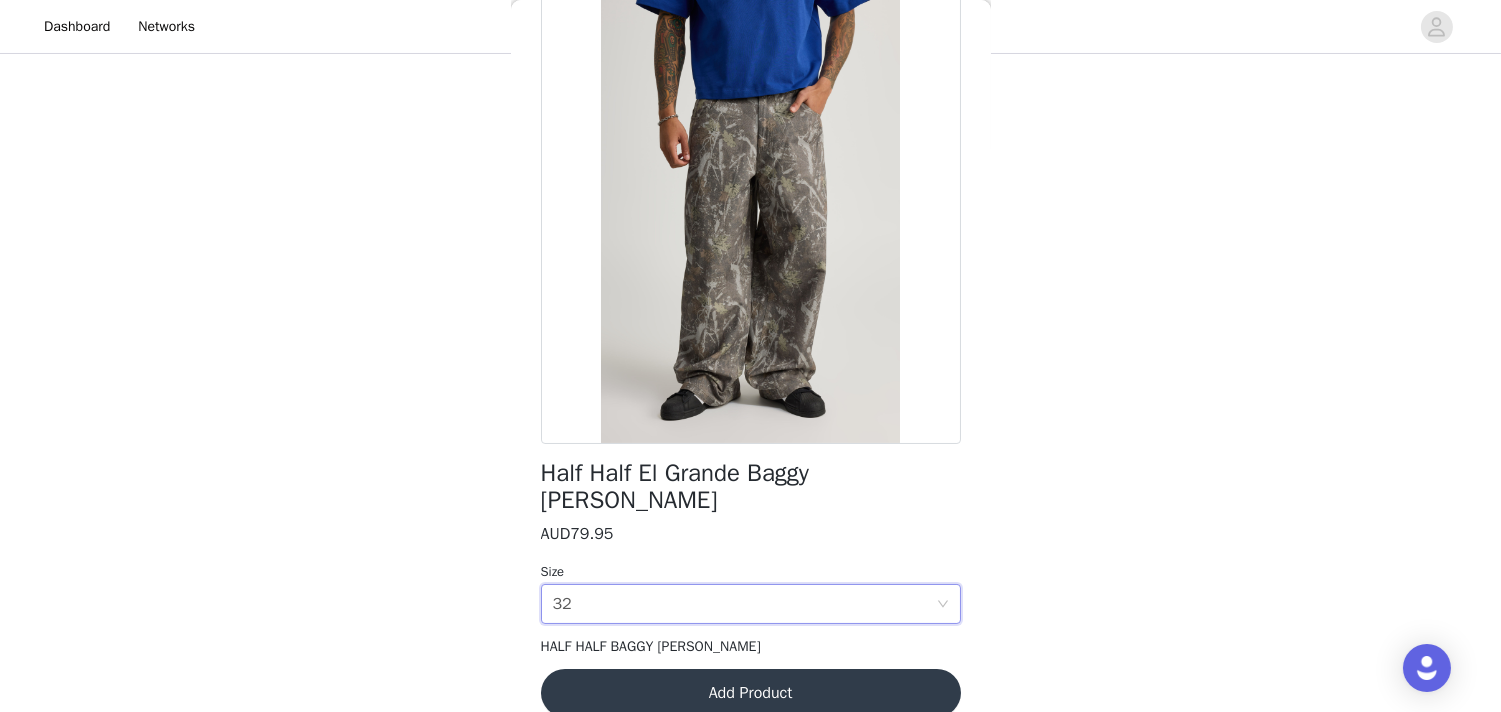 click on "Add Product" at bounding box center (751, 693) 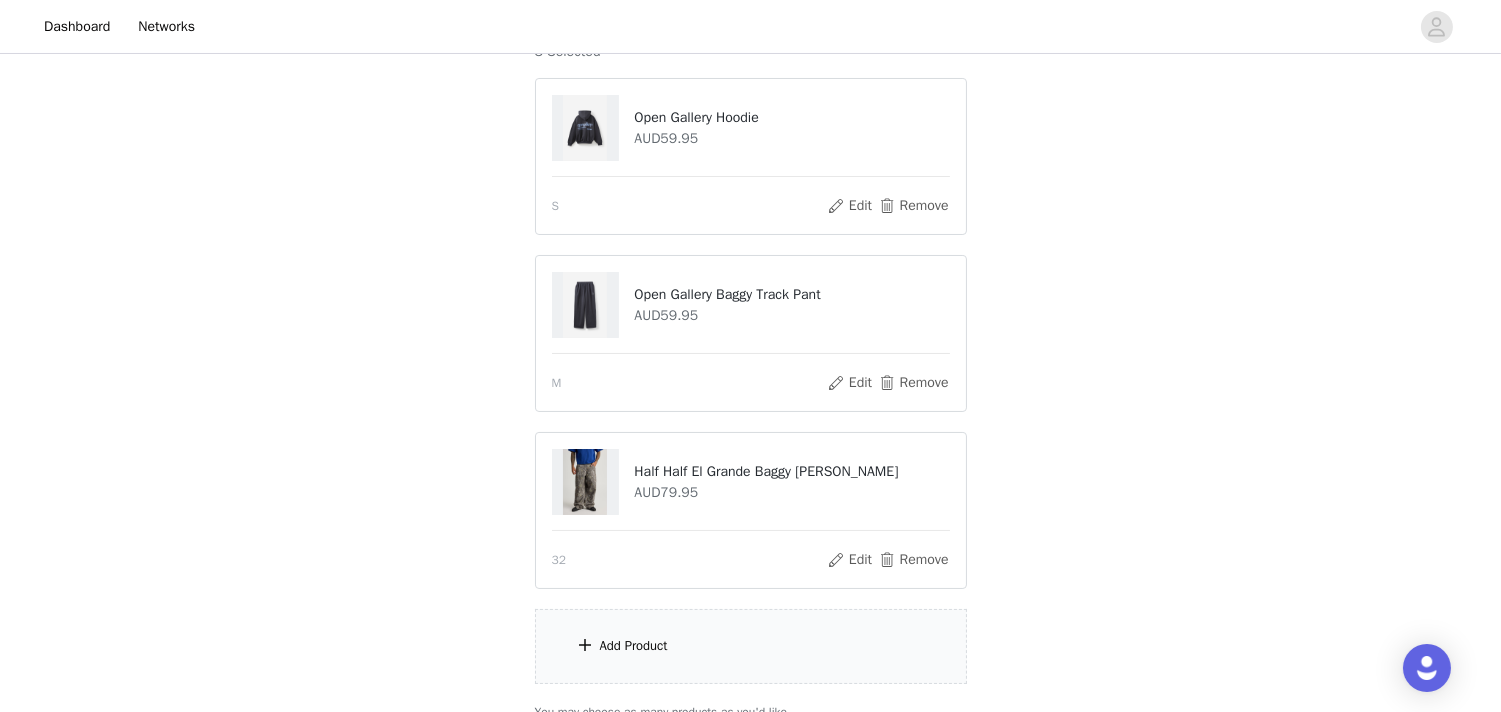 click on "Add Product" at bounding box center [634, 646] 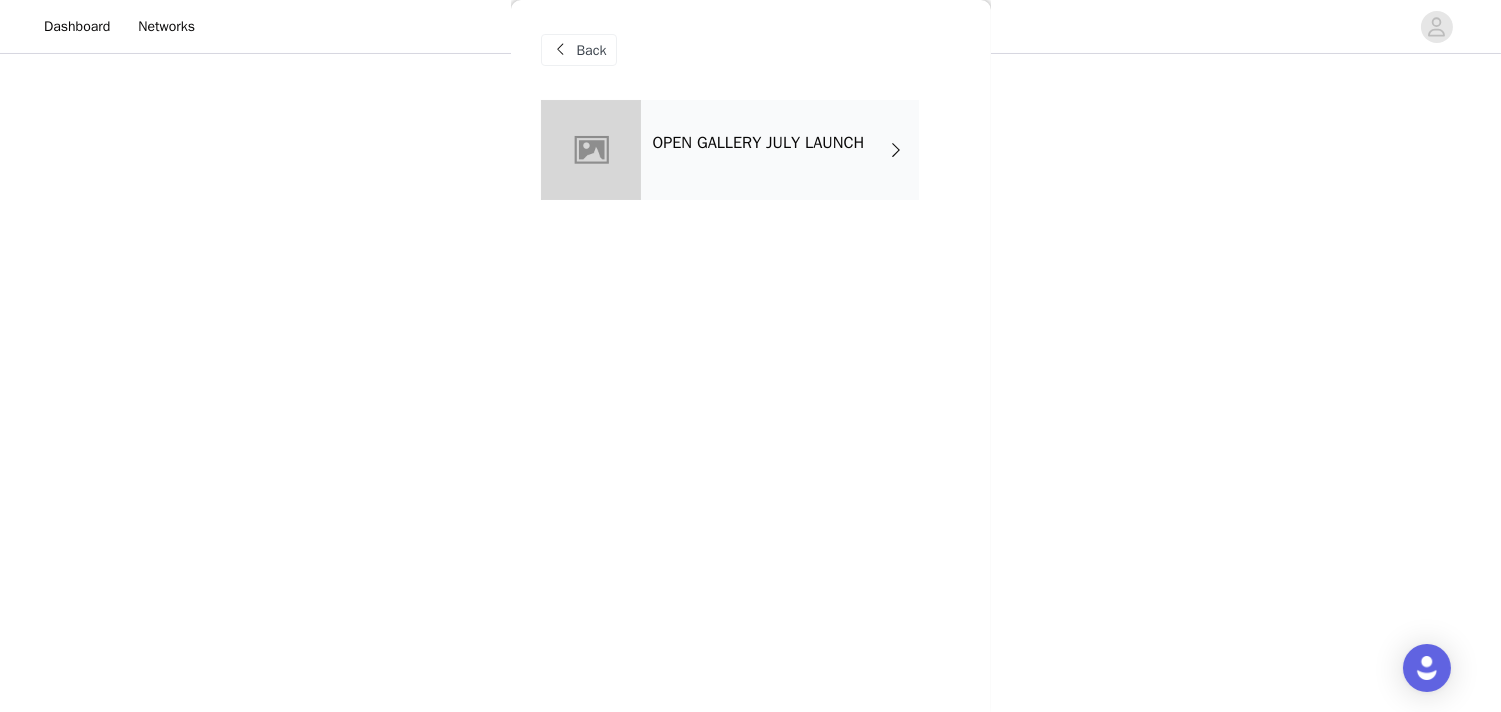 click on "OPEN GALLERY JULY LAUNCH" at bounding box center (780, 150) 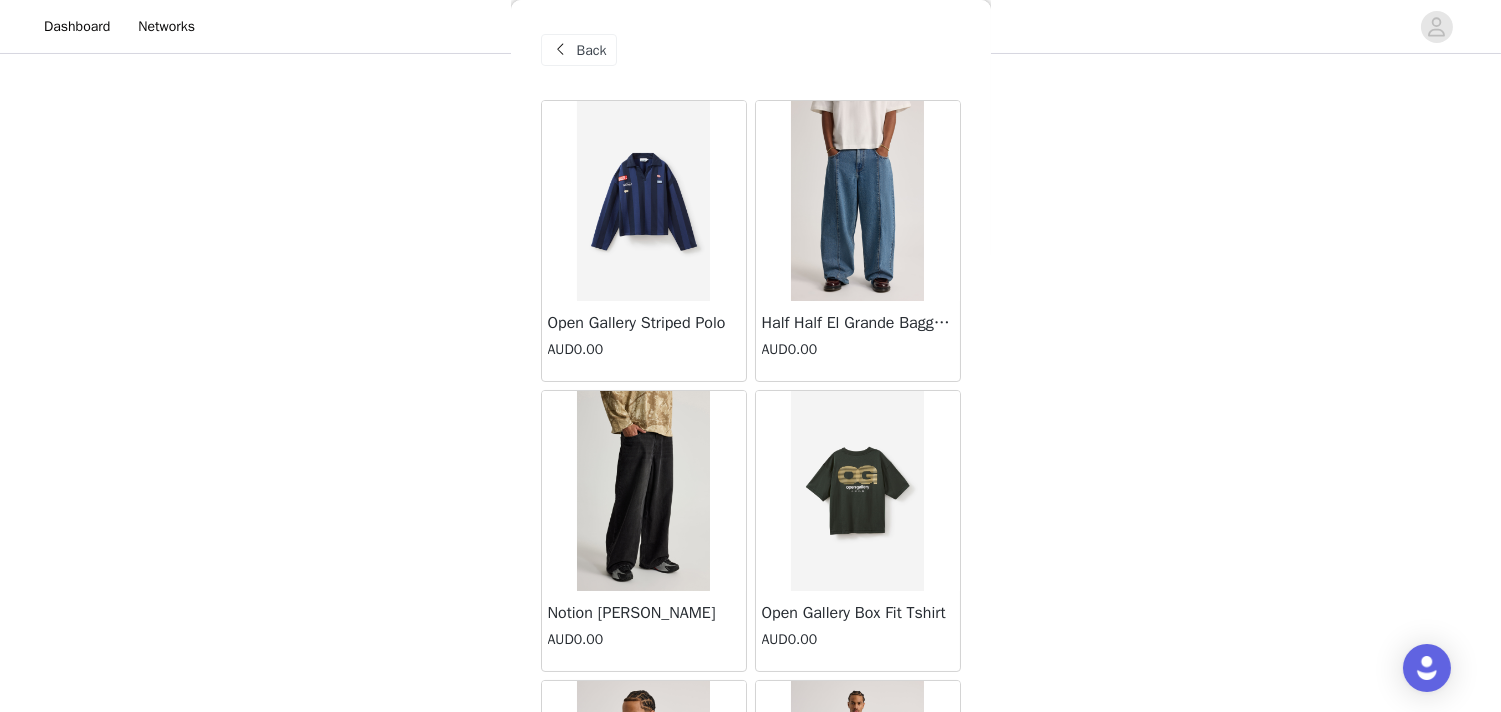 click at bounding box center (643, 201) 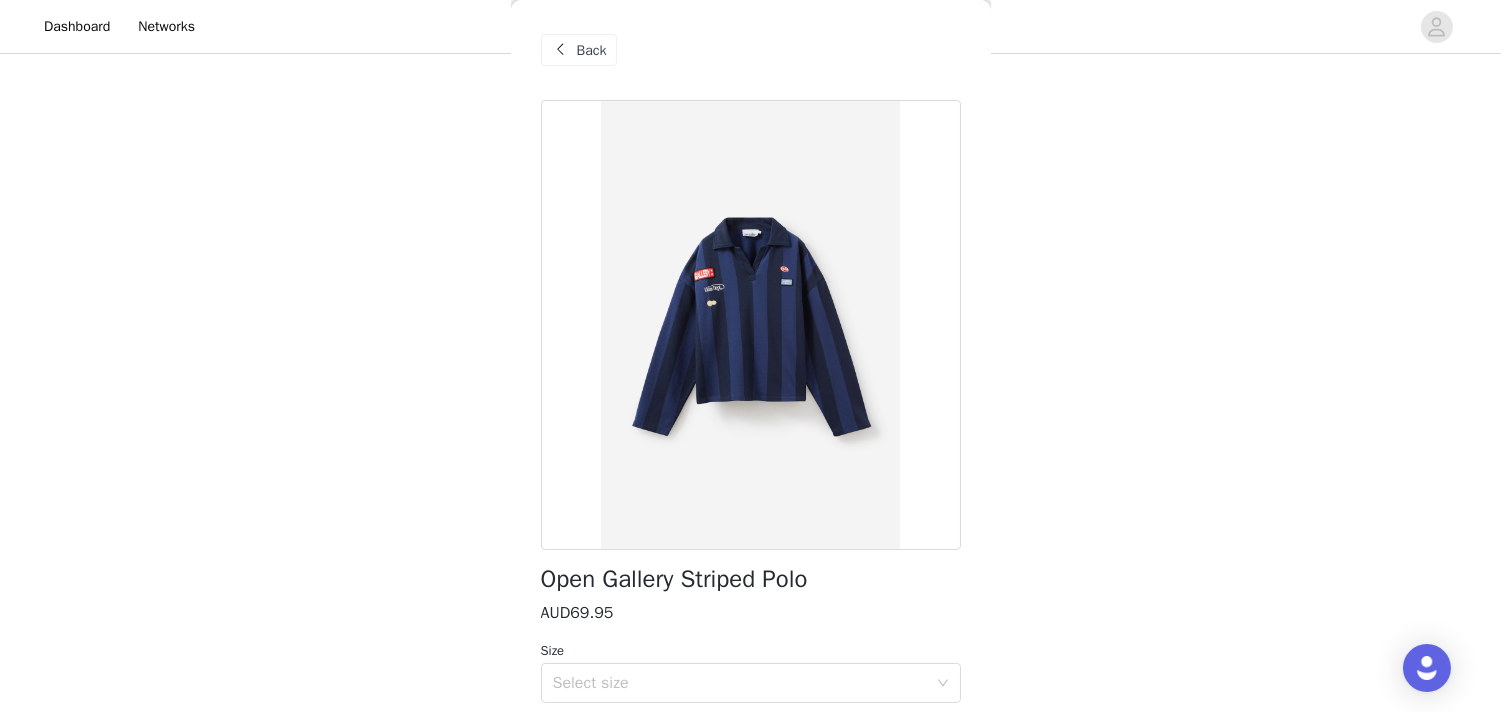 scroll, scrollTop: 106, scrollLeft: 0, axis: vertical 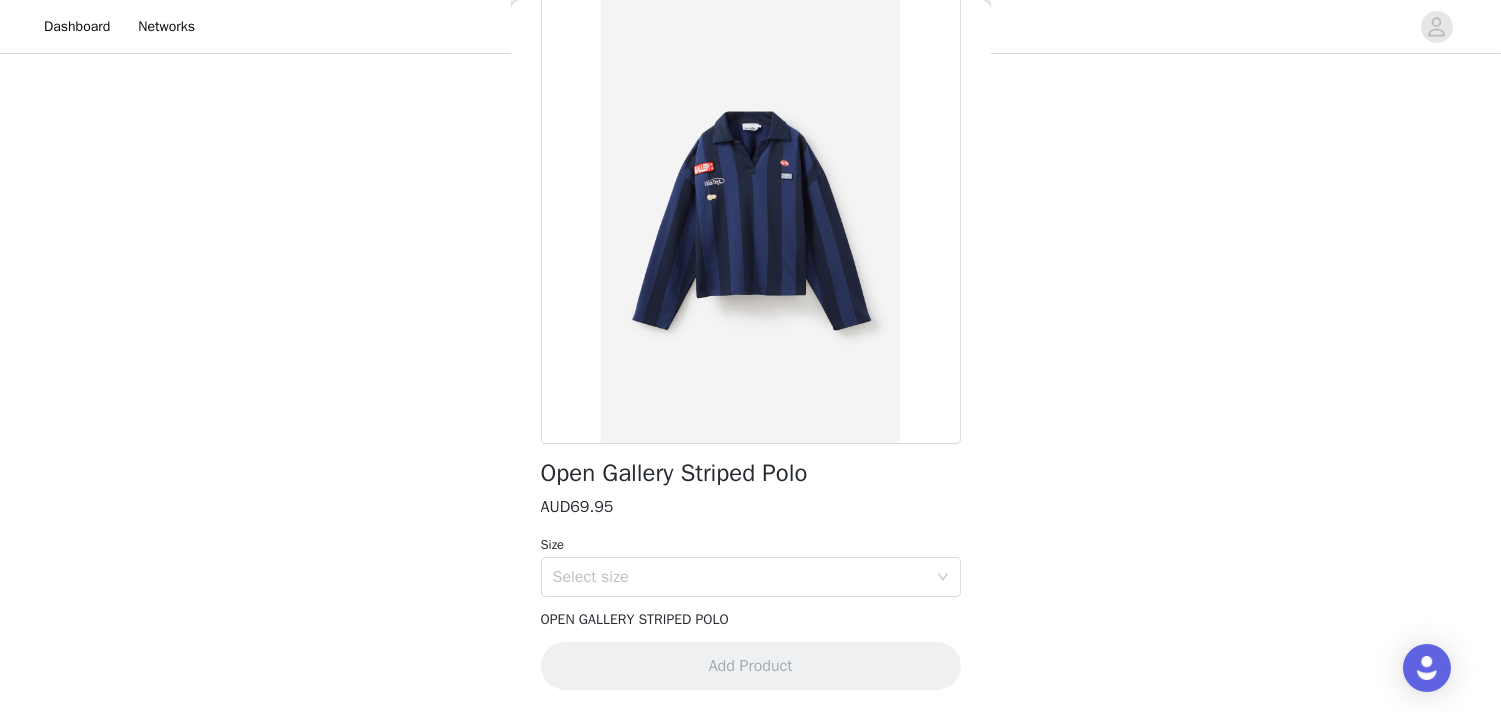 click on "Size" at bounding box center [751, 545] 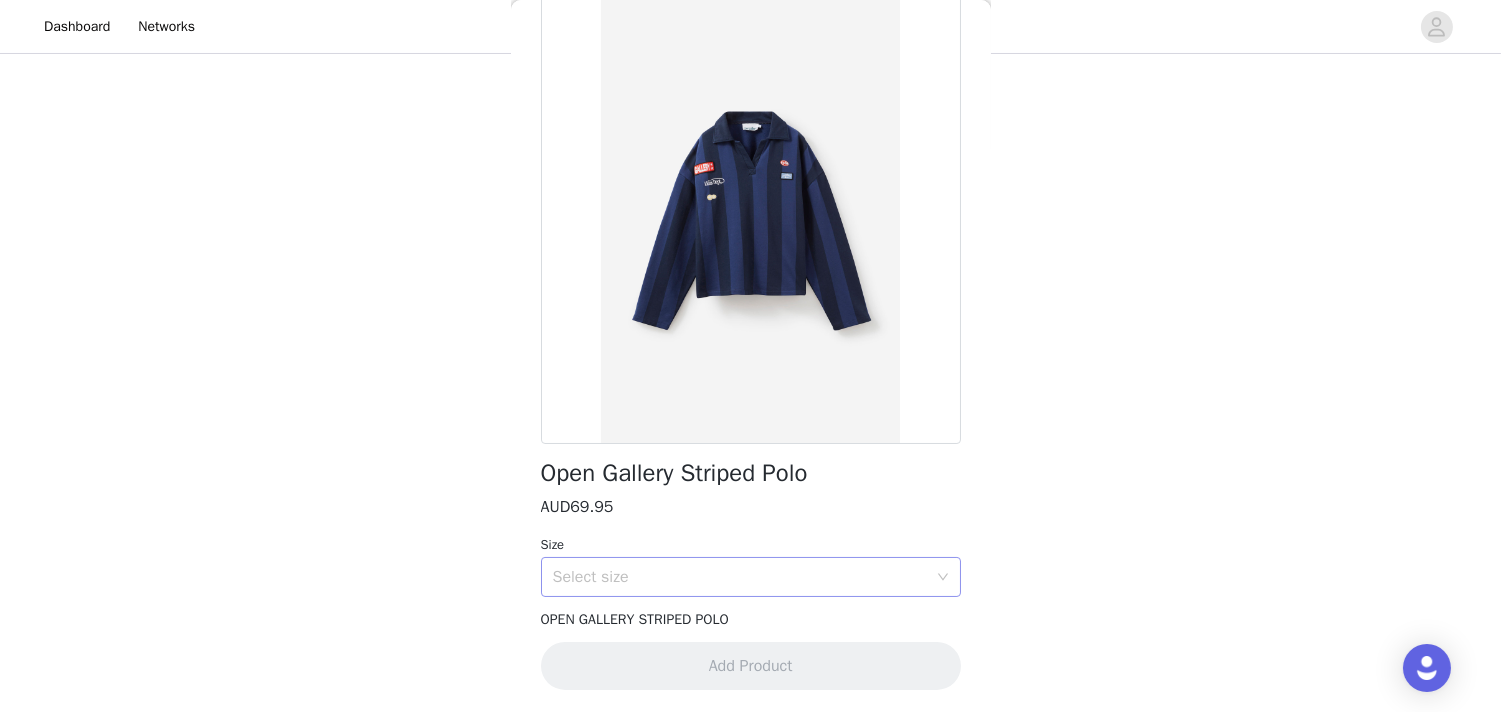 click on "Select size" at bounding box center (740, 577) 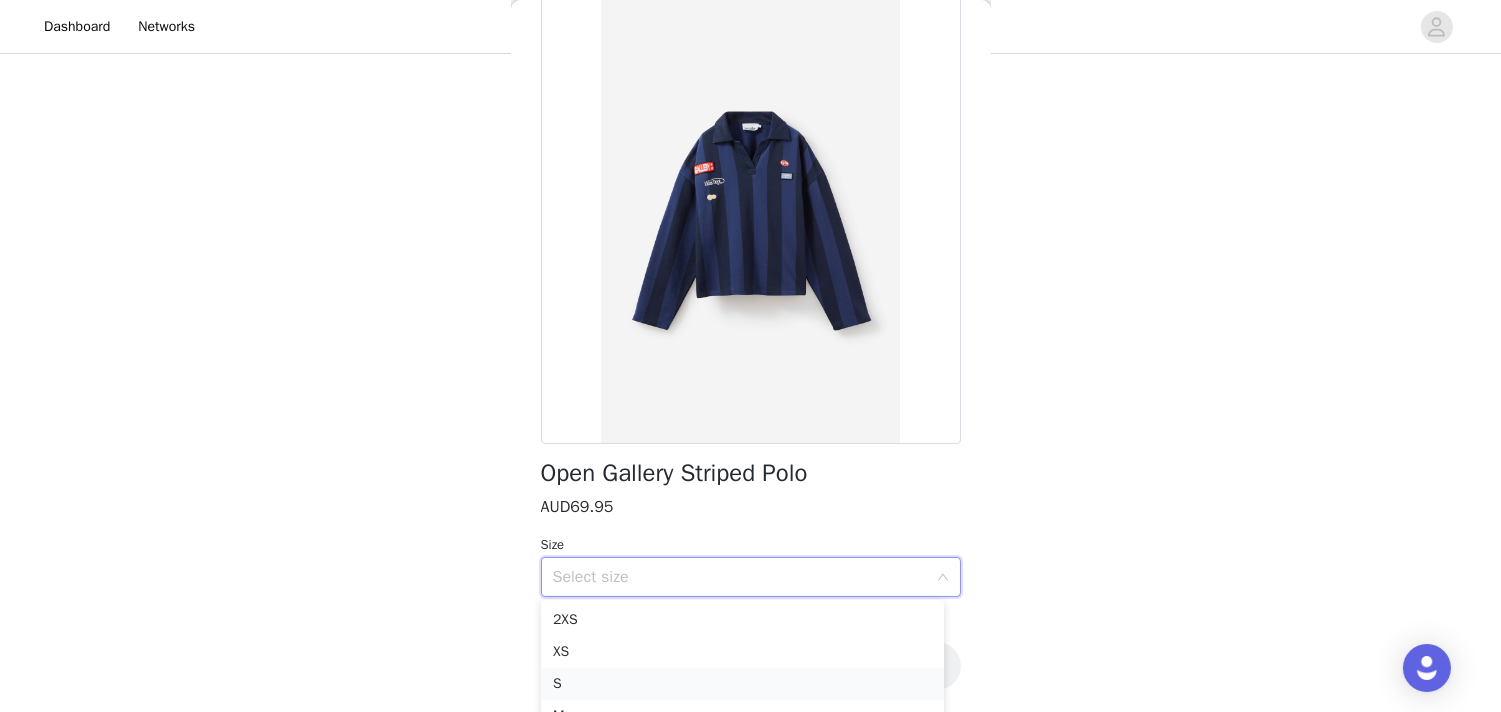click on "S" at bounding box center (742, 684) 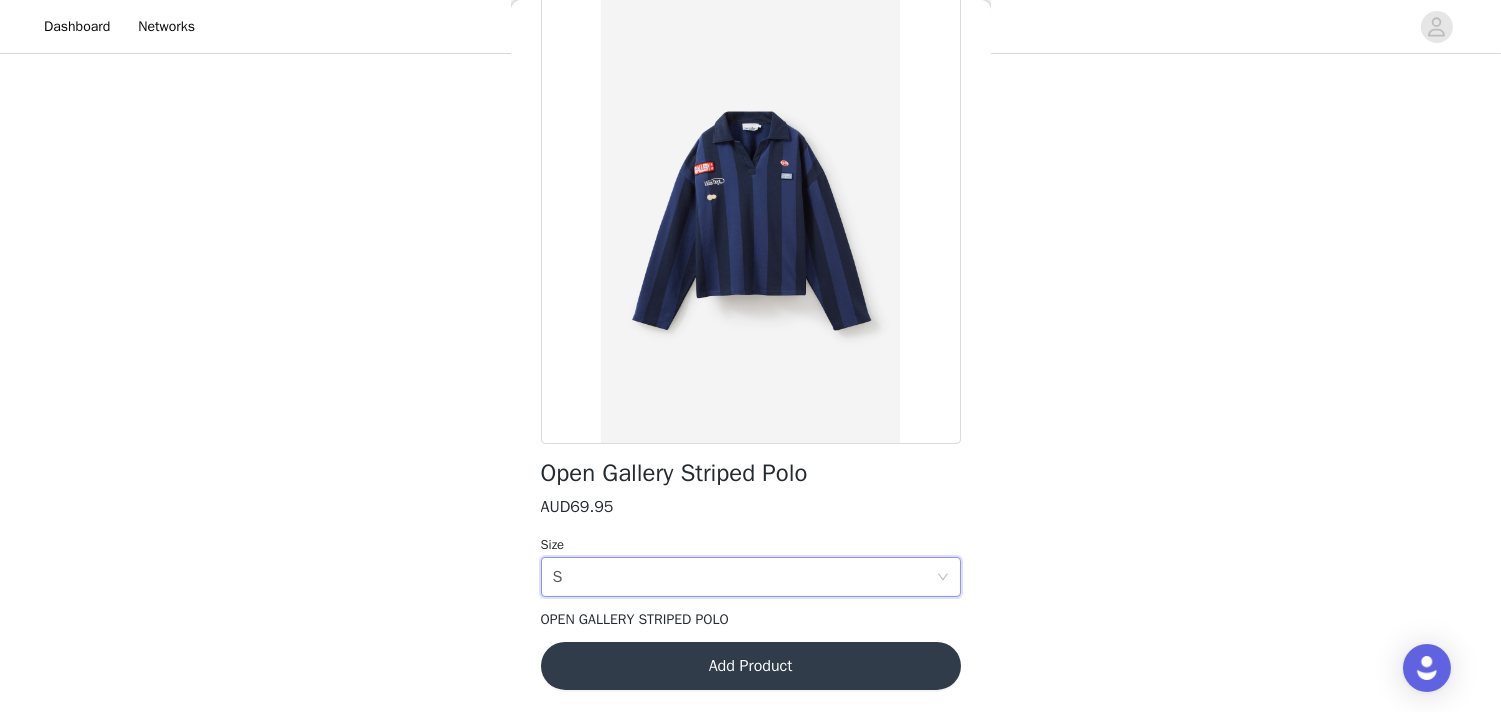 click on "Add Product" at bounding box center (751, 666) 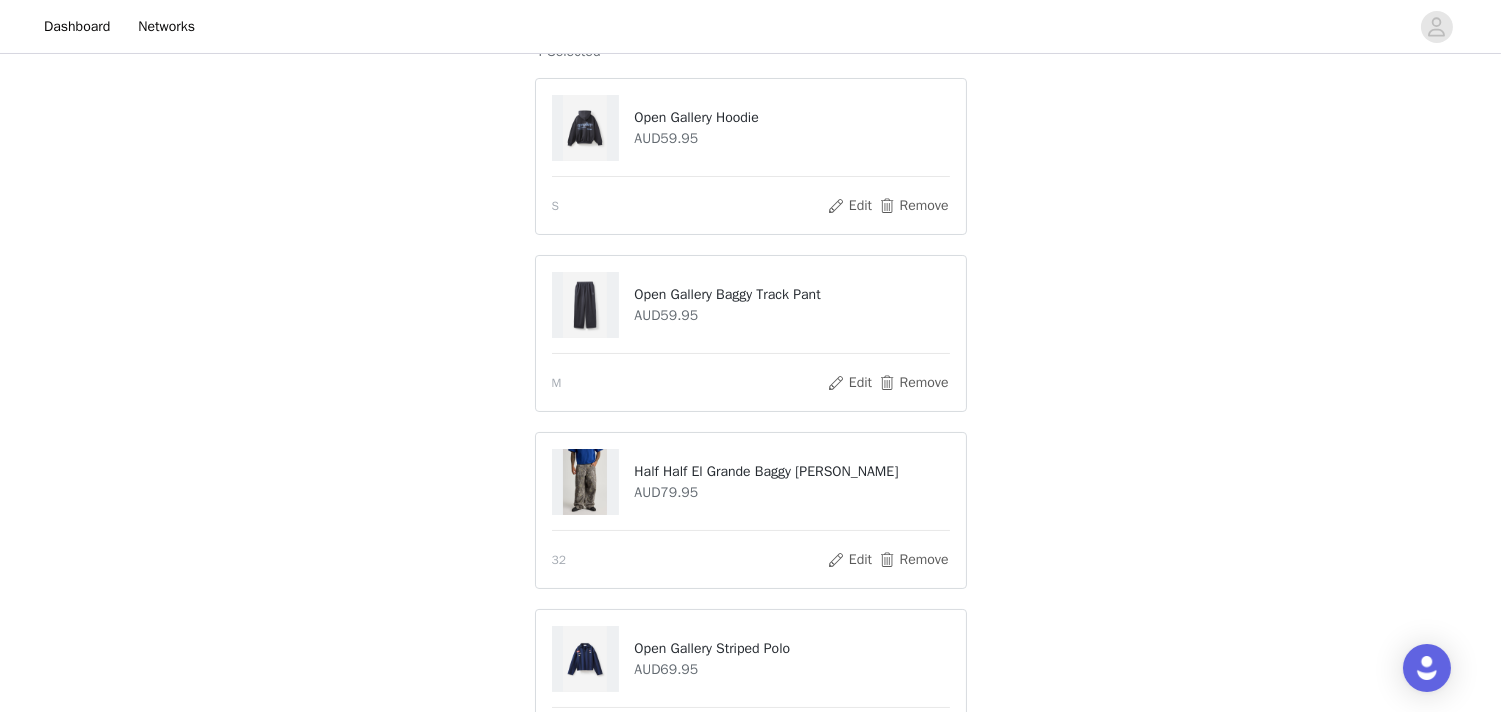 scroll, scrollTop: 385, scrollLeft: 0, axis: vertical 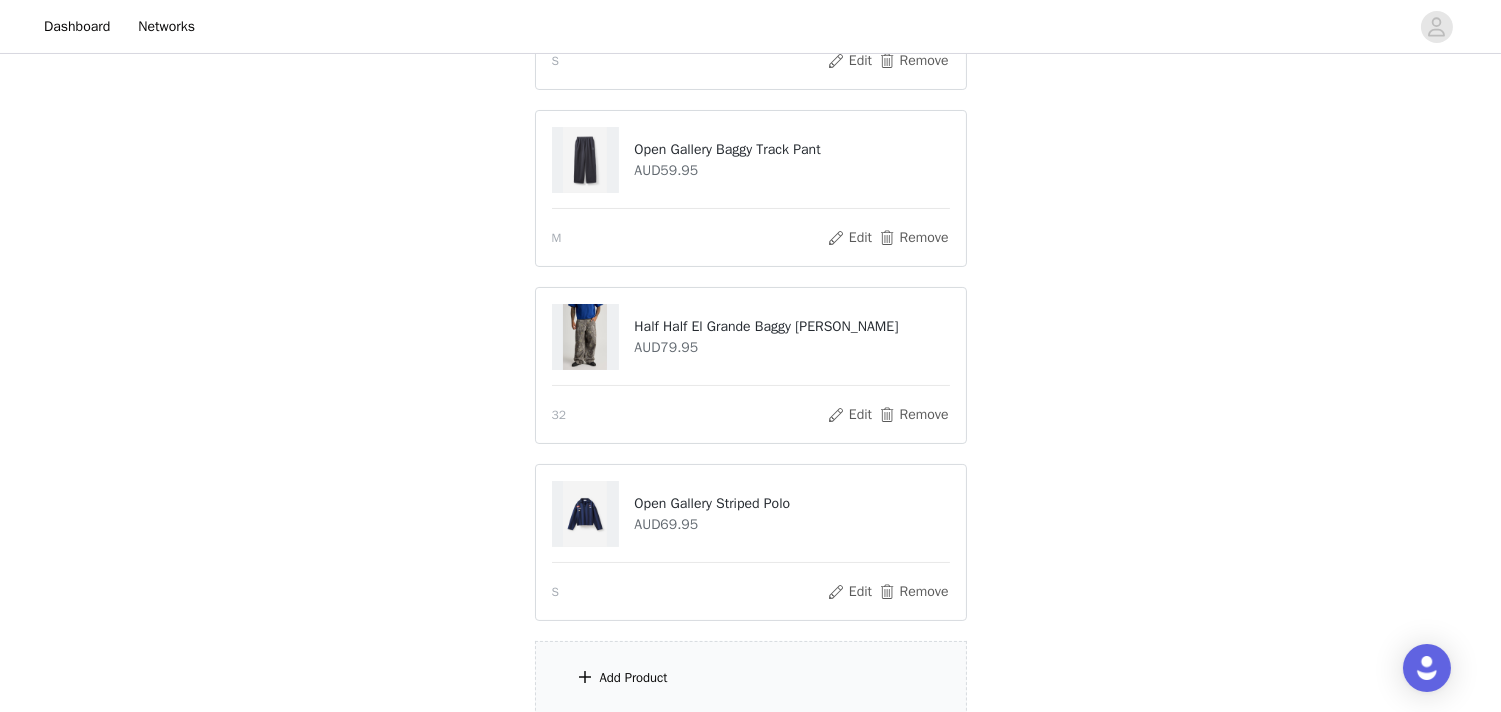 click on "Add Product" at bounding box center [634, 678] 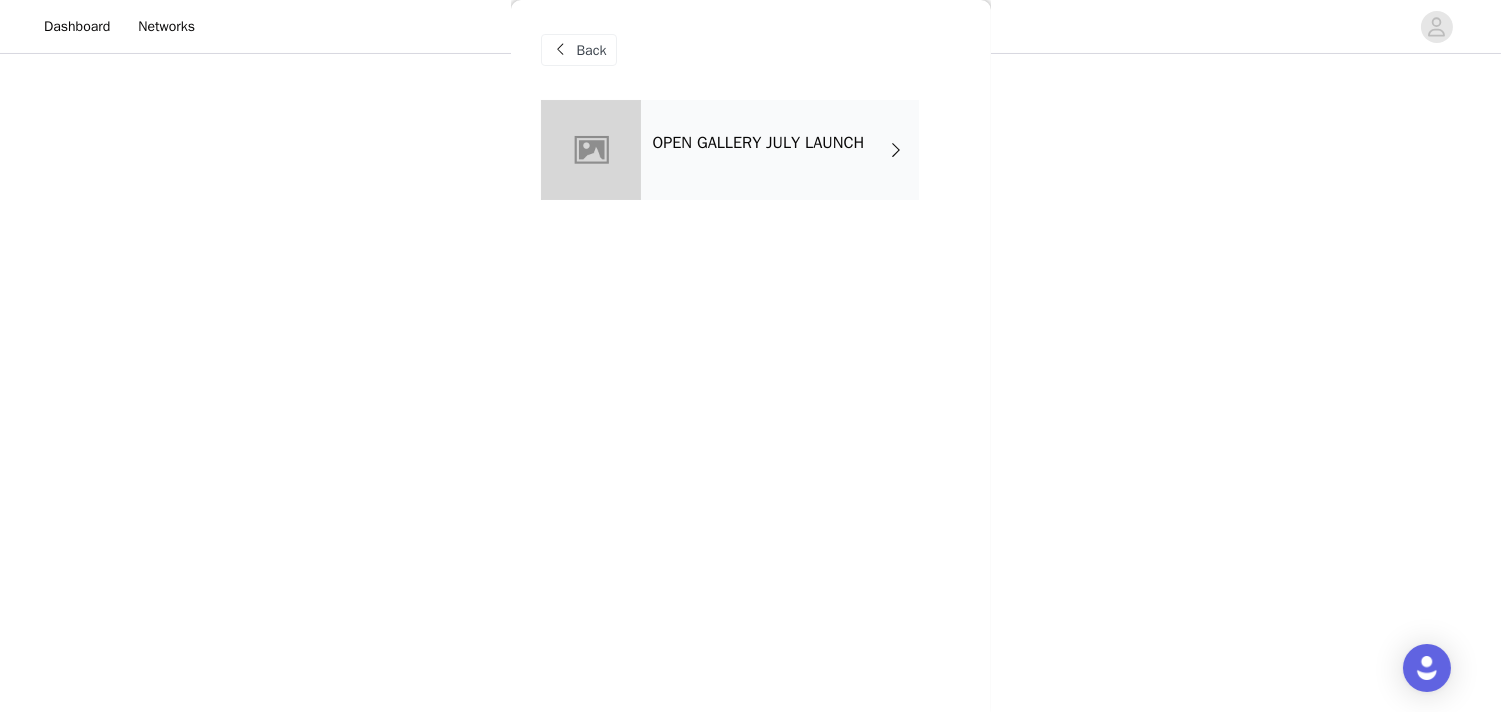 click on "OPEN GALLERY JULY LAUNCH" at bounding box center [759, 143] 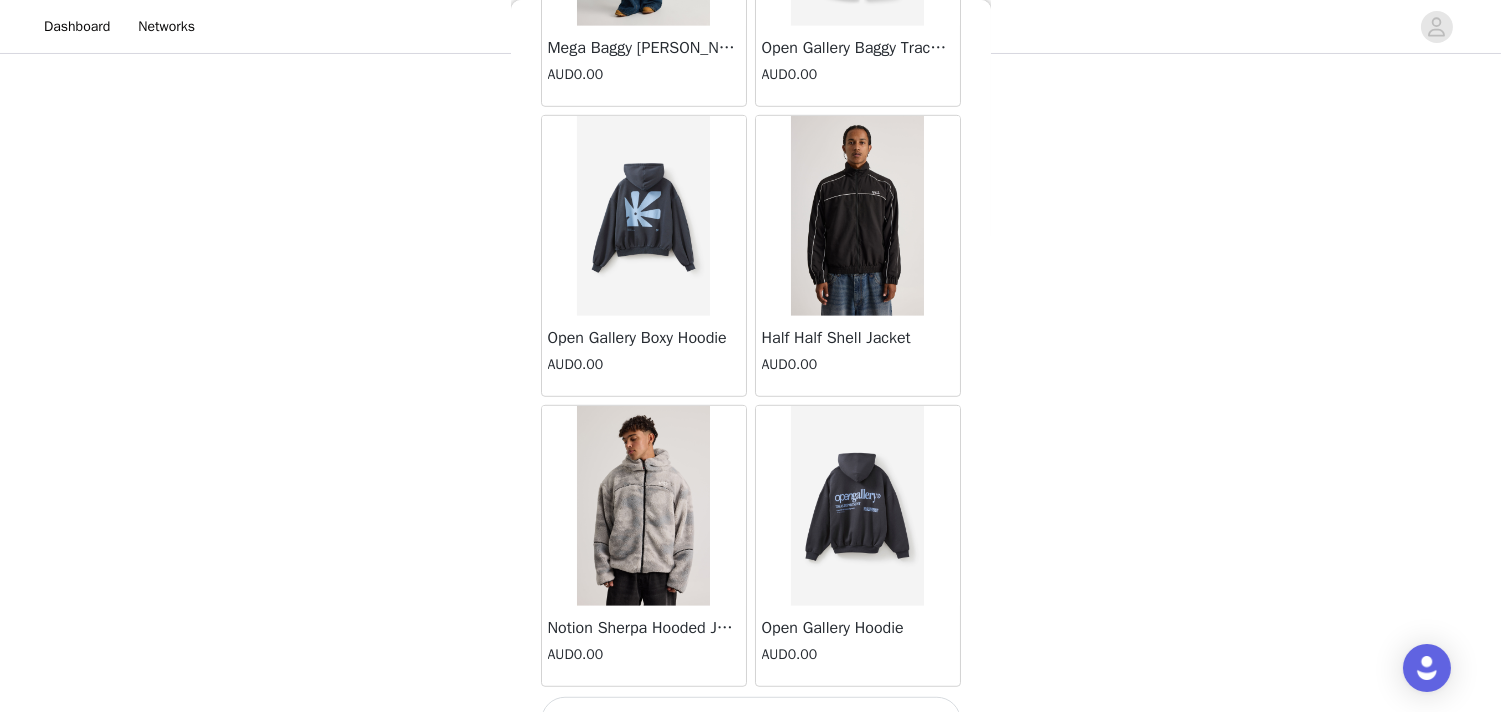 scroll, scrollTop: 2350, scrollLeft: 0, axis: vertical 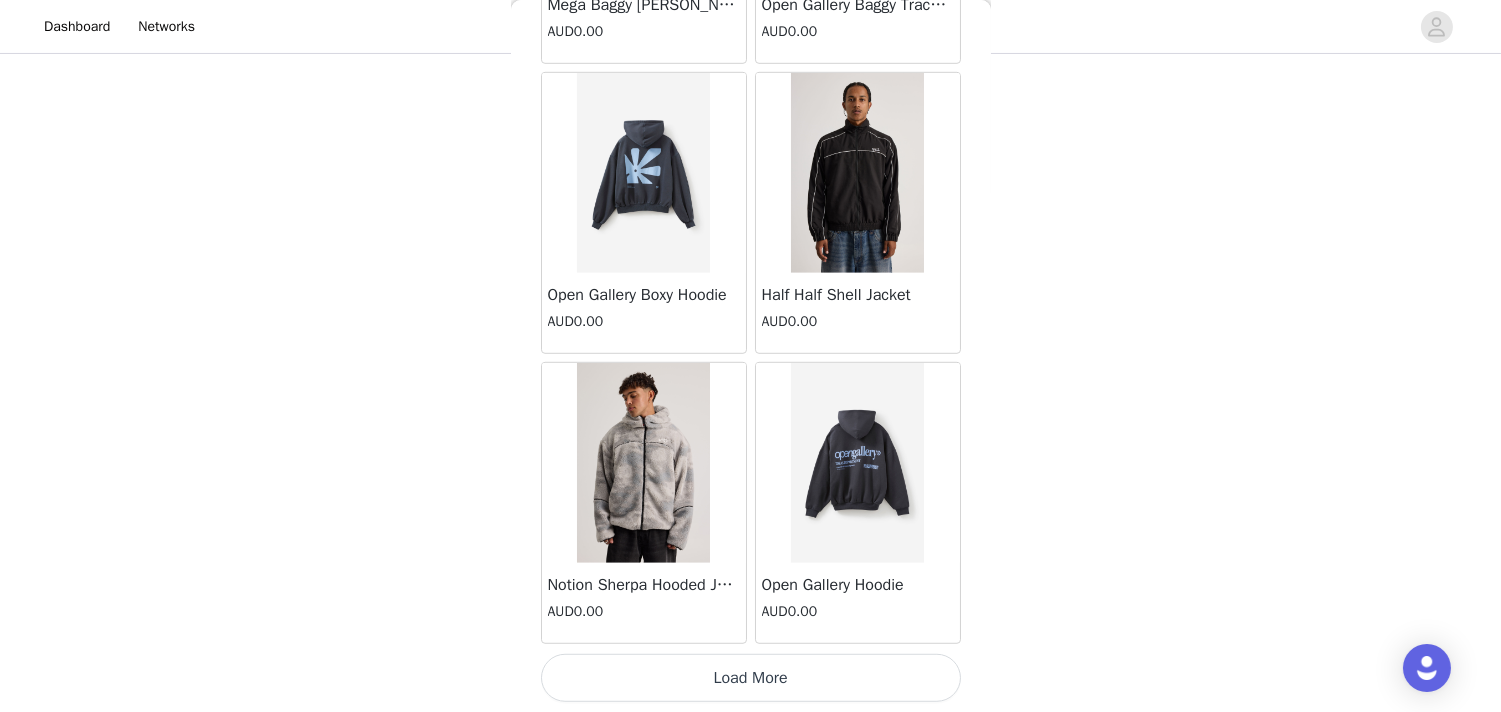click on "Load More" at bounding box center [751, 678] 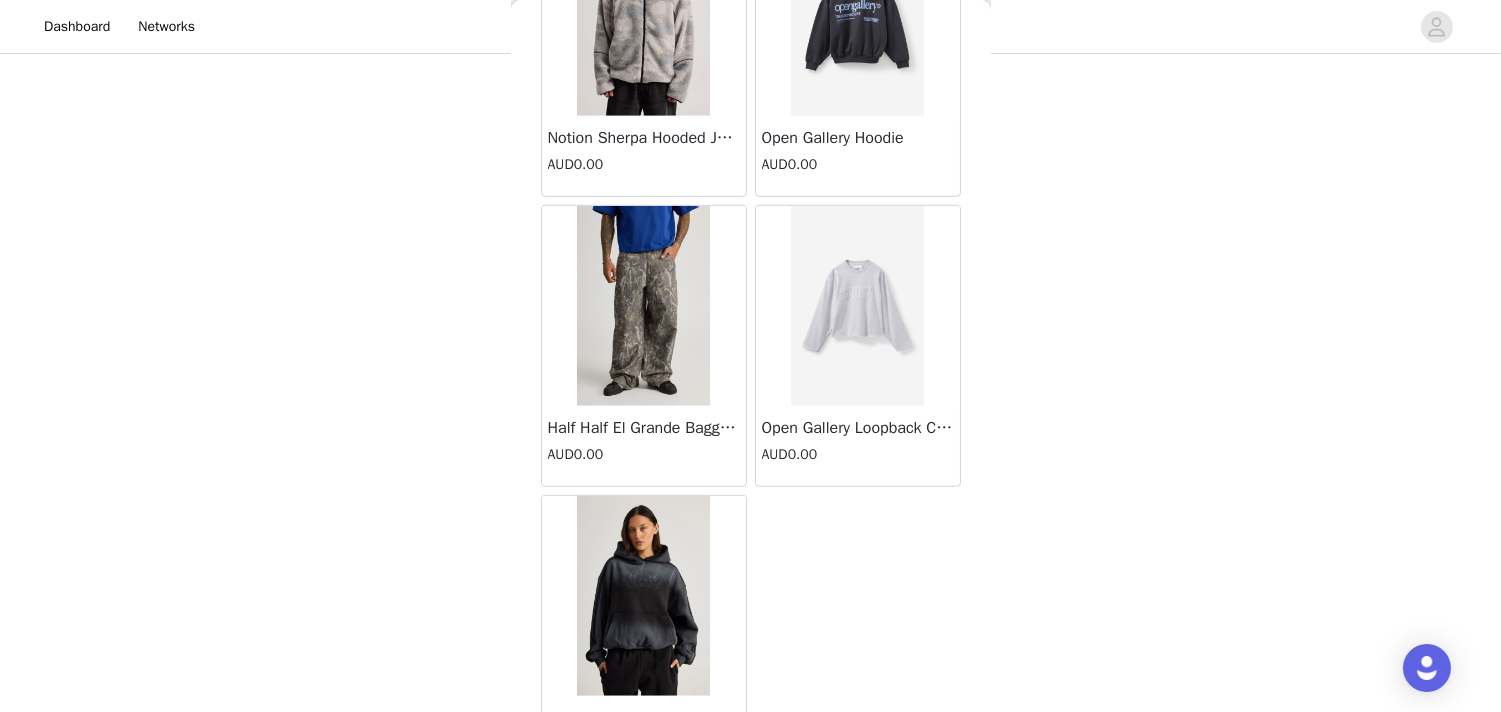scroll, scrollTop: 2866, scrollLeft: 0, axis: vertical 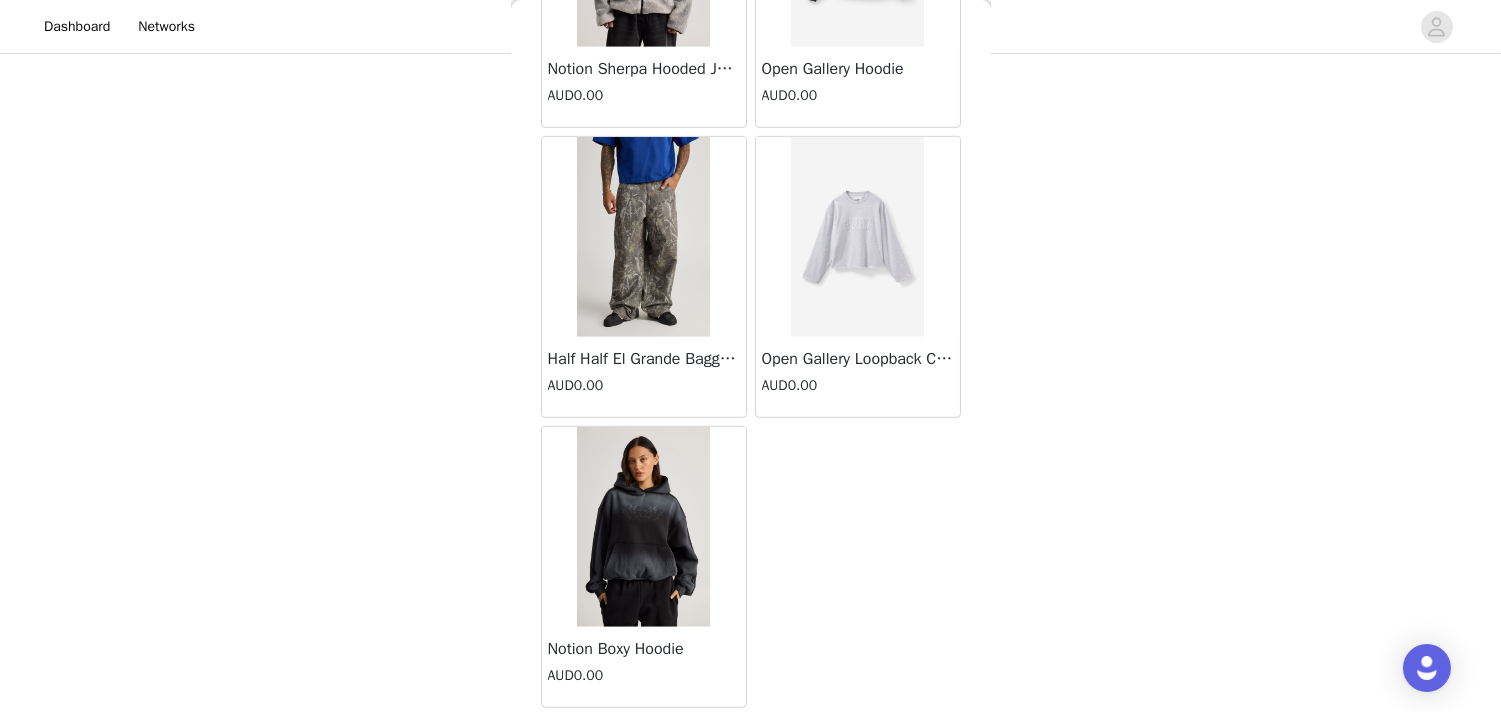 click at bounding box center [857, 237] 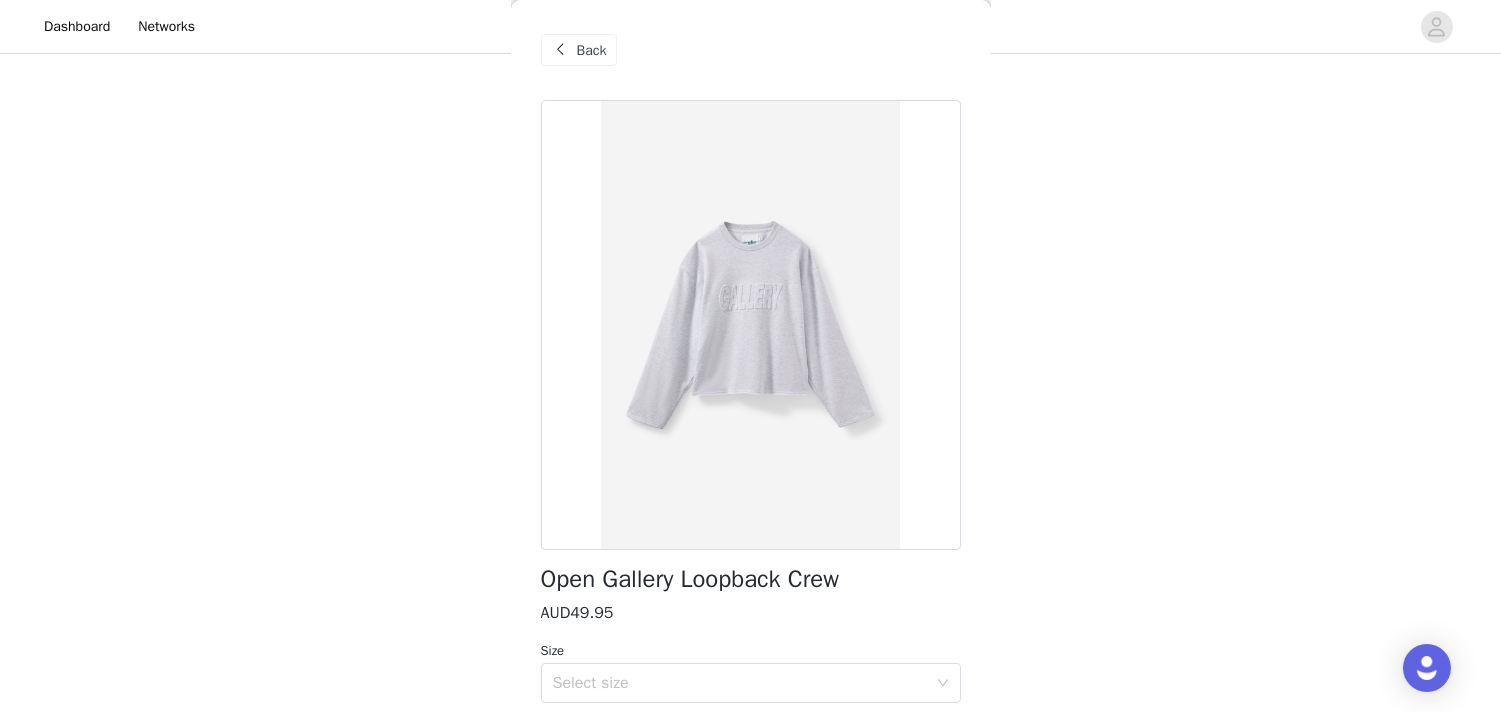scroll, scrollTop: 106, scrollLeft: 0, axis: vertical 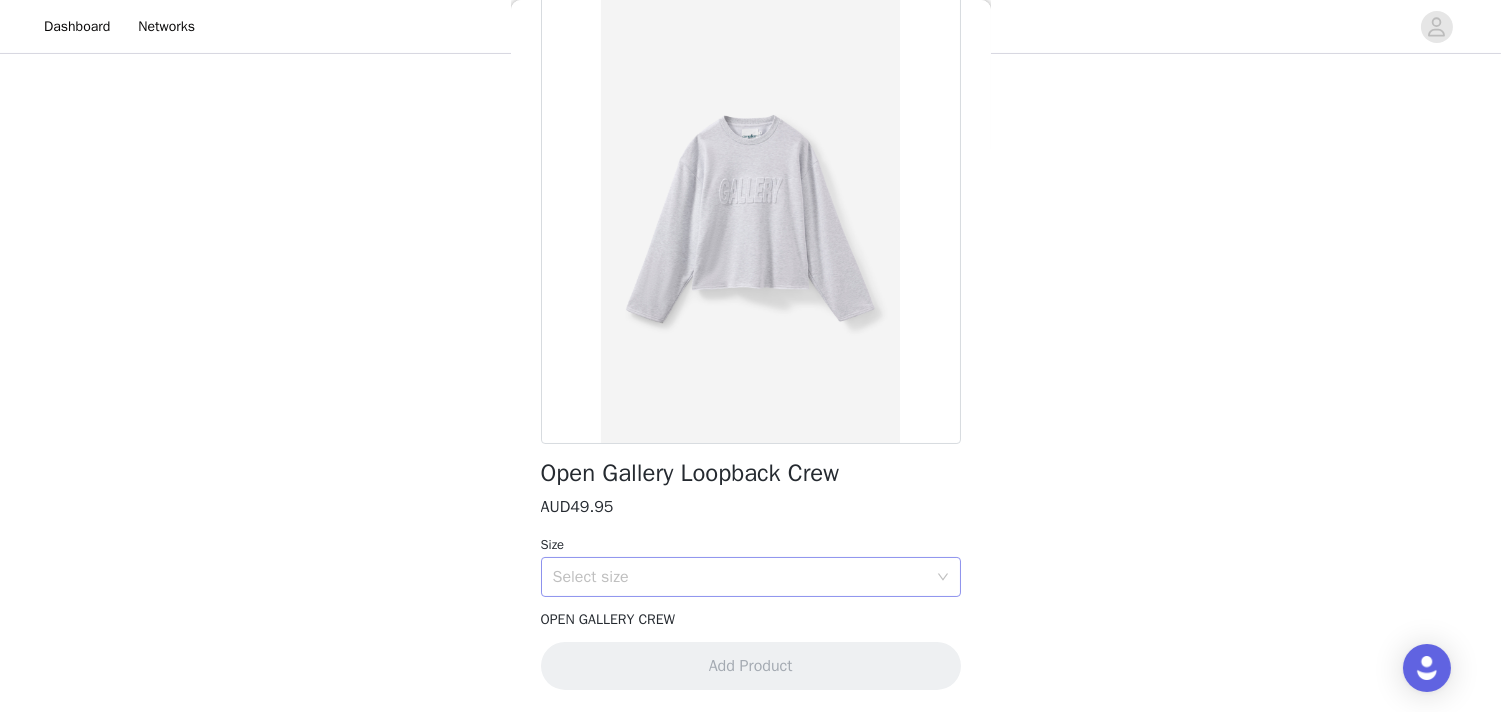 click on "Select size" at bounding box center (740, 577) 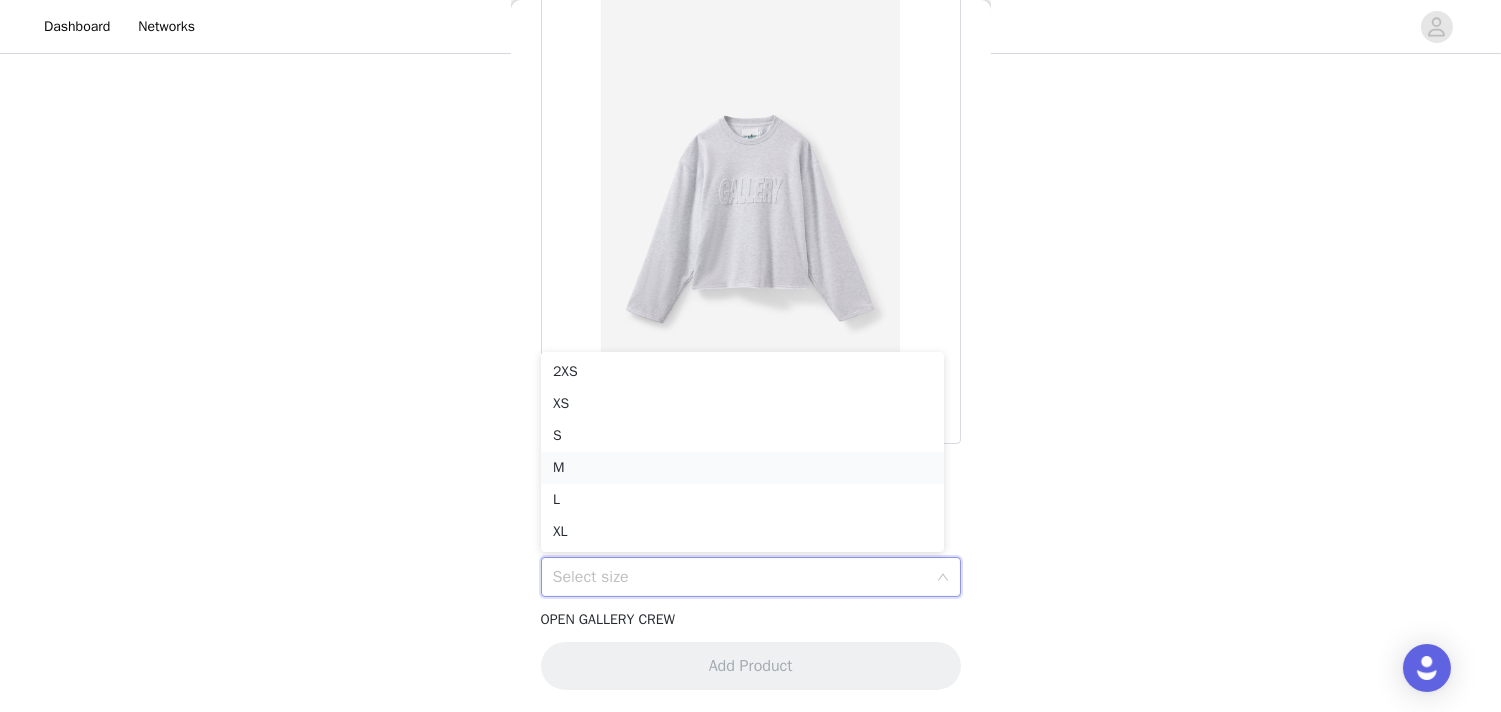 click on "M" at bounding box center [742, 468] 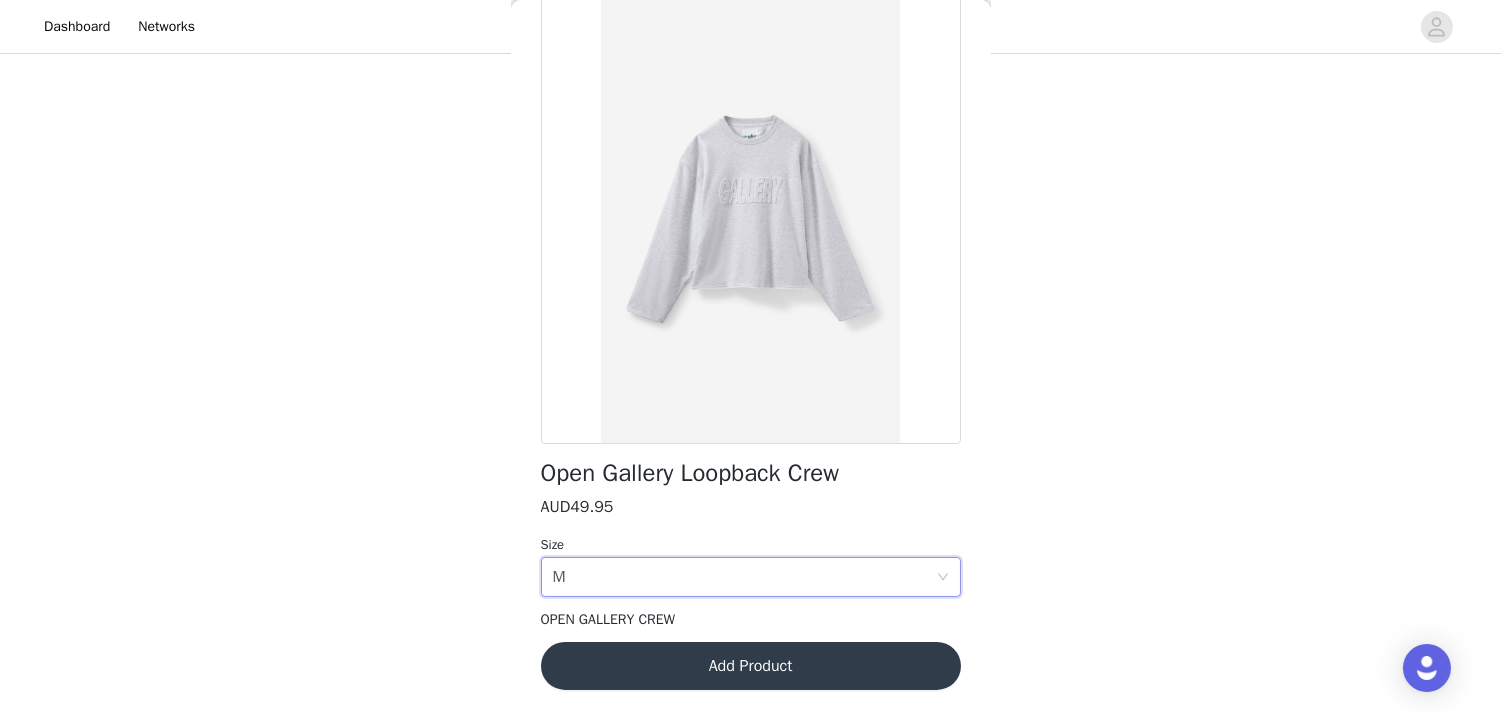 click on "Add Product" at bounding box center [751, 666] 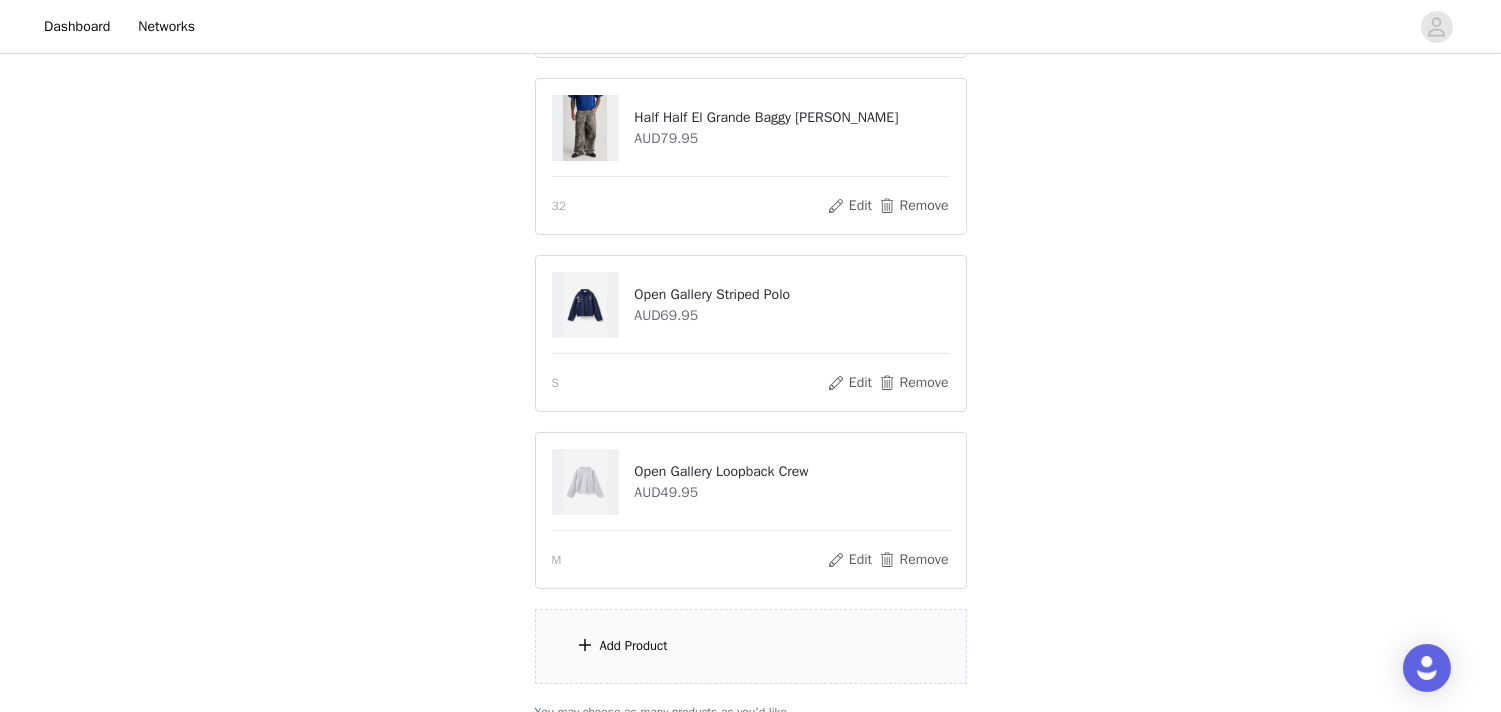 drag, startPoint x: 685, startPoint y: 650, endPoint x: 627, endPoint y: 644, distance: 58.30952 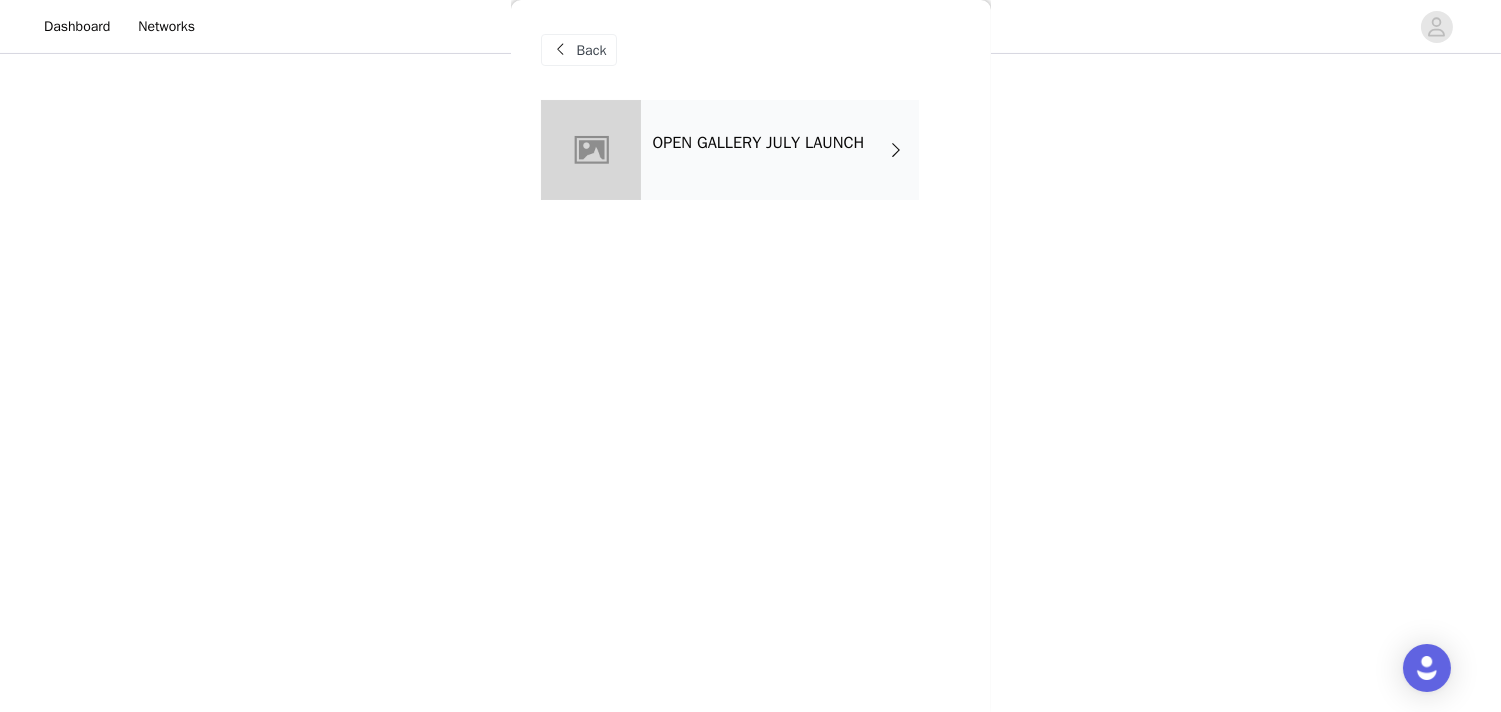 click on "OPEN GALLERY JULY LAUNCH" at bounding box center [780, 150] 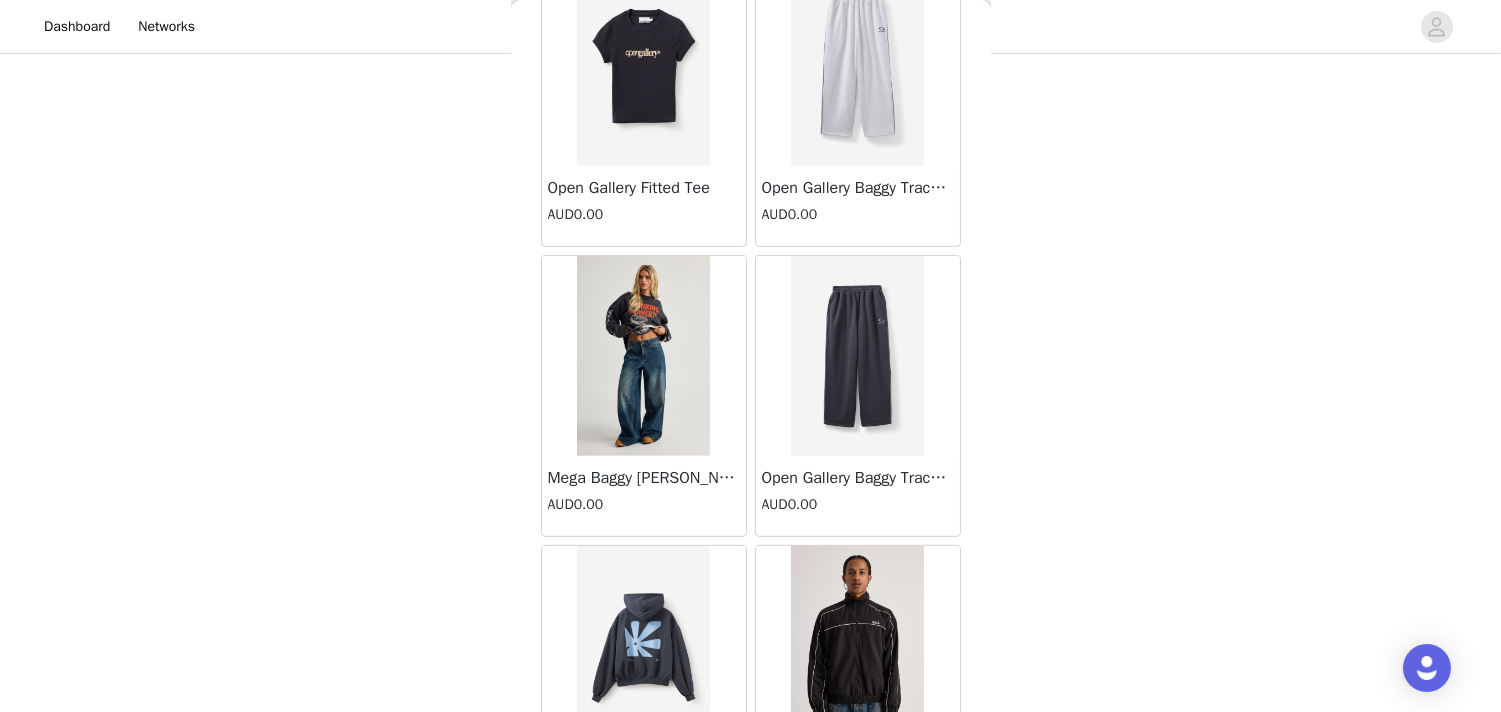 scroll, scrollTop: 2197, scrollLeft: 0, axis: vertical 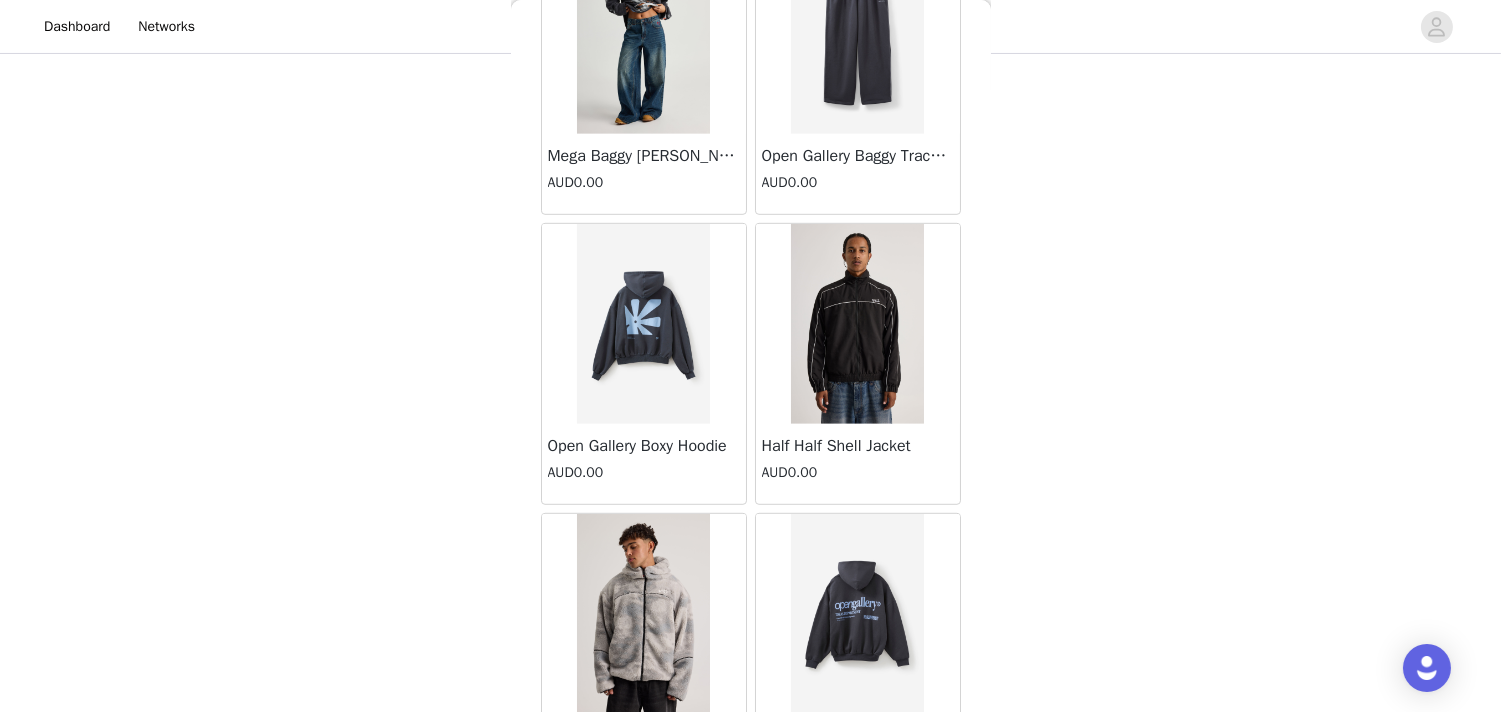 click at bounding box center [857, 324] 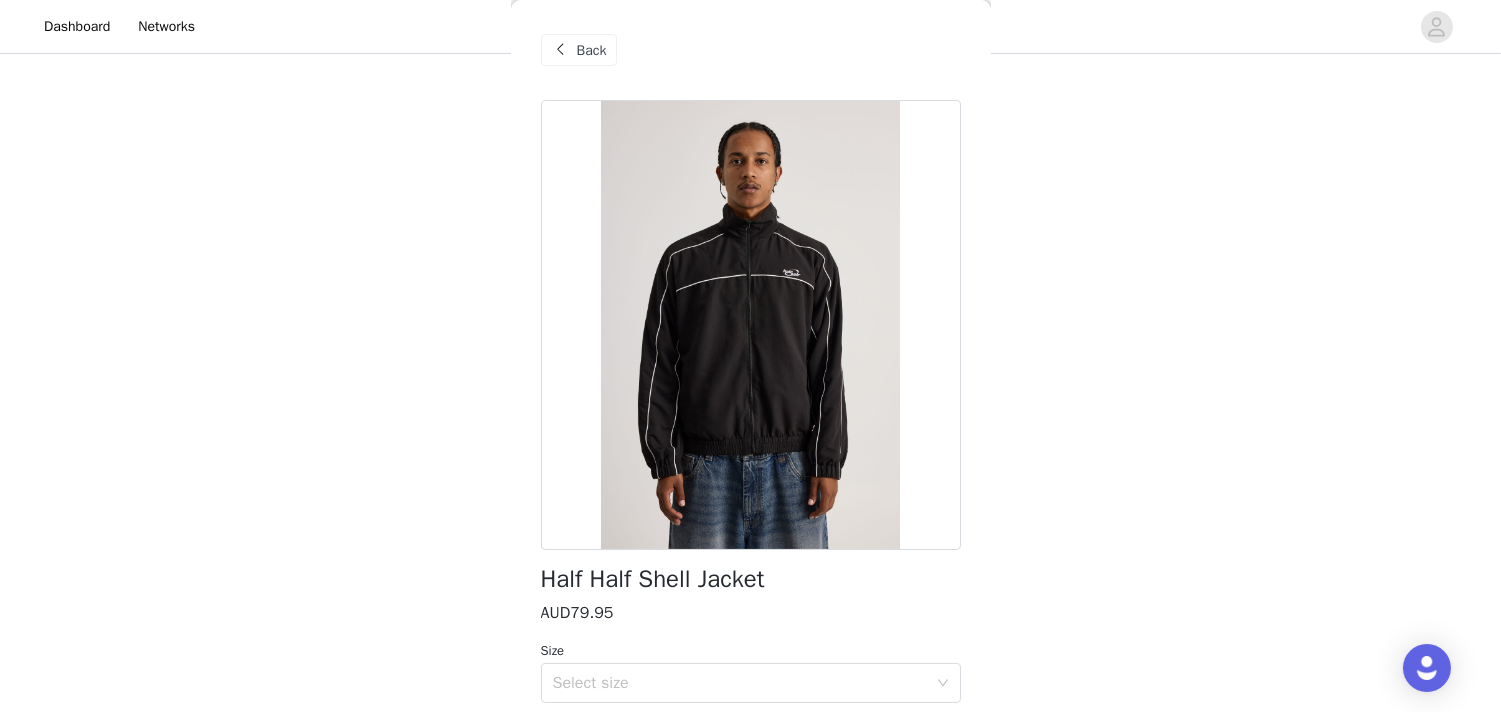 scroll, scrollTop: 106, scrollLeft: 0, axis: vertical 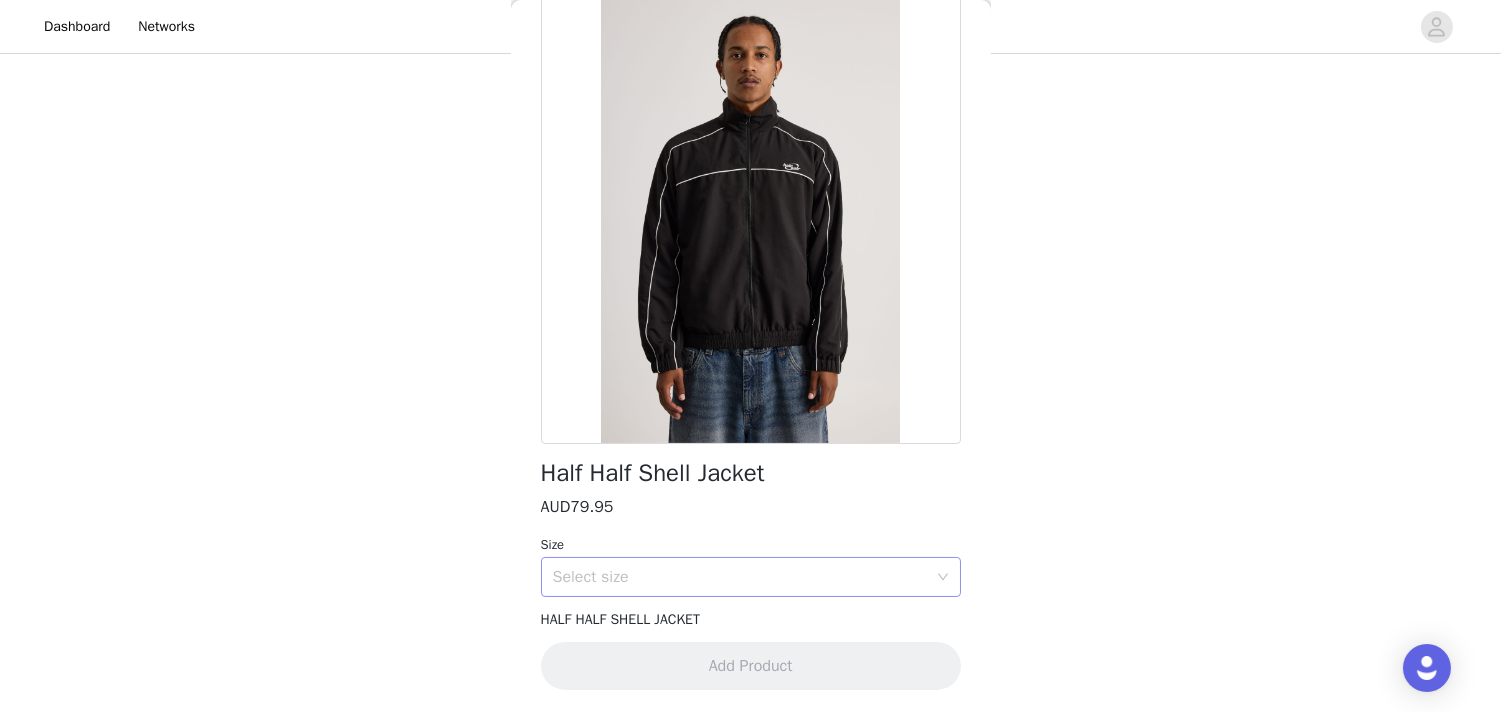 click on "Select size" at bounding box center (744, 577) 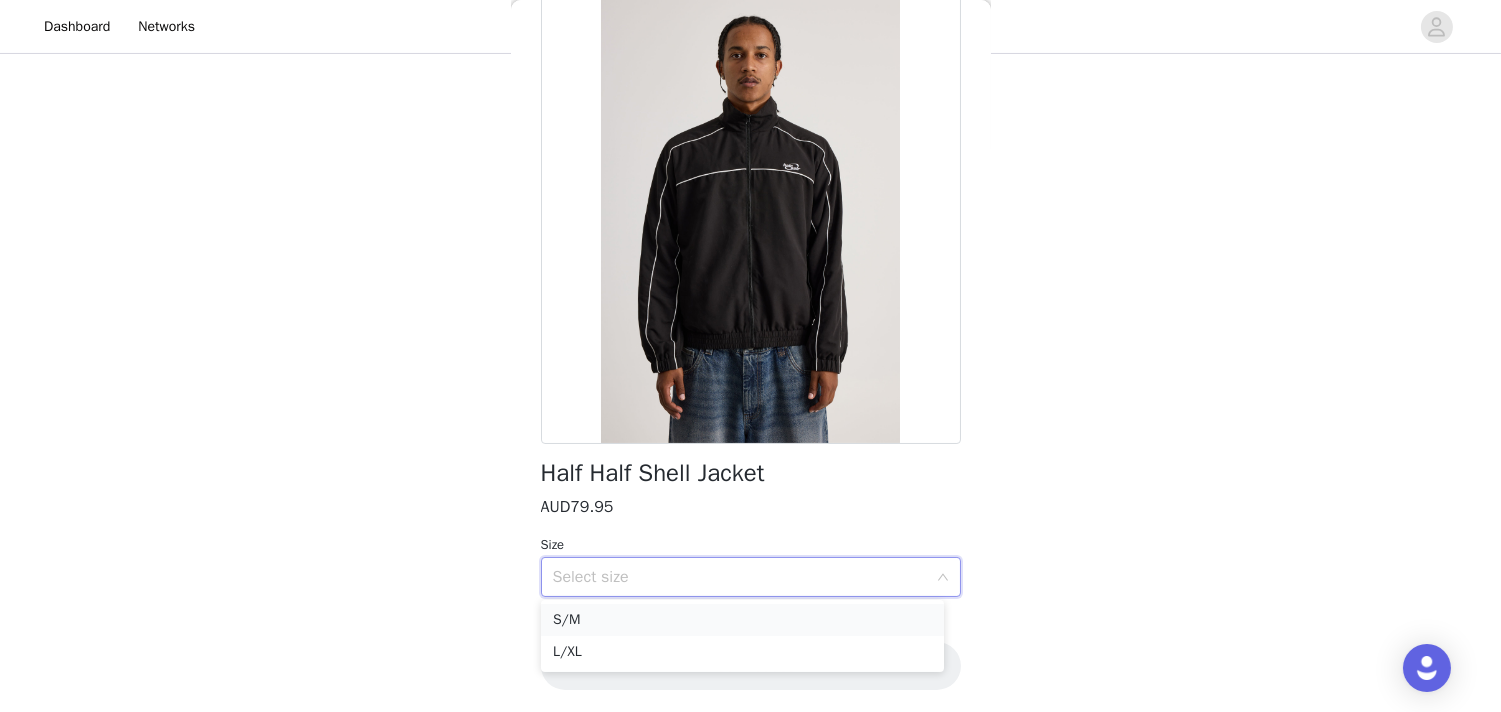 click on "S/M" at bounding box center [742, 620] 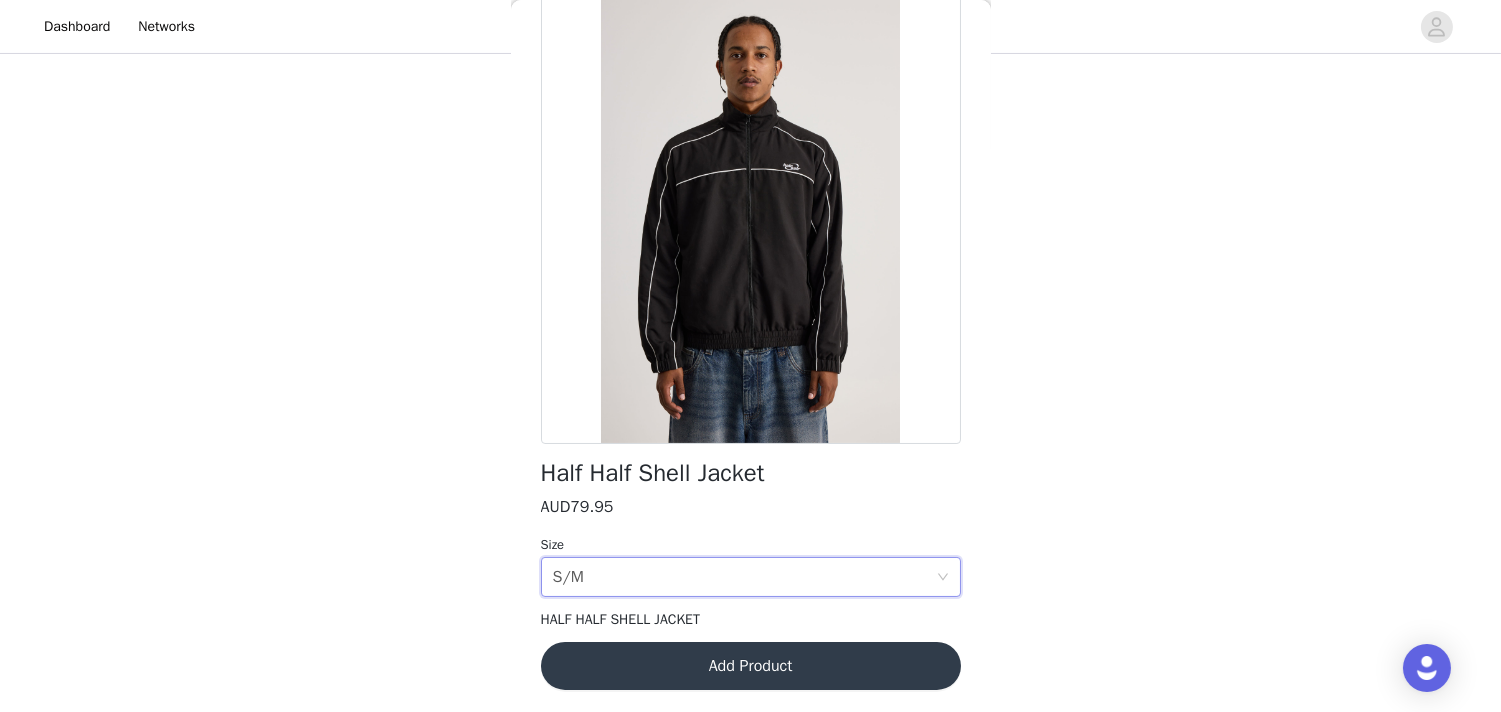 click on "Add Product" at bounding box center (751, 666) 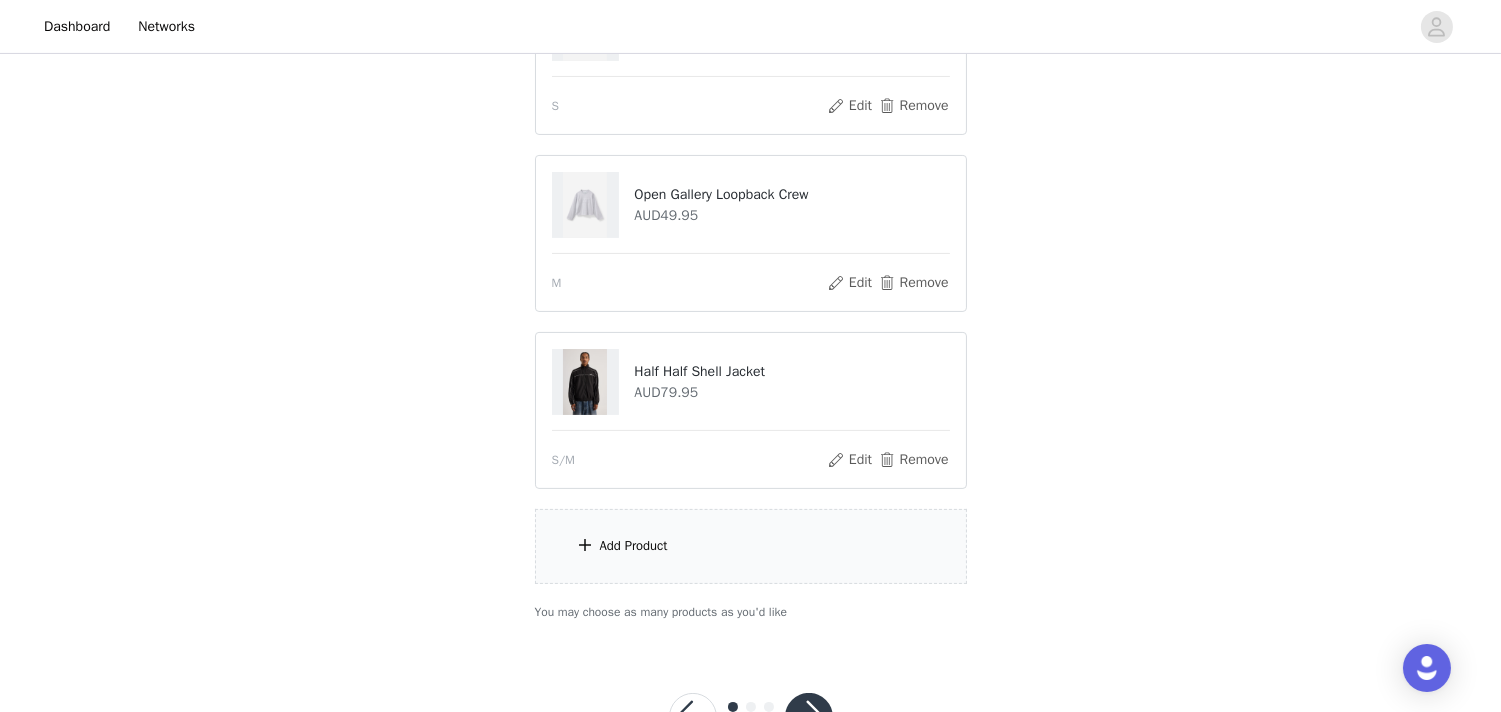 scroll, scrollTop: 884, scrollLeft: 0, axis: vertical 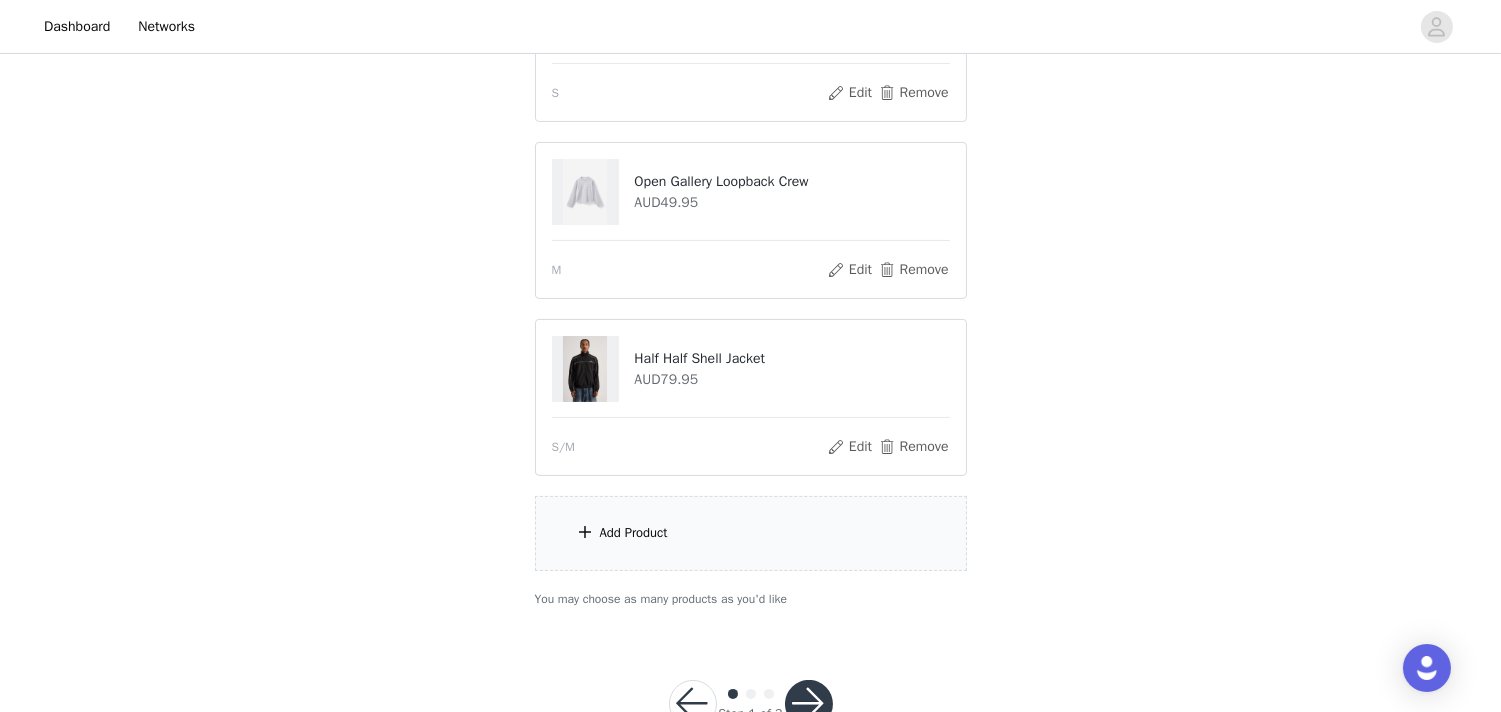 click on "Add Product" at bounding box center [751, 533] 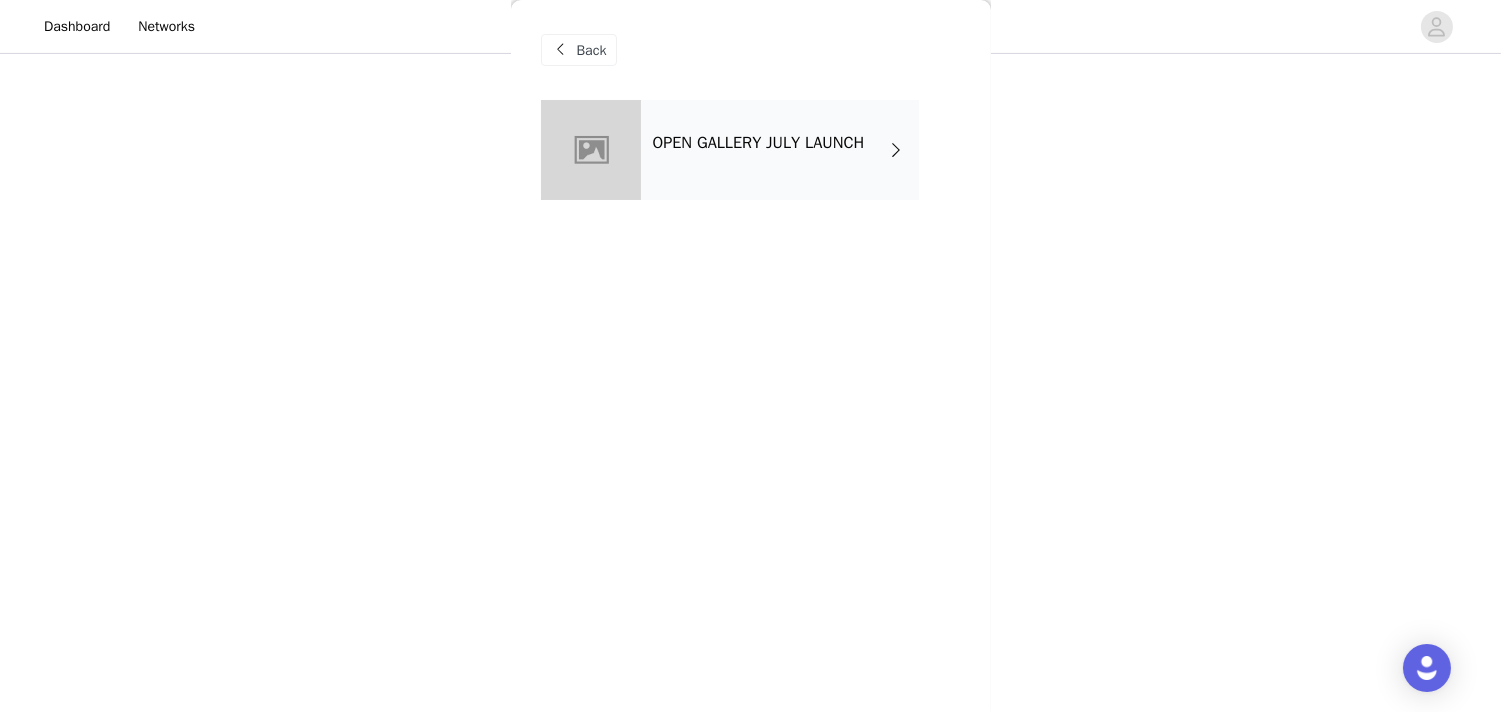 click on "OPEN GALLERY JULY LAUNCH" at bounding box center (759, 143) 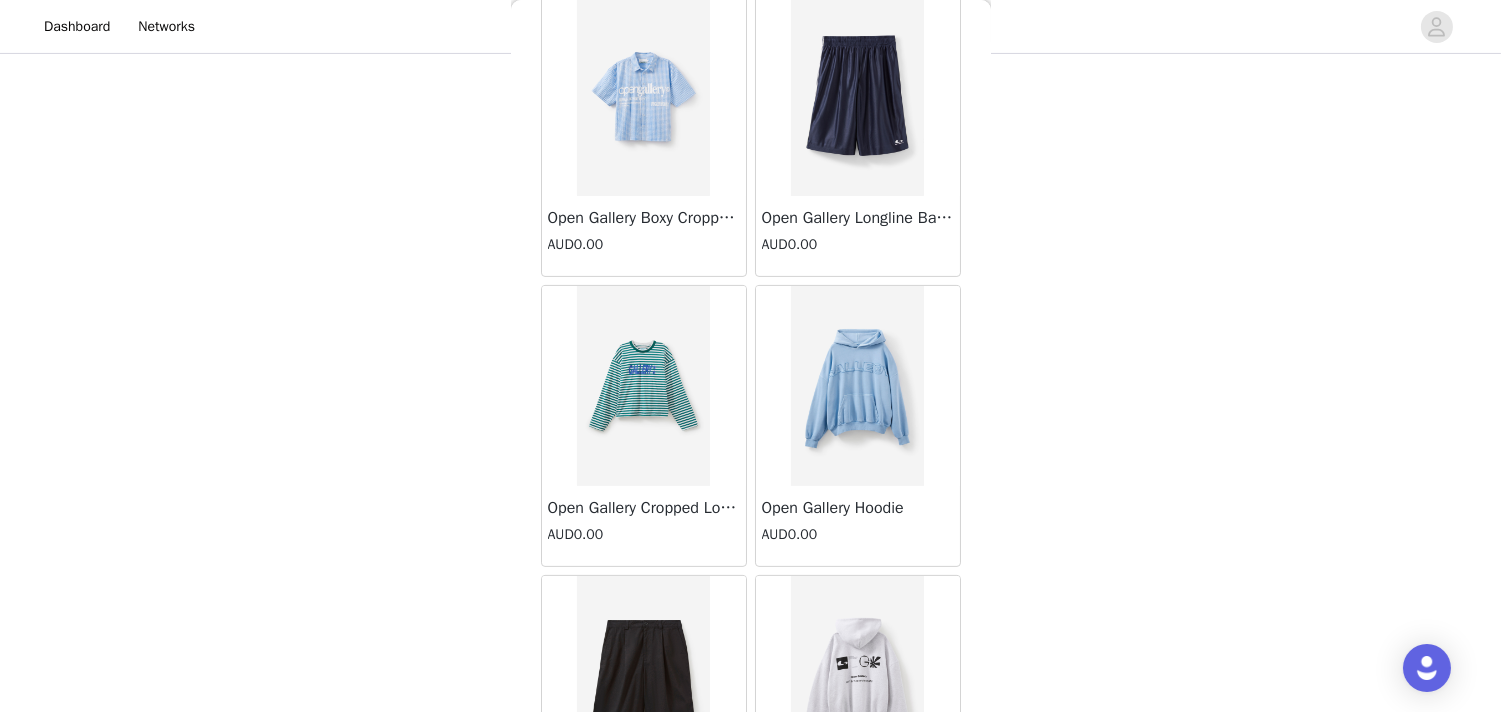 scroll, scrollTop: 1310, scrollLeft: 0, axis: vertical 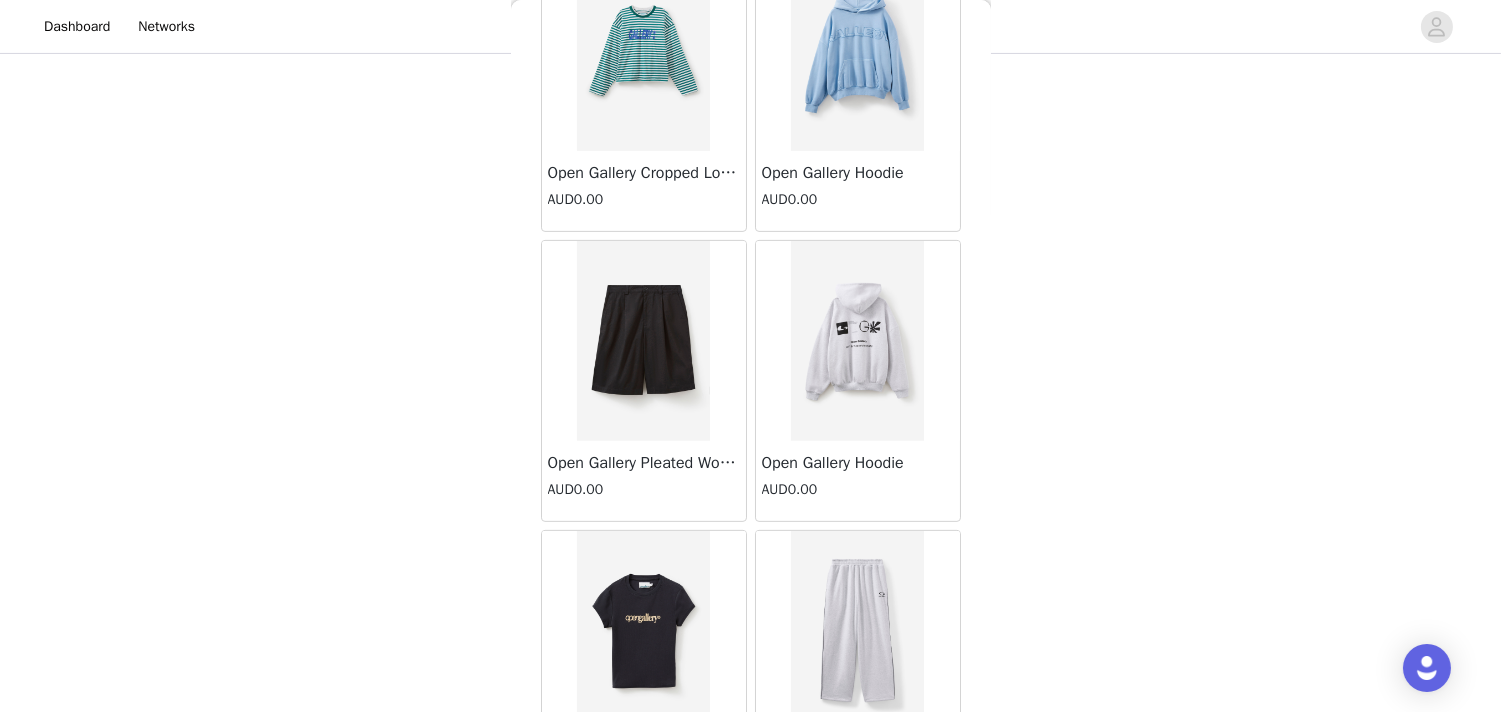 click at bounding box center (643, 51) 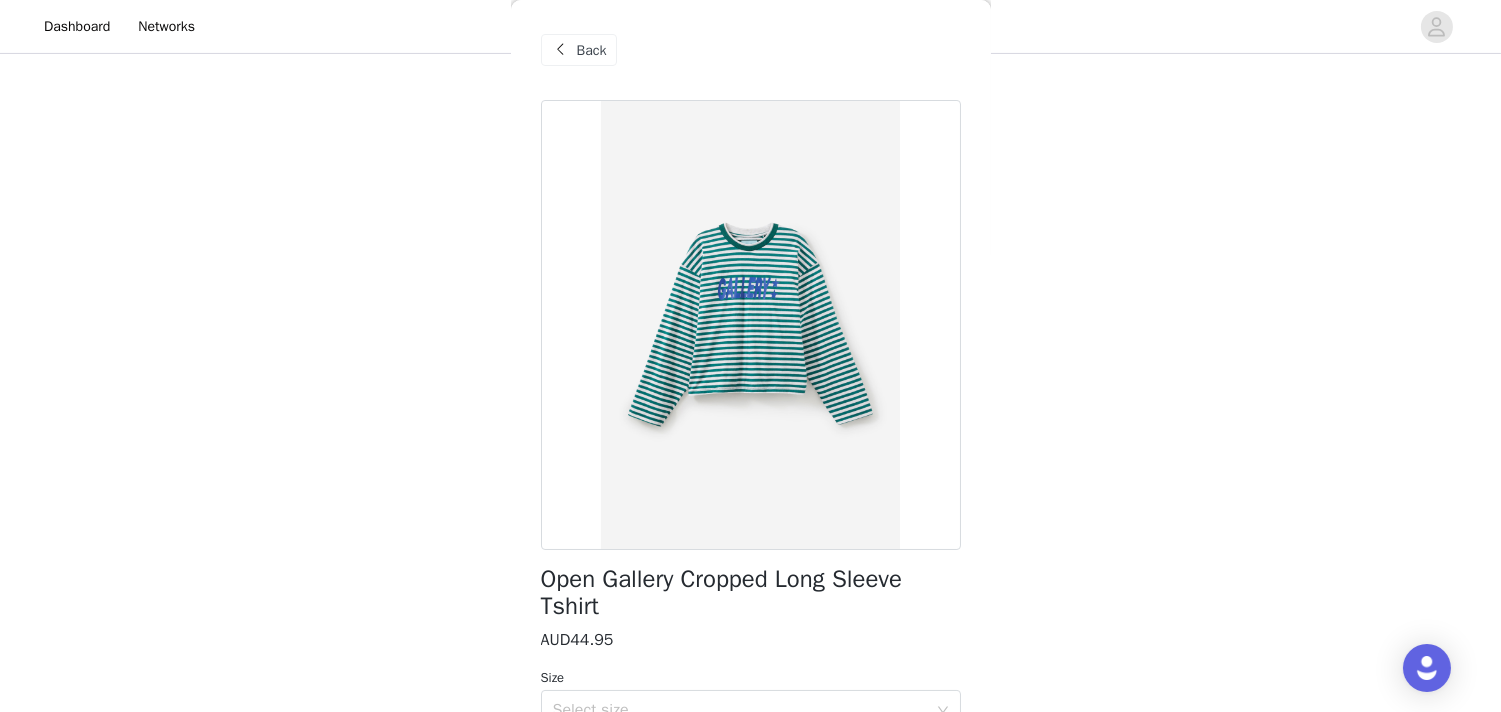 scroll, scrollTop: 134, scrollLeft: 0, axis: vertical 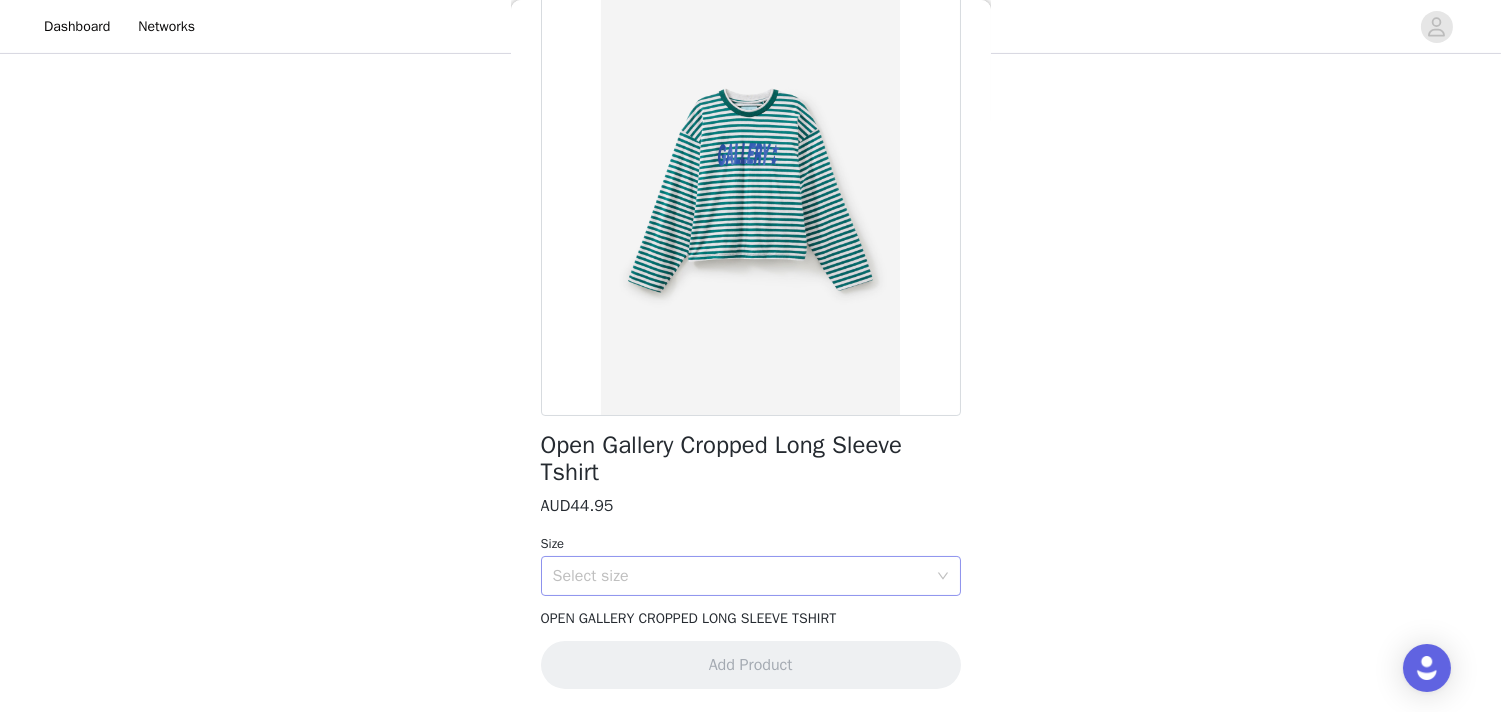 click on "Select size" at bounding box center [740, 576] 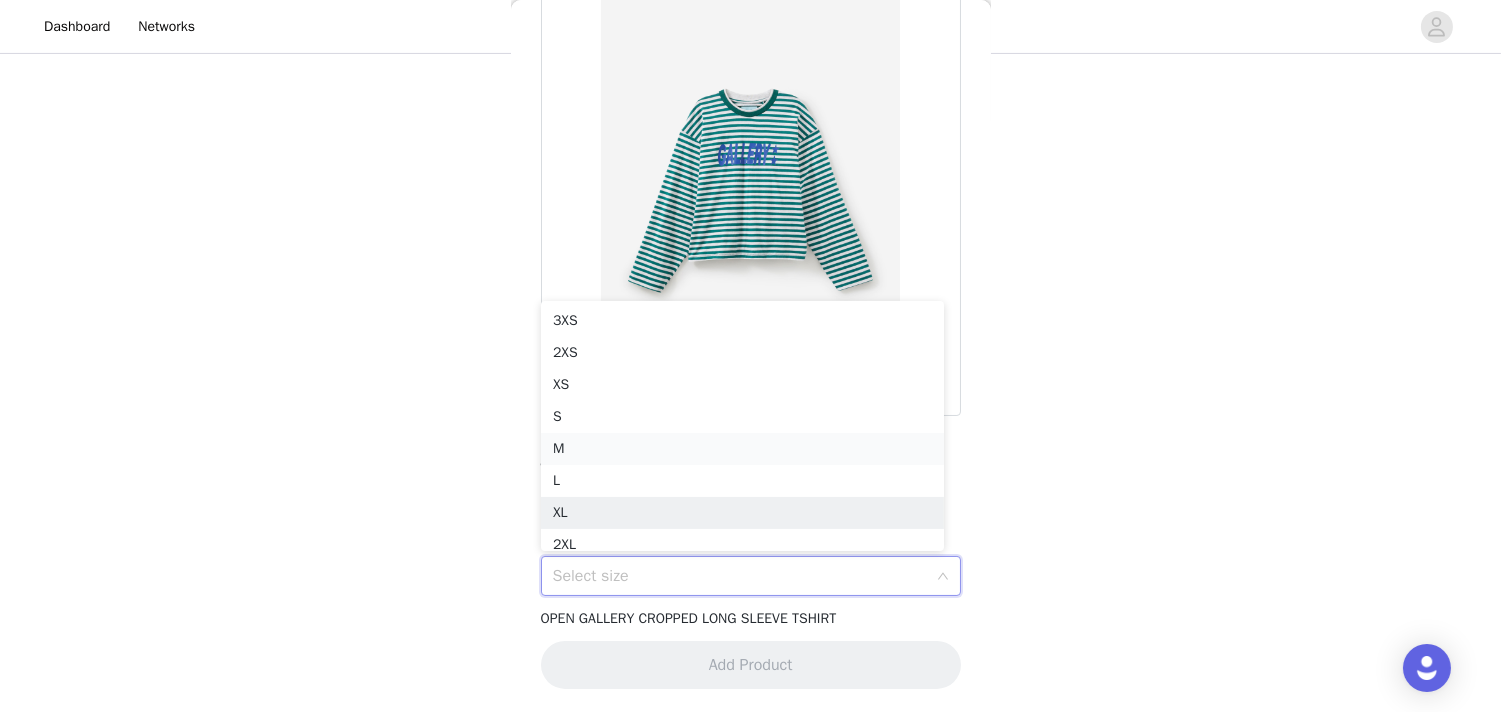scroll, scrollTop: 10, scrollLeft: 0, axis: vertical 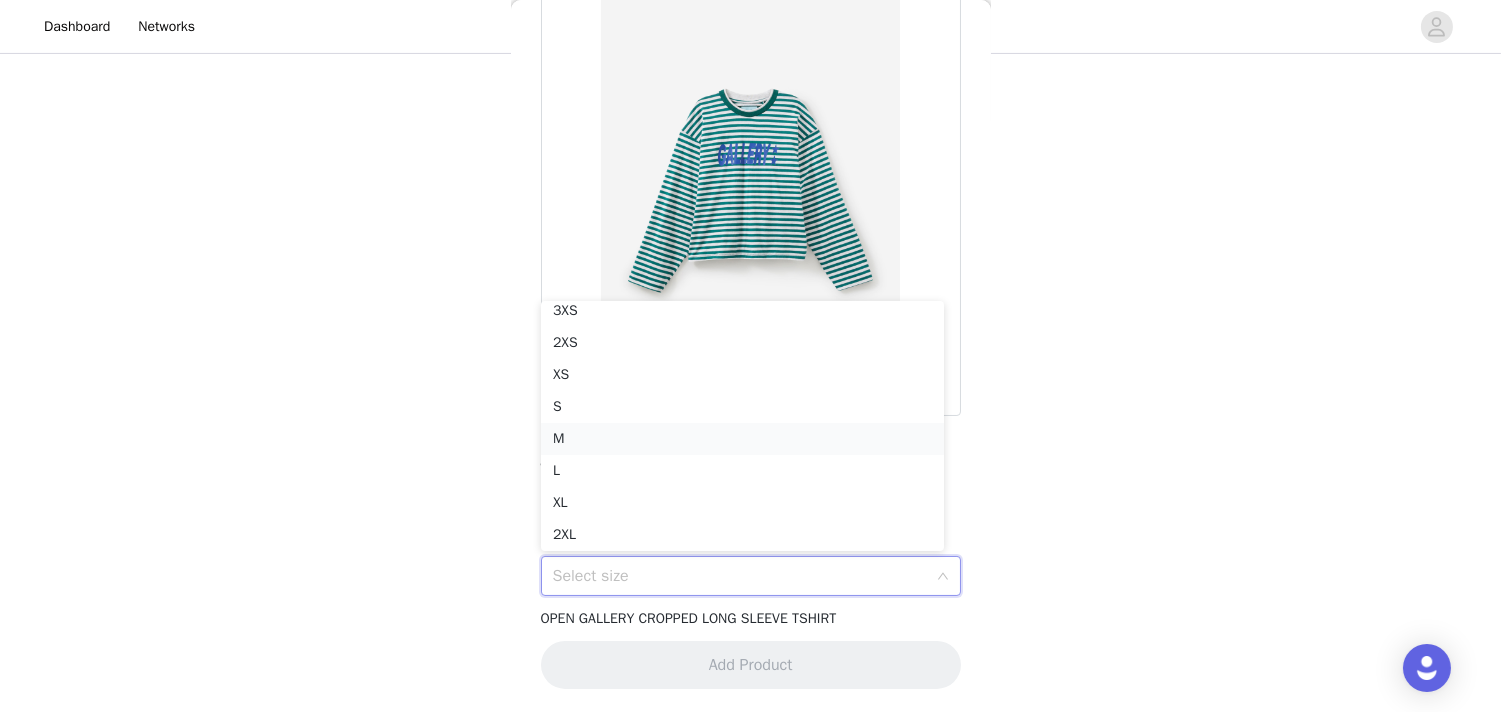 click on "M" at bounding box center [742, 439] 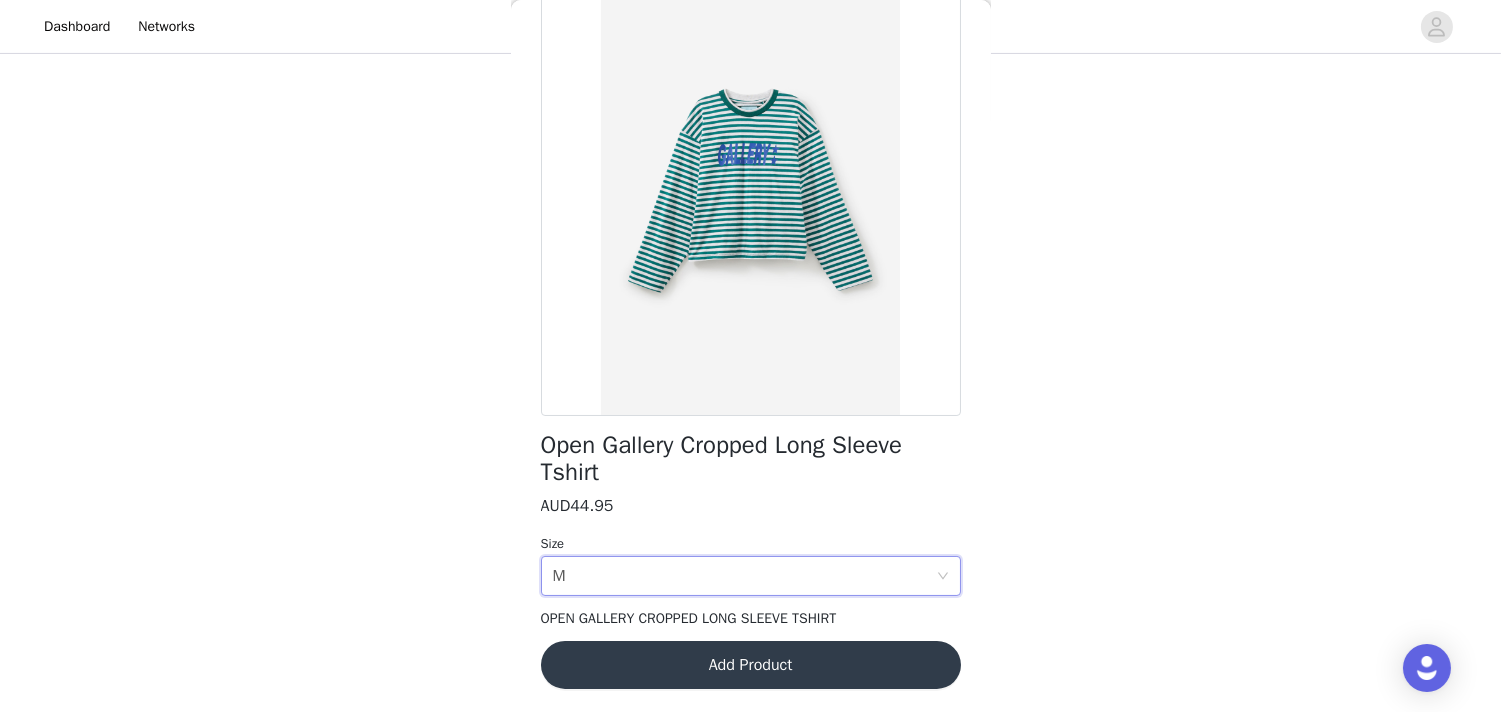 click on "Add Product" at bounding box center [751, 665] 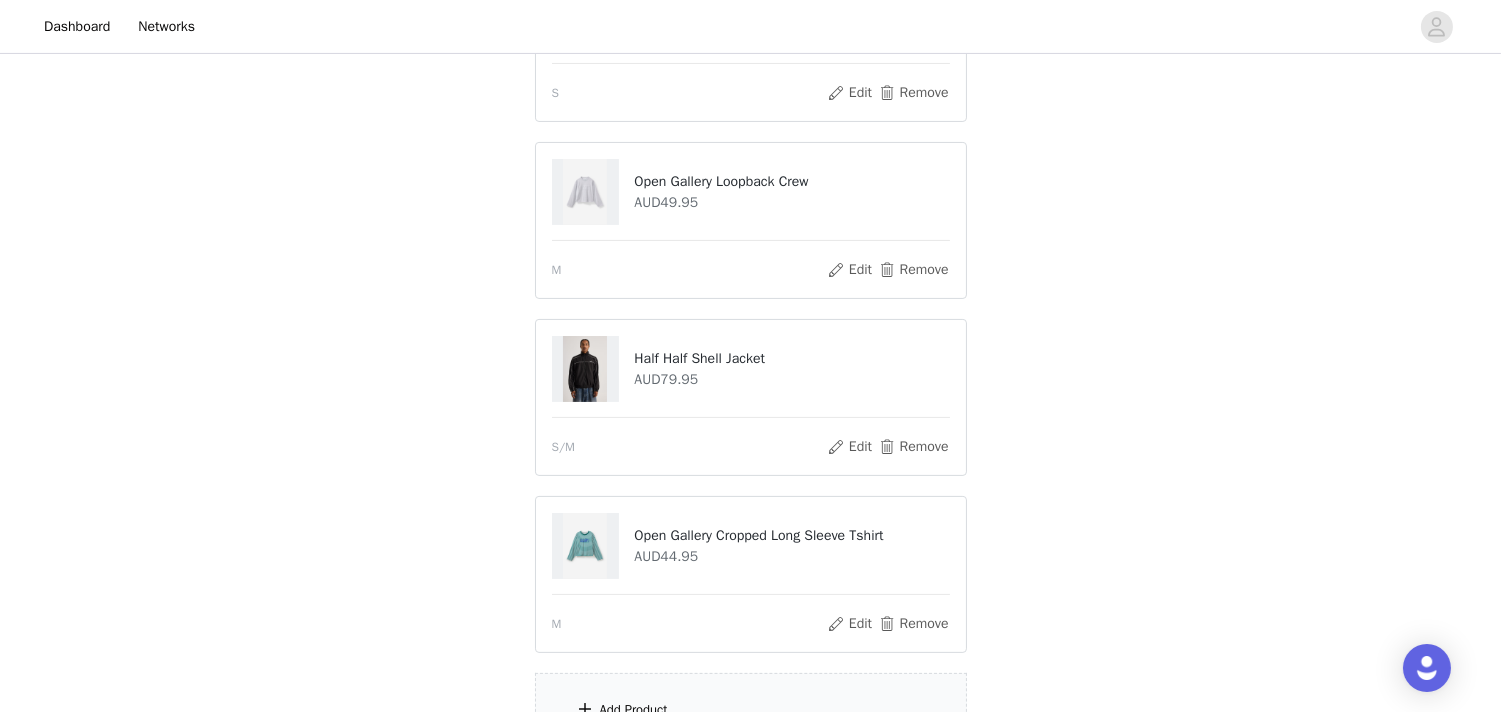 drag, startPoint x: 667, startPoint y: 688, endPoint x: 591, endPoint y: 703, distance: 77.46612 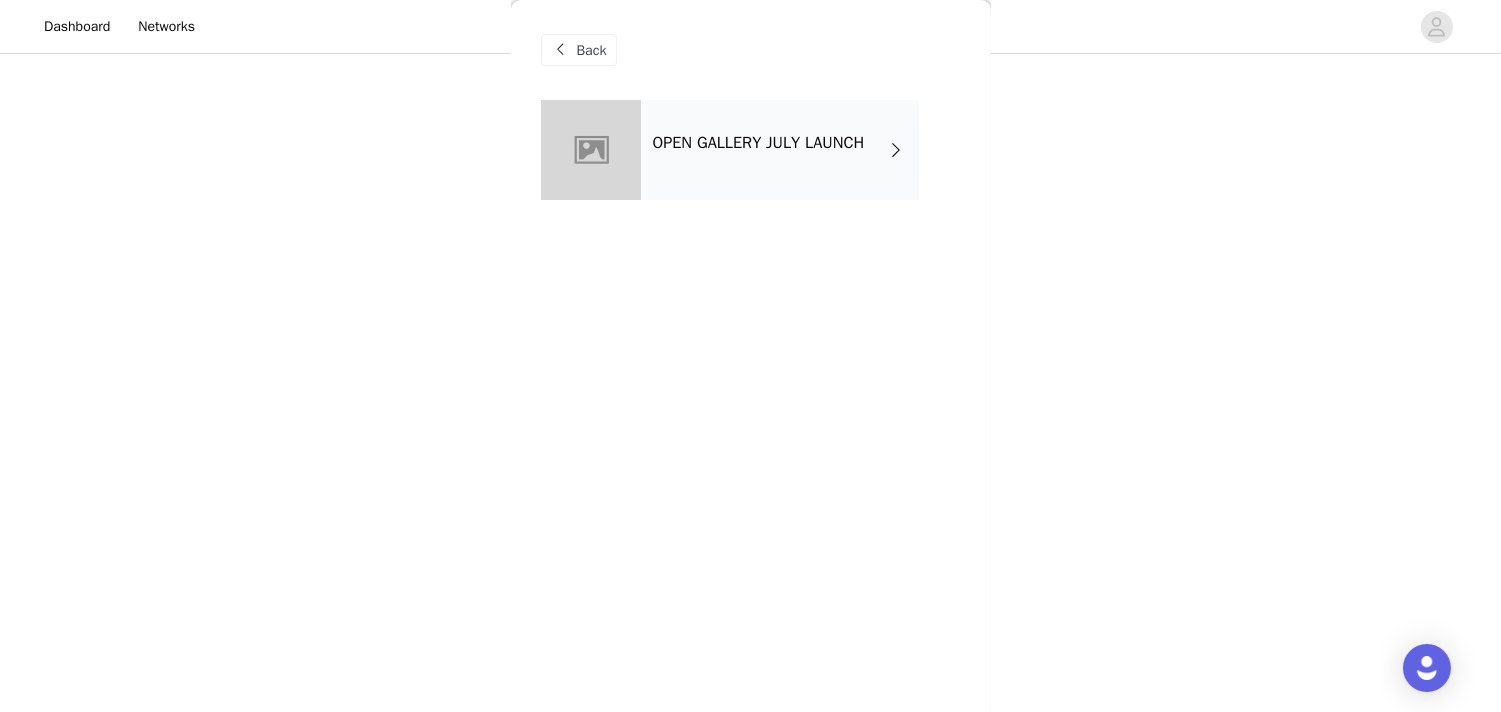 click on "OPEN GALLERY JULY LAUNCH" at bounding box center [780, 150] 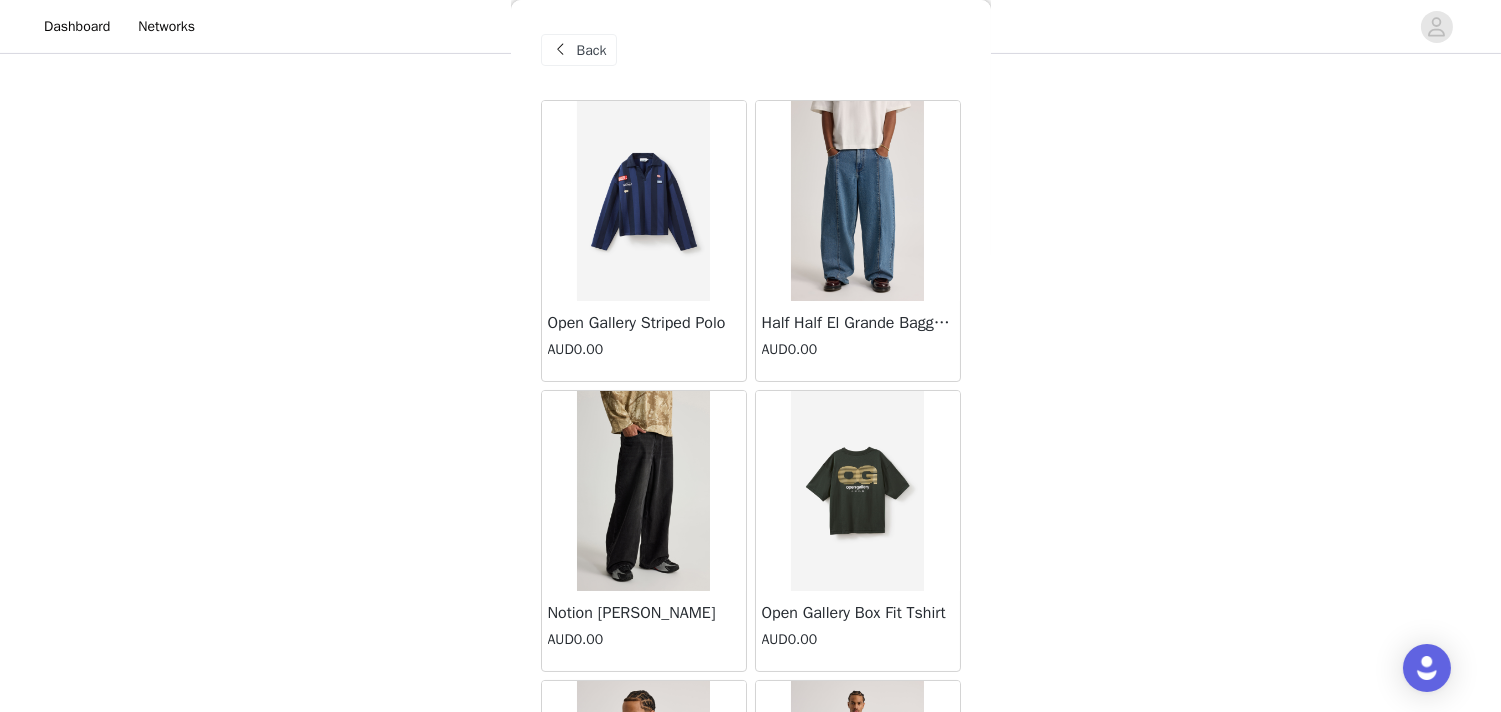 scroll, scrollTop: 1068, scrollLeft: 0, axis: vertical 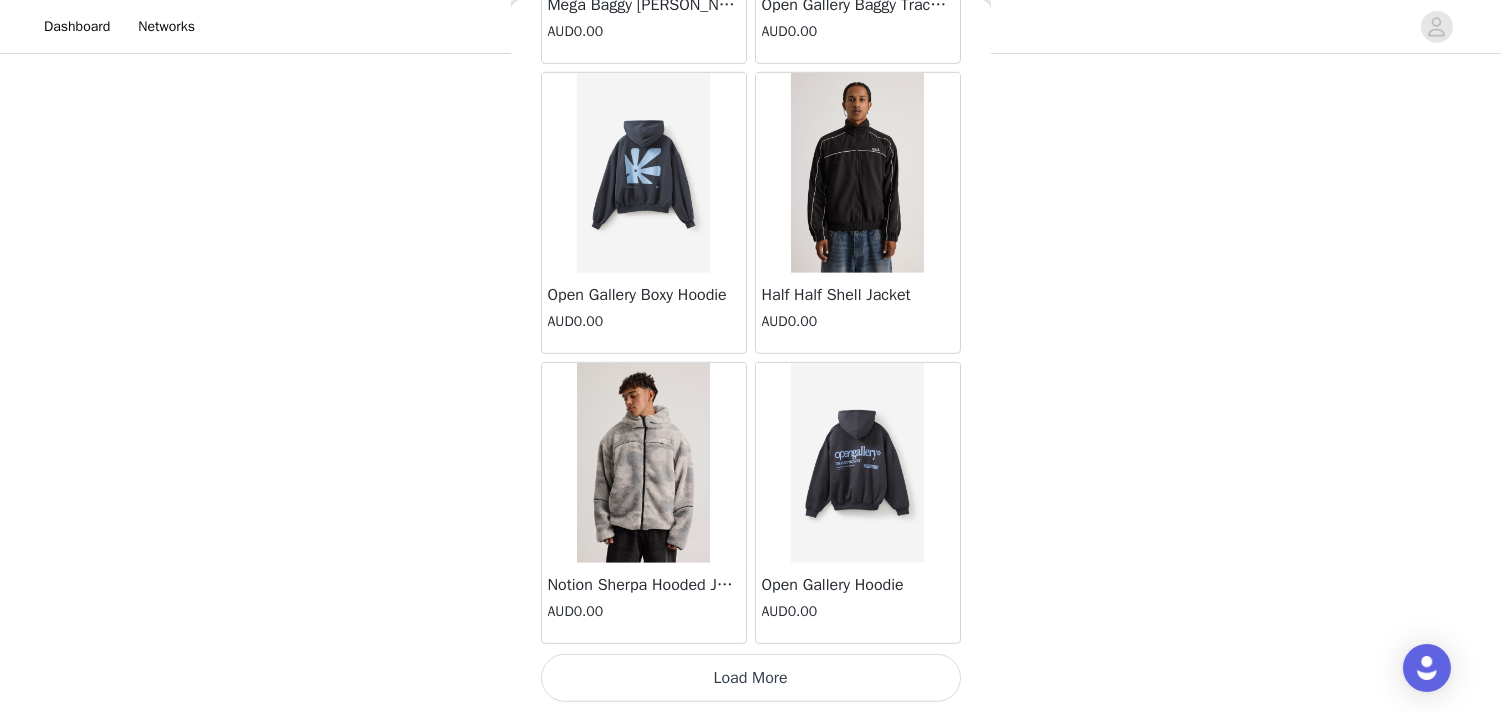 click on "Load More" at bounding box center [751, 678] 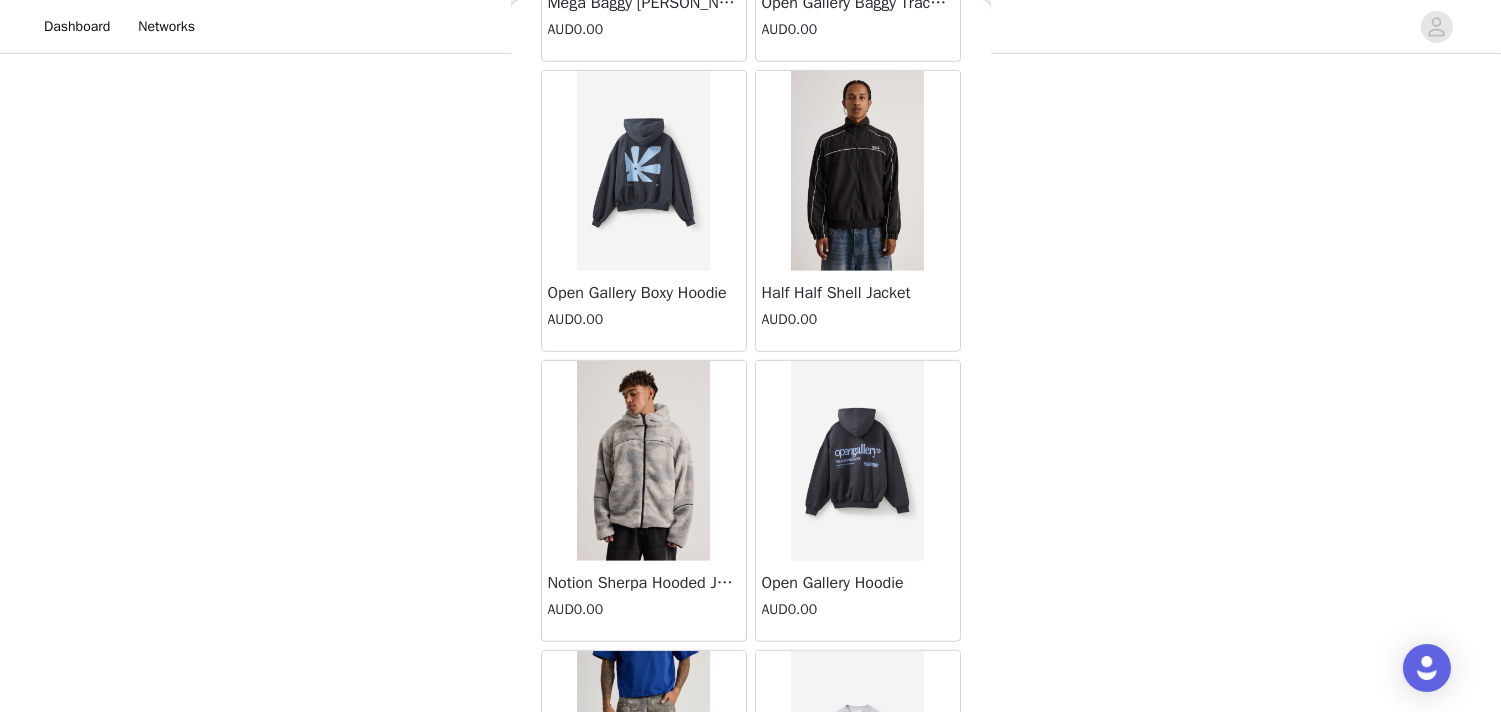 scroll, scrollTop: 2866, scrollLeft: 0, axis: vertical 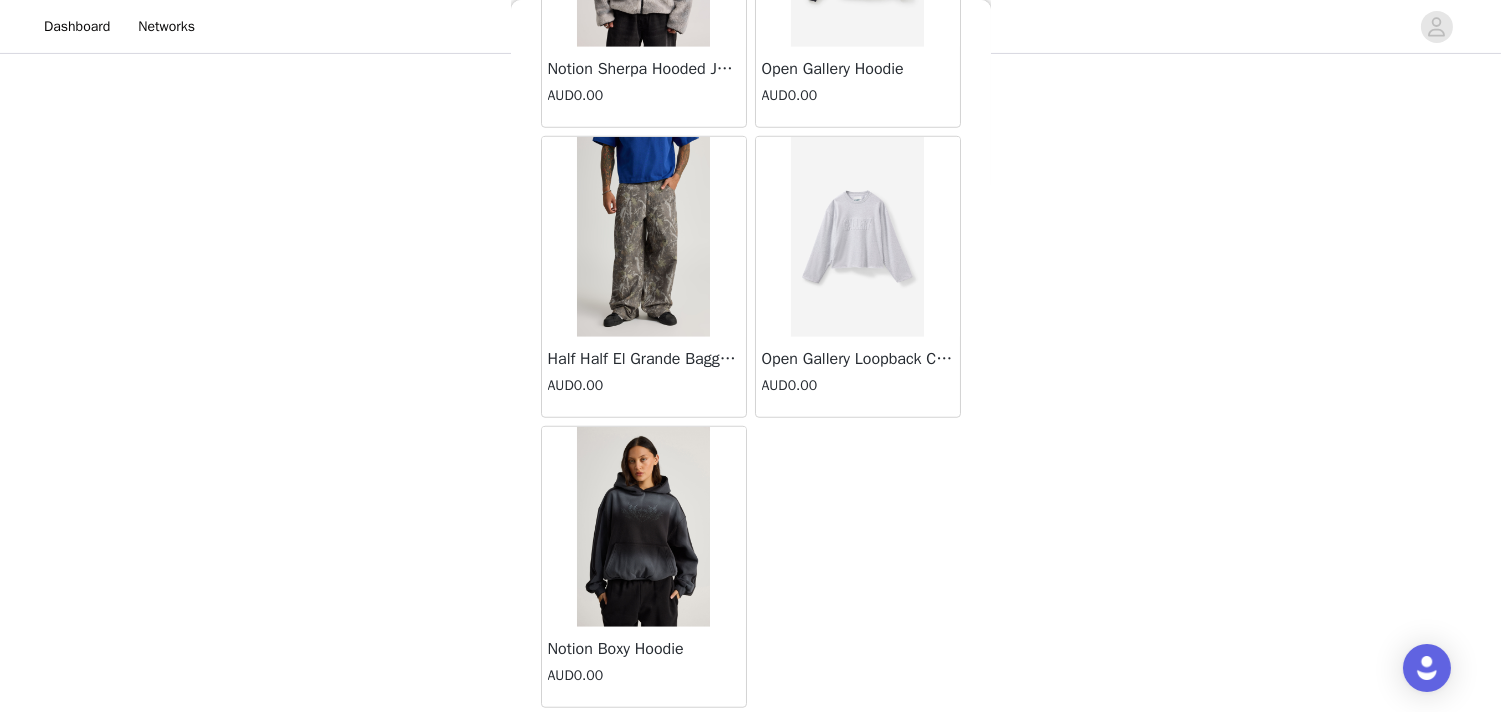 click at bounding box center [643, 527] 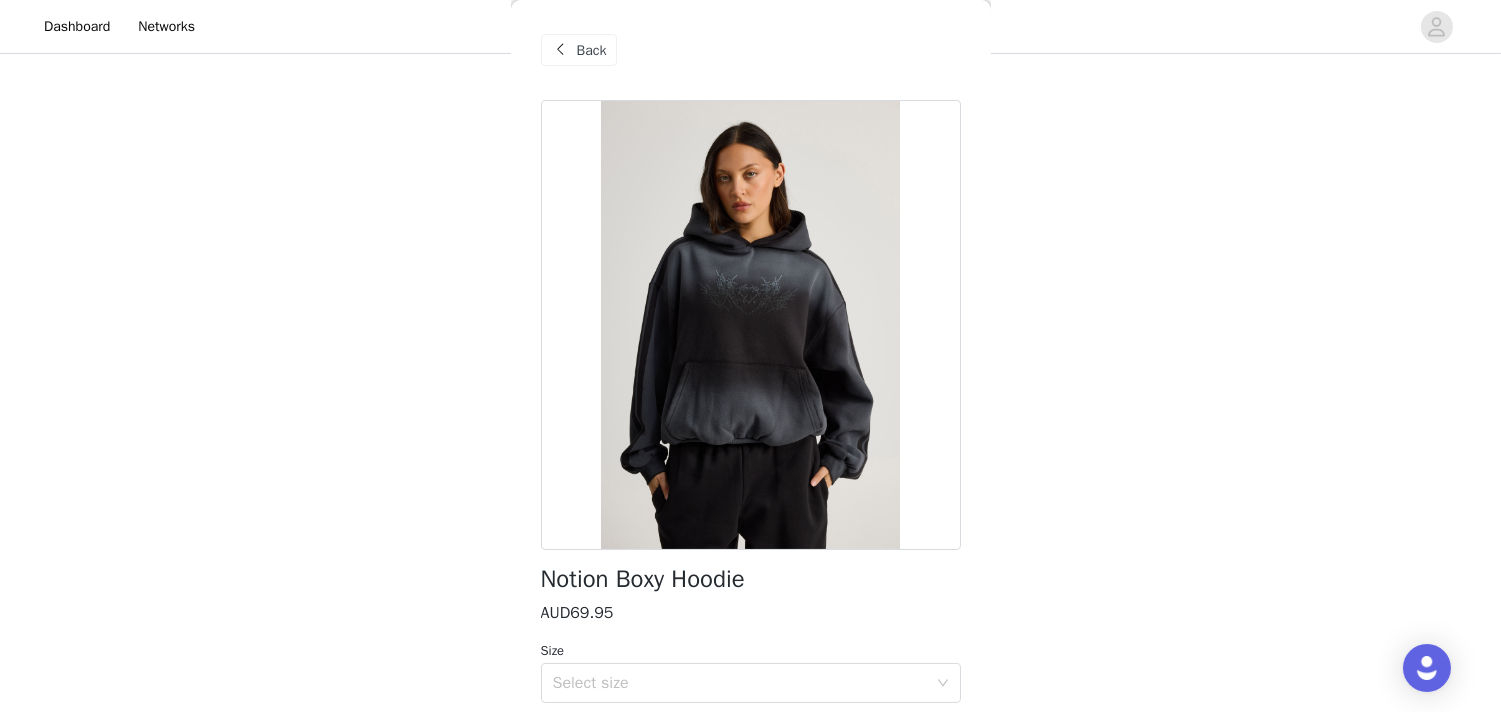 scroll, scrollTop: 106, scrollLeft: 0, axis: vertical 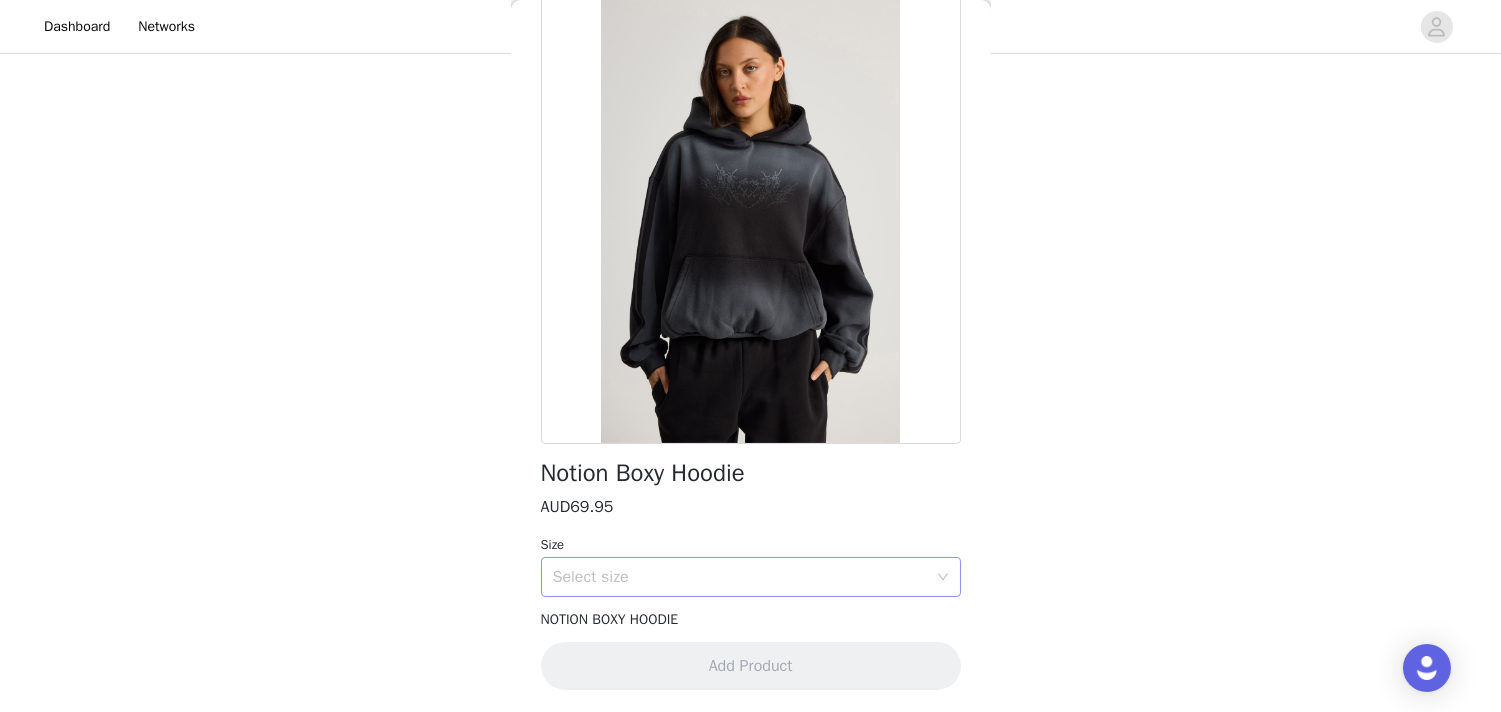 click on "Select size" at bounding box center [740, 577] 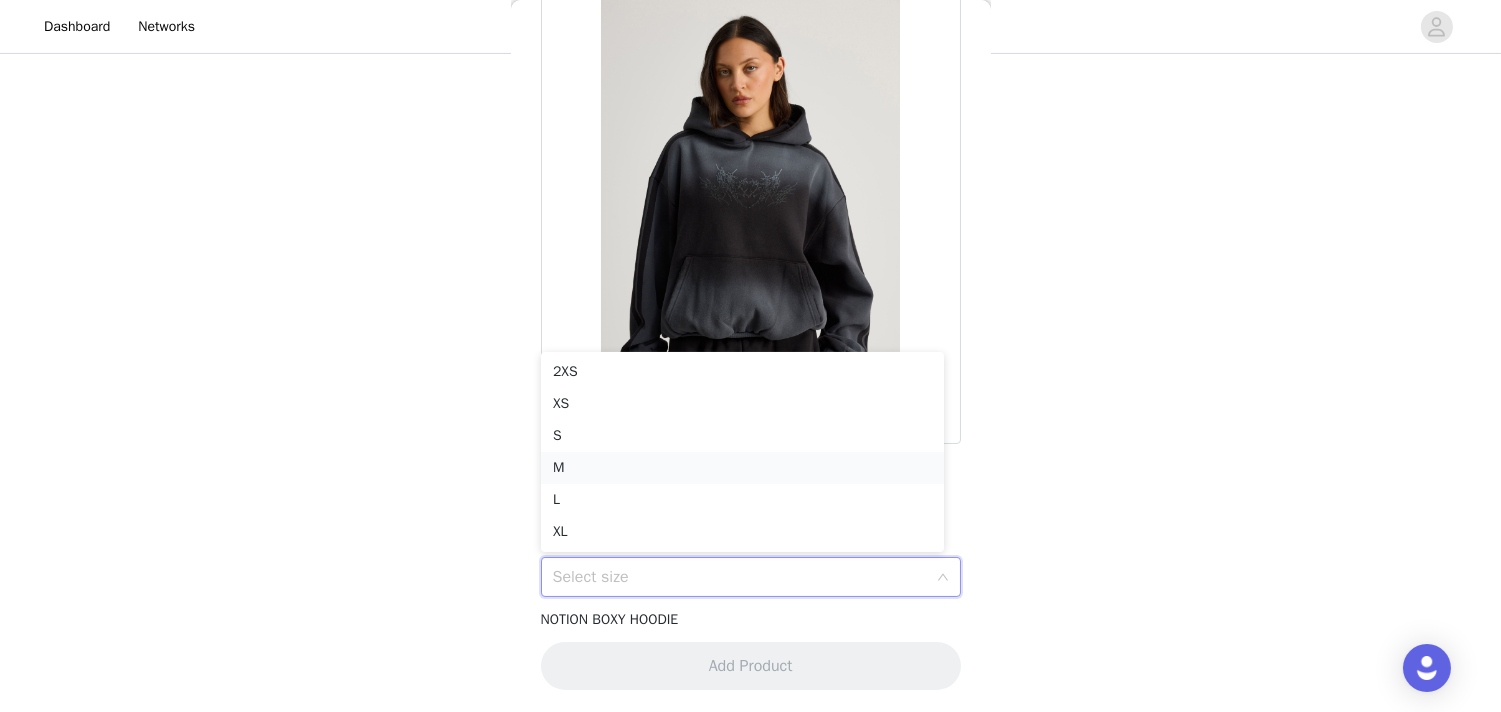 click on "M" at bounding box center [742, 468] 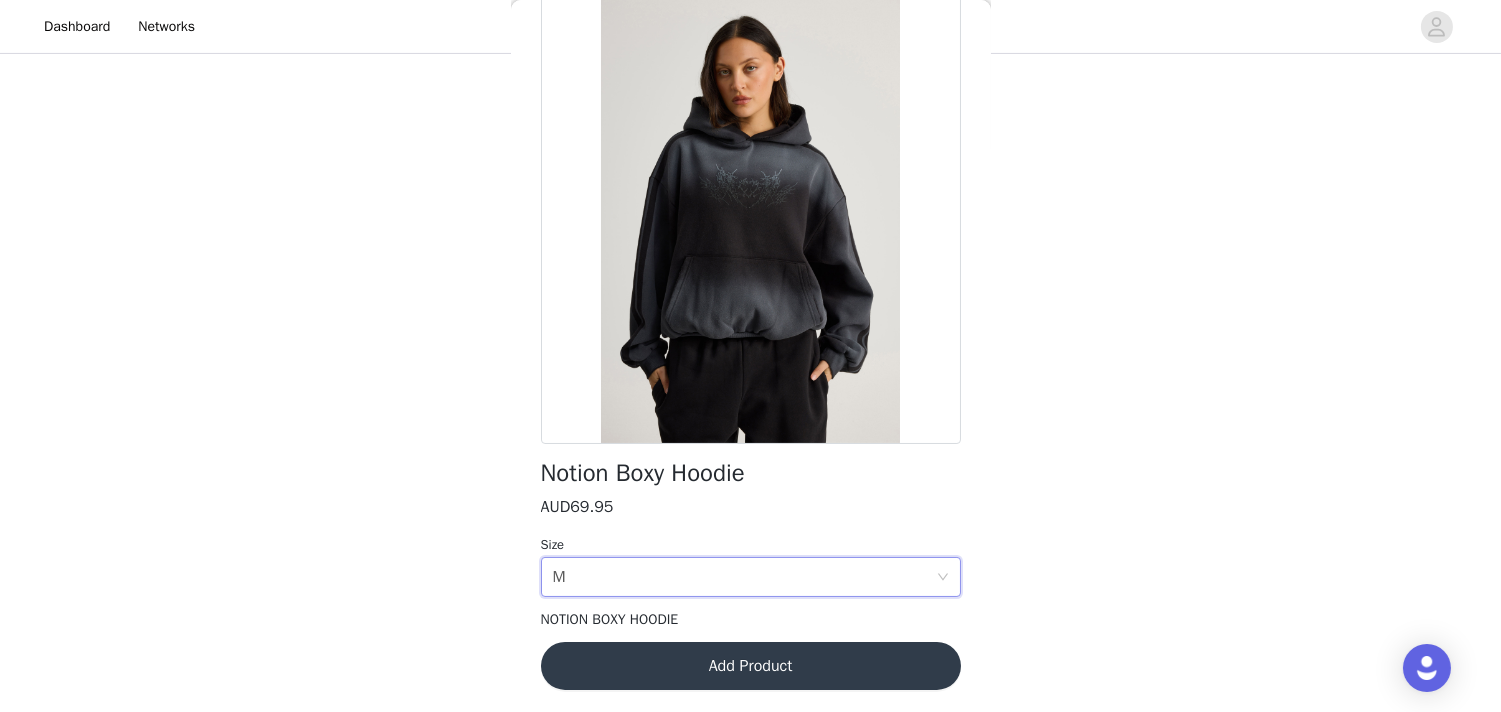 click on "Add Product" at bounding box center [751, 666] 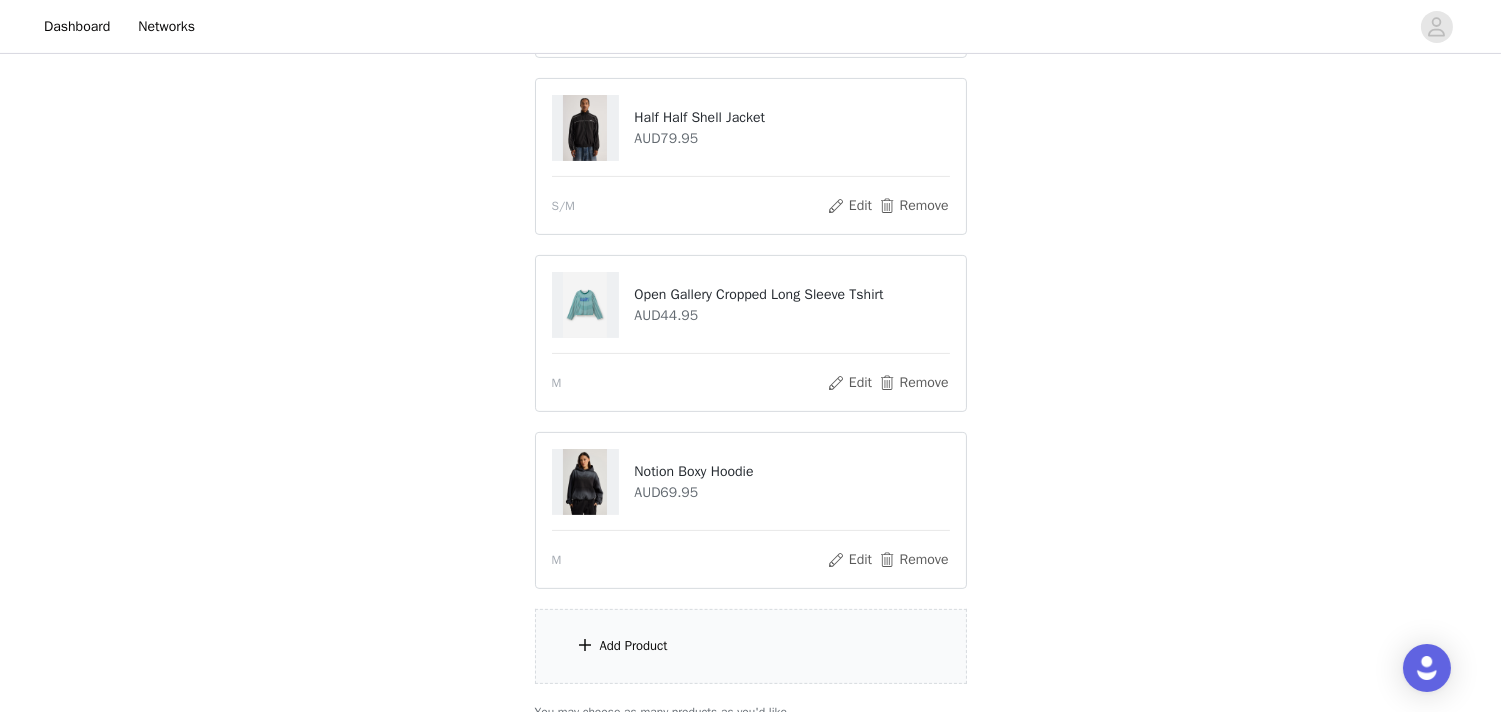 scroll, scrollTop: 1303, scrollLeft: 0, axis: vertical 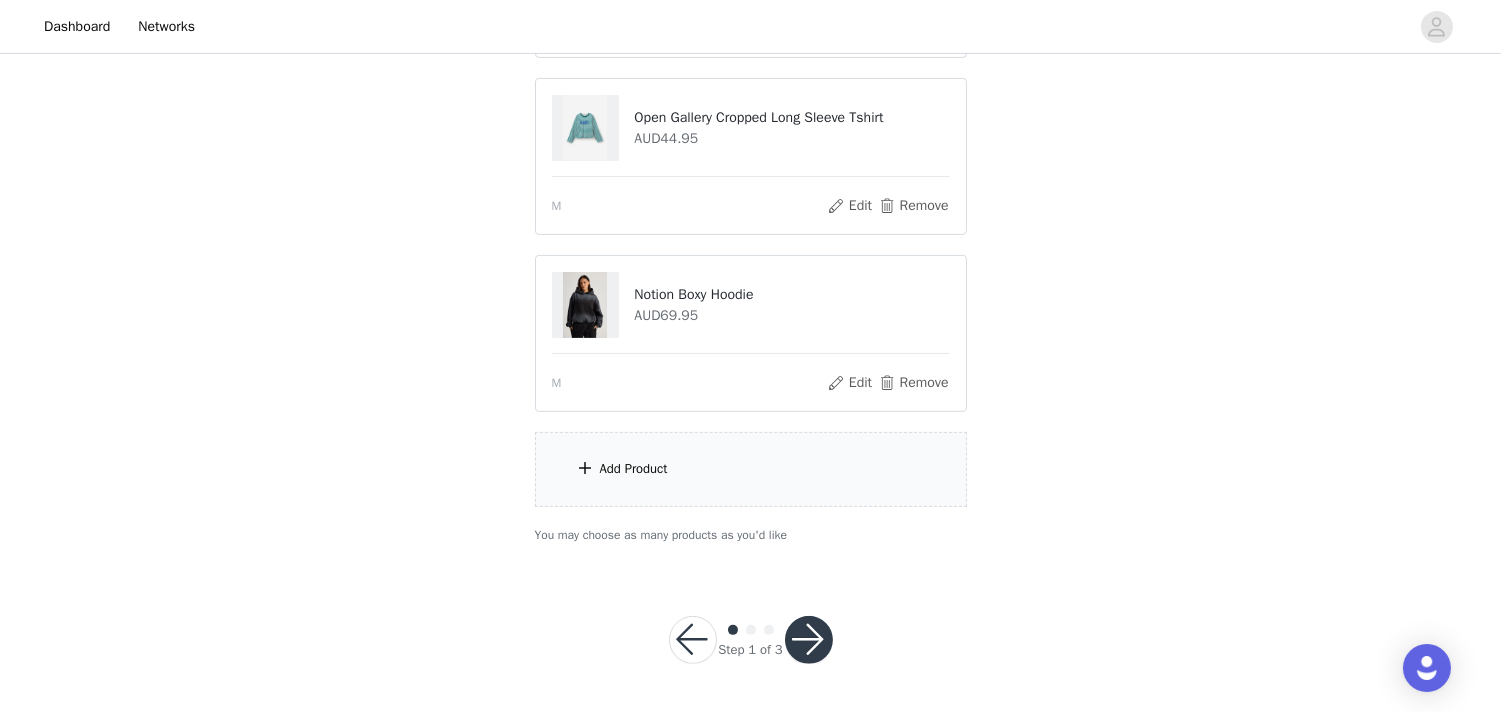click at bounding box center (809, 640) 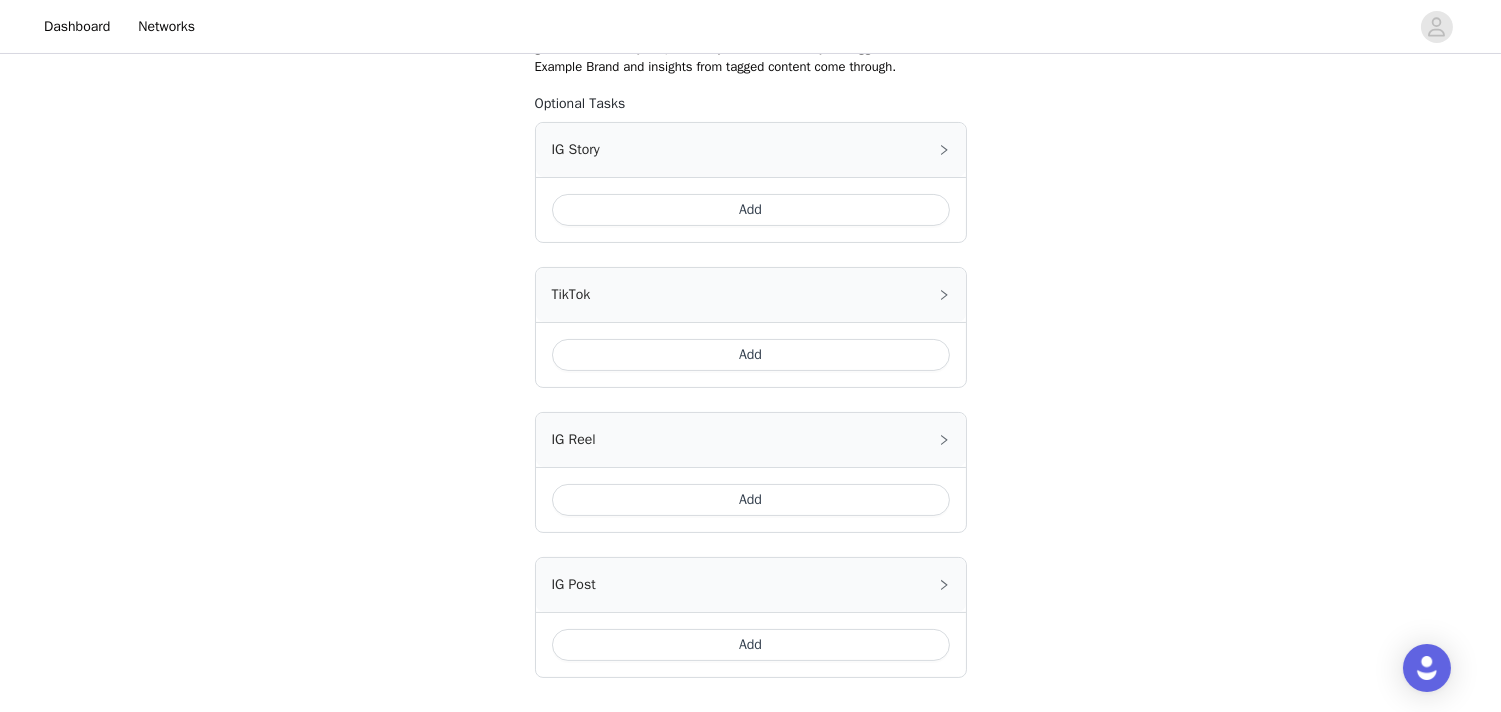 scroll, scrollTop: 524, scrollLeft: 0, axis: vertical 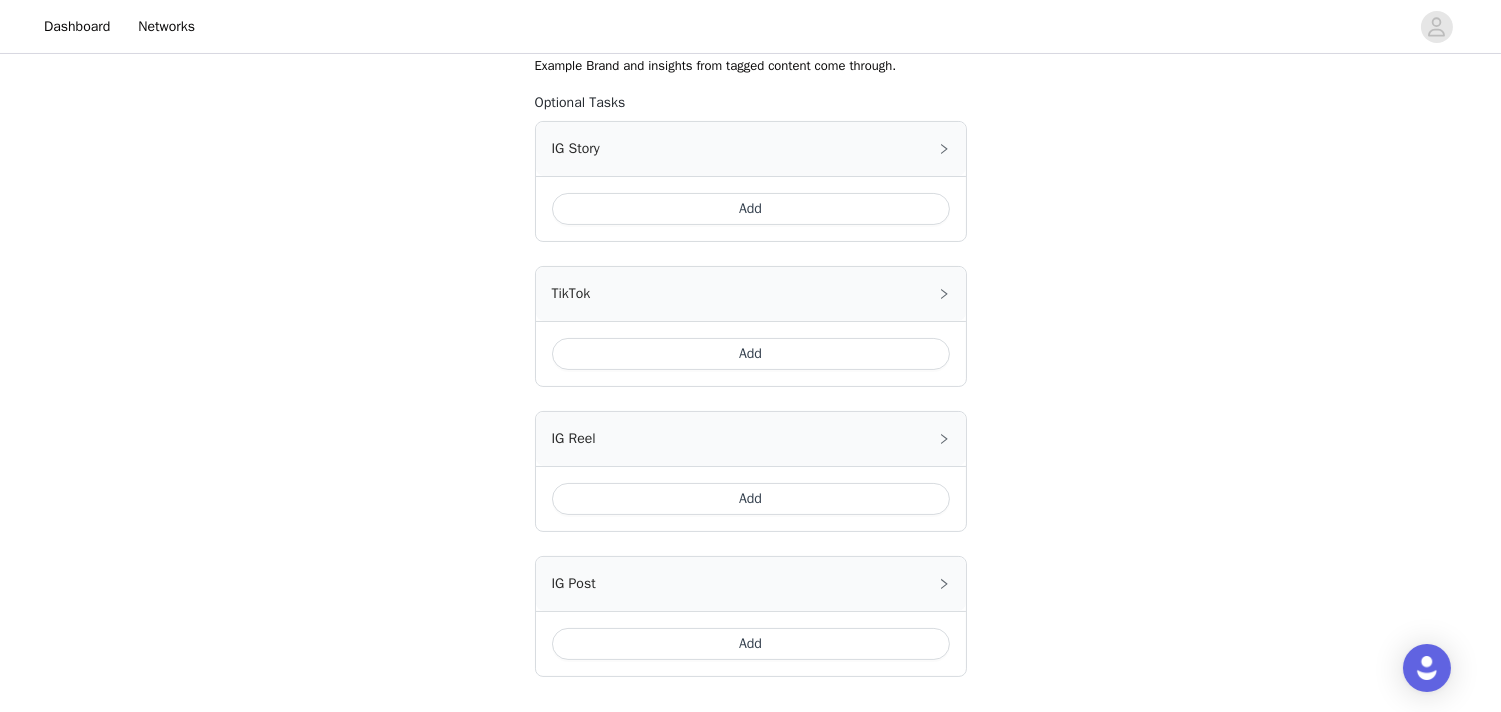 click on "Add" at bounding box center [751, 644] 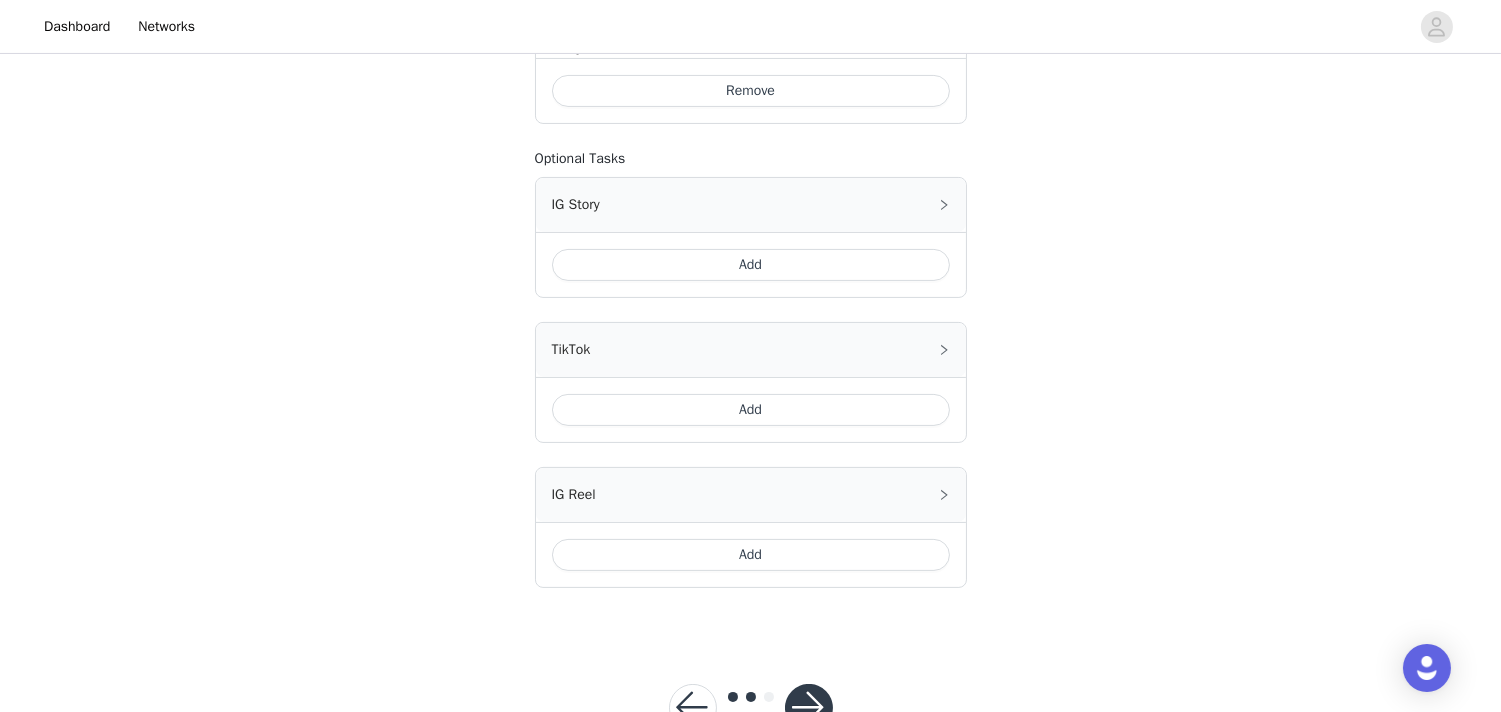 scroll, scrollTop: 891, scrollLeft: 0, axis: vertical 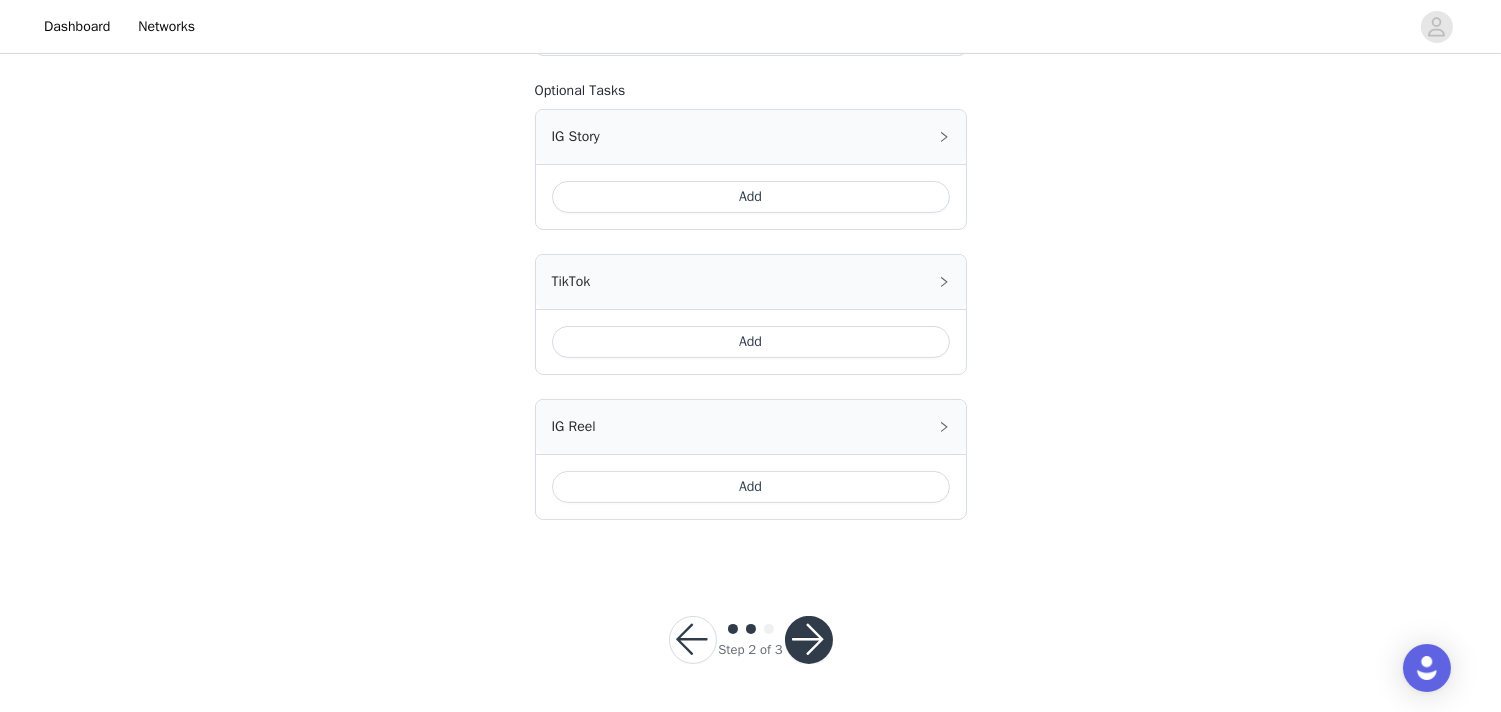 click at bounding box center [809, 640] 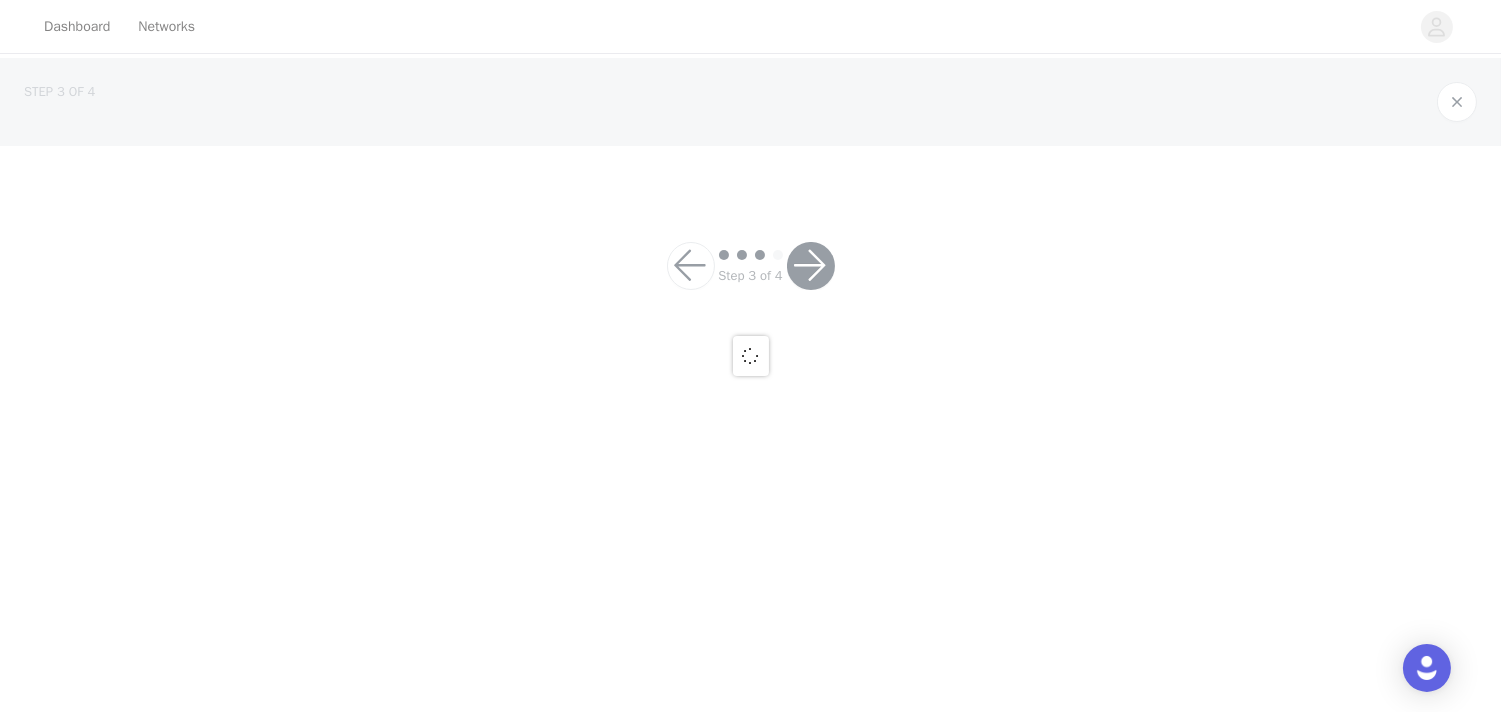 scroll, scrollTop: 0, scrollLeft: 0, axis: both 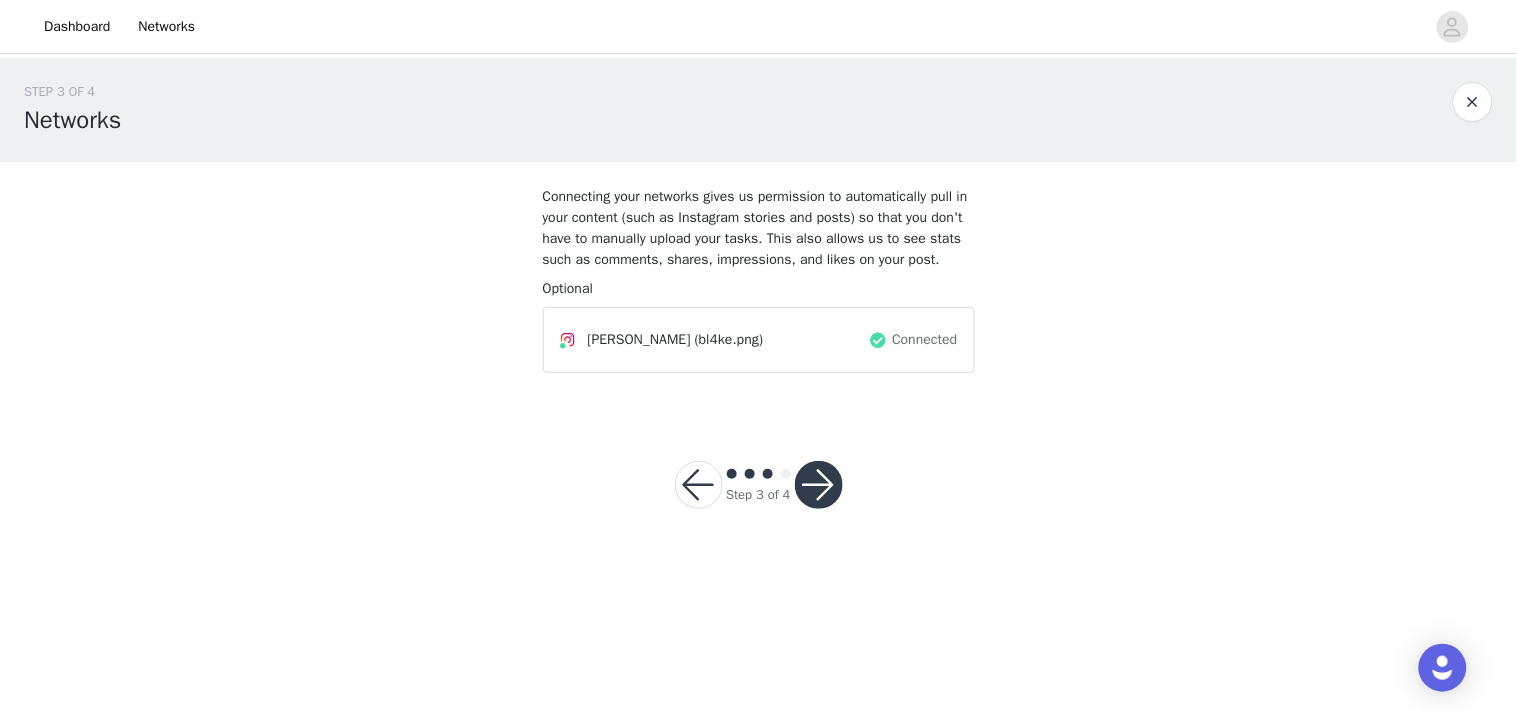 click at bounding box center (819, 485) 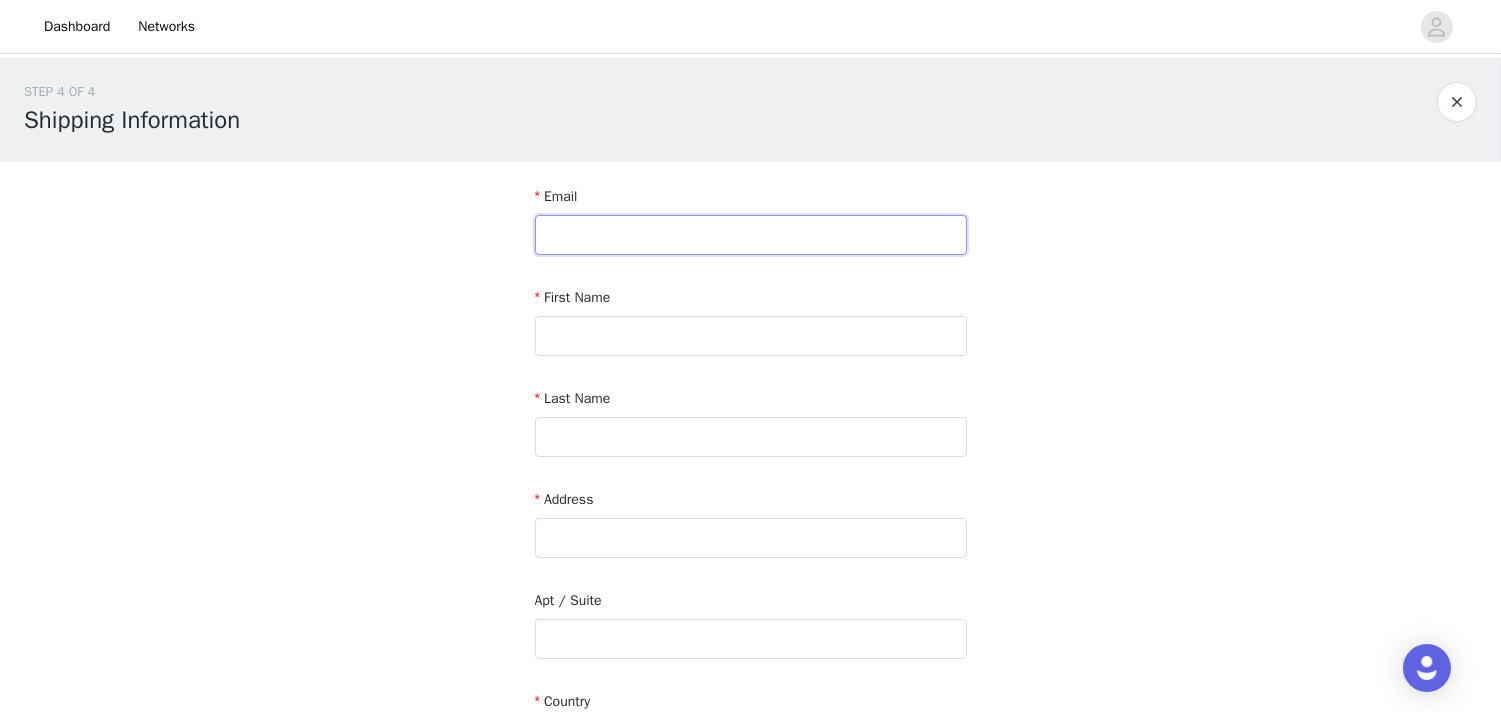 click at bounding box center (751, 235) 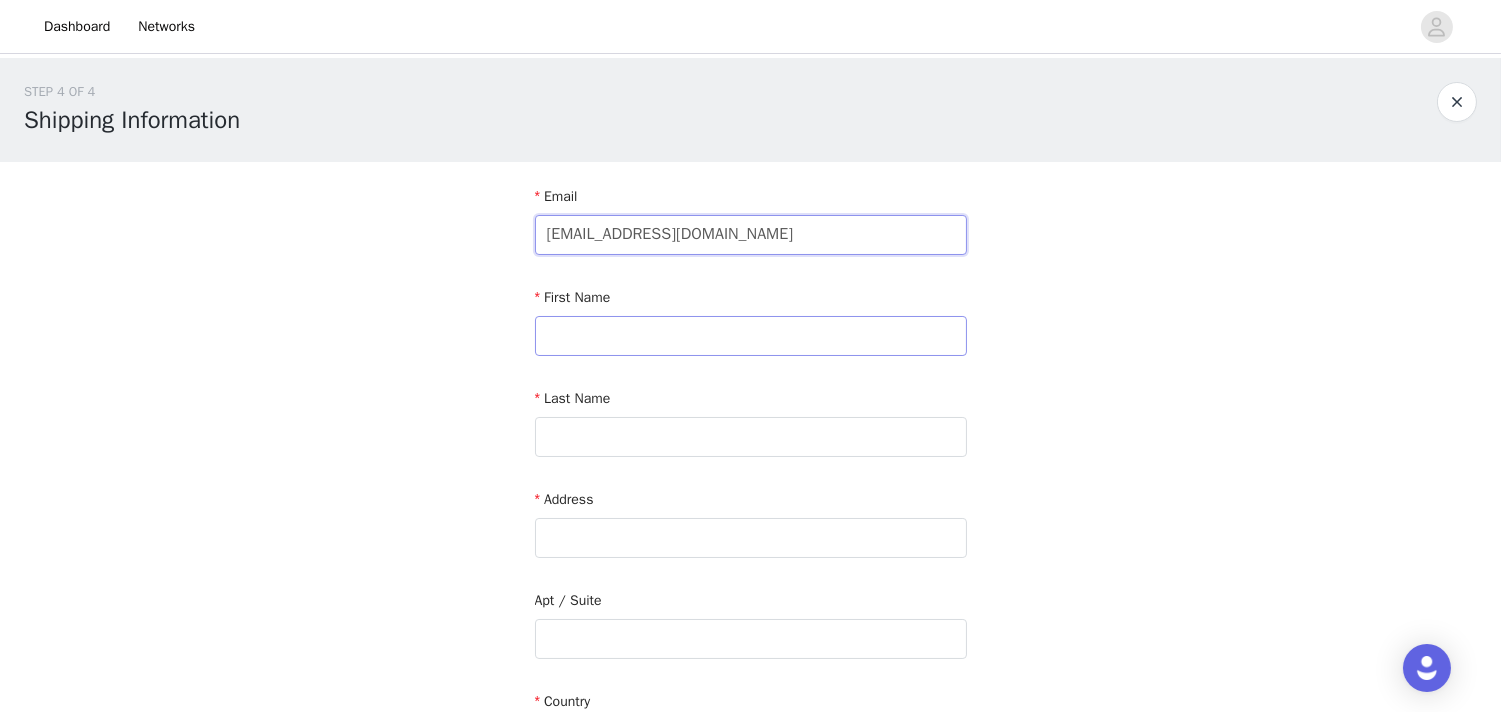 type on "kroyntre@gmail.com" 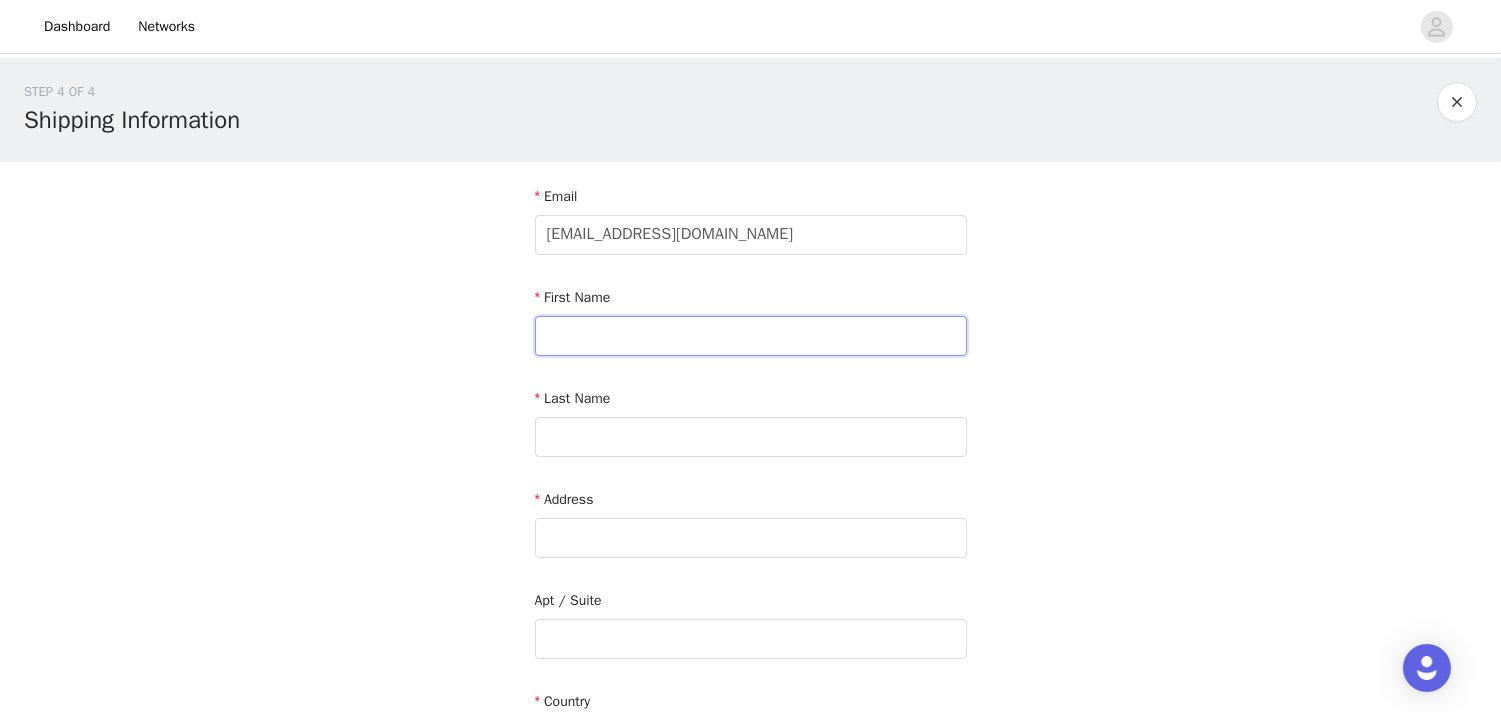 click at bounding box center (751, 336) 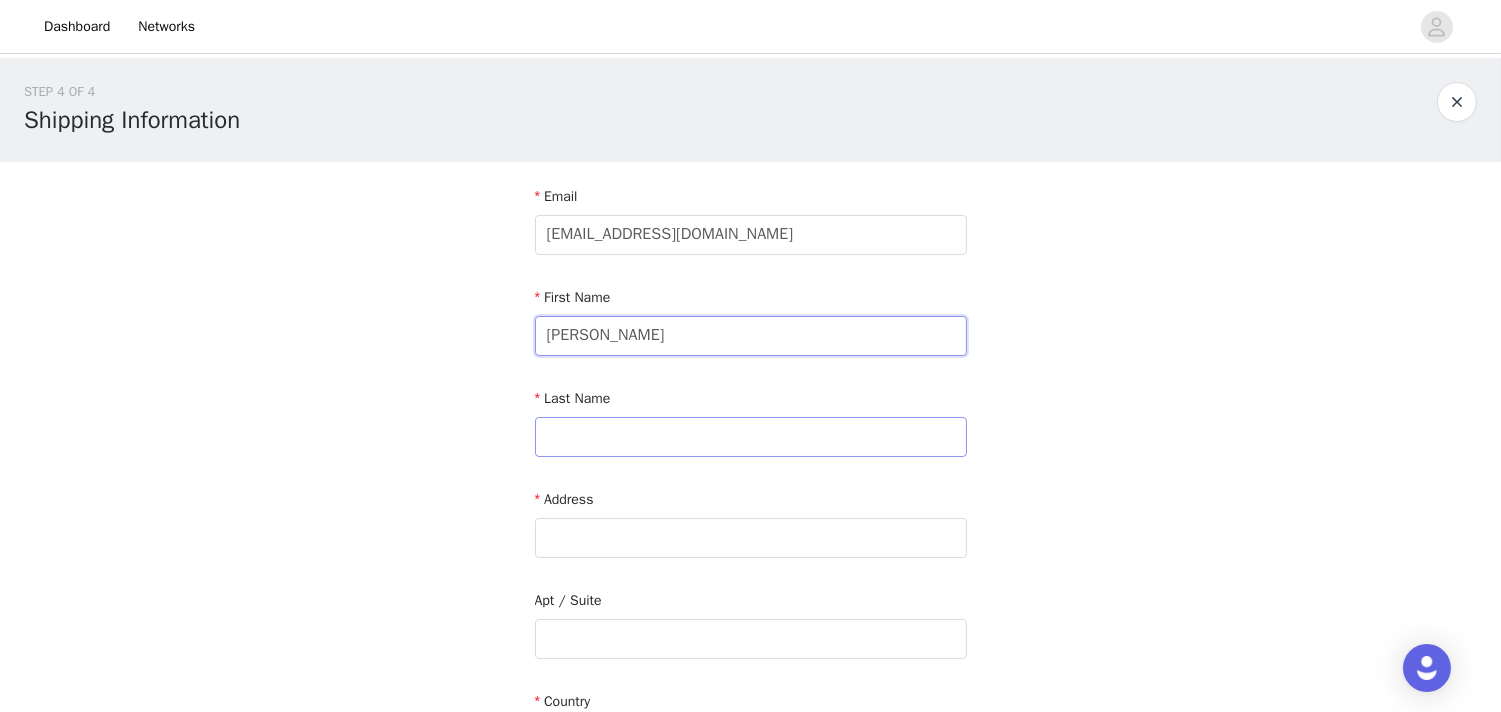 type on "Blake" 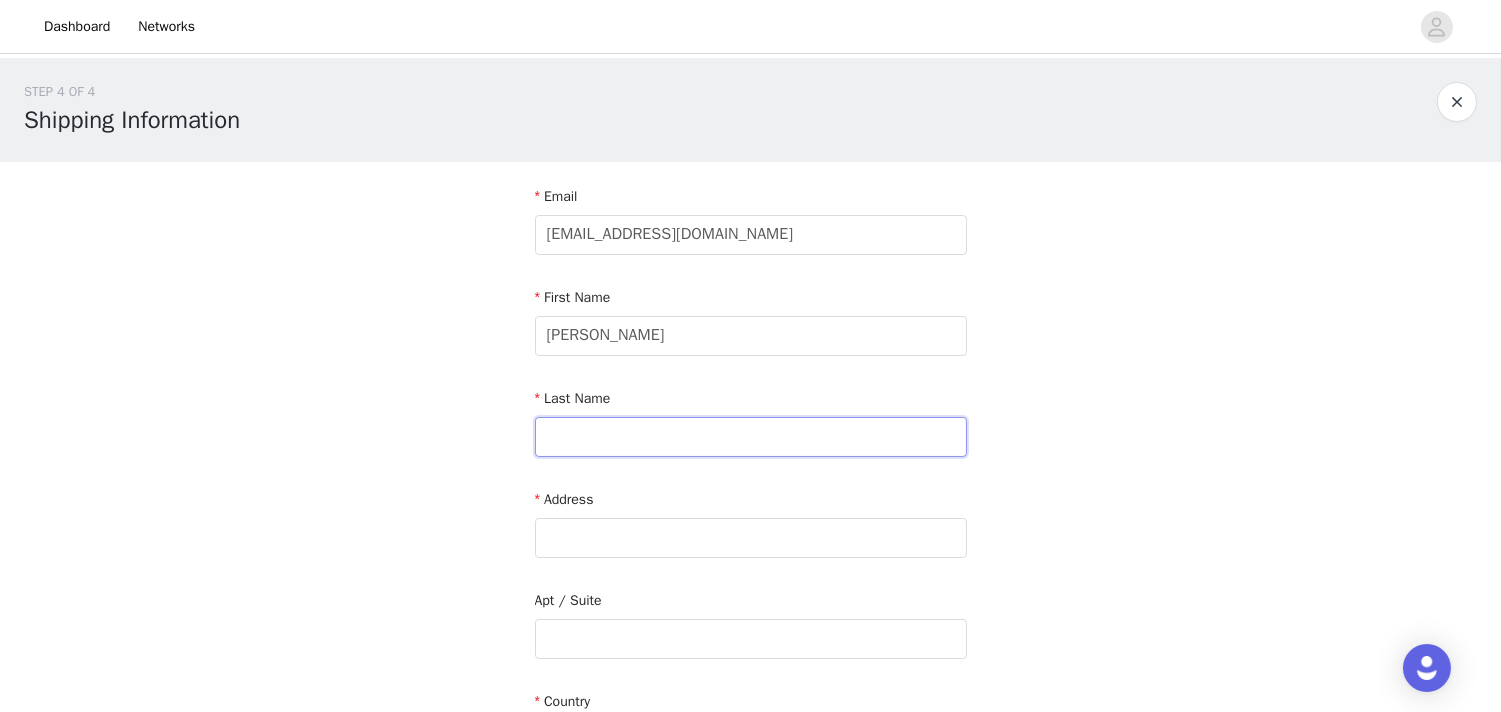 click at bounding box center [751, 437] 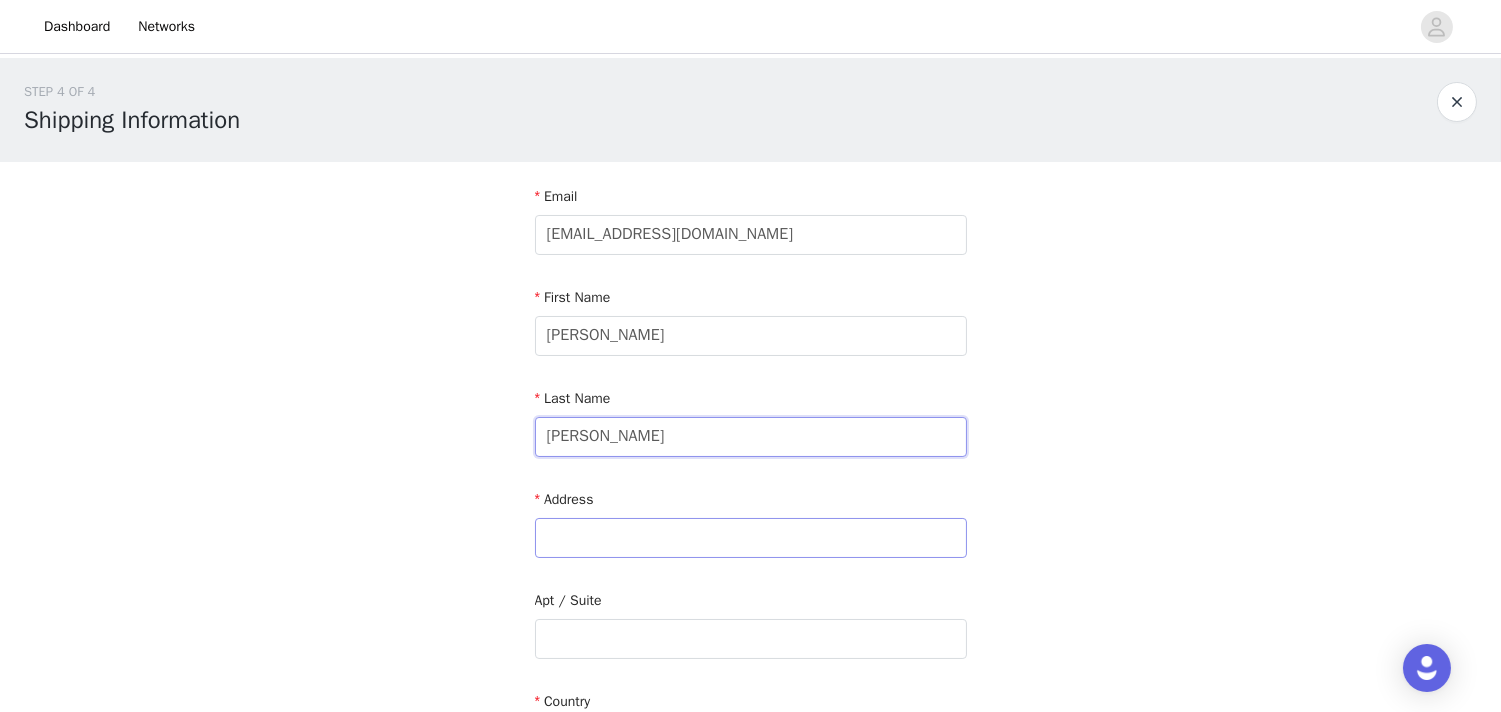 type on "Treharne" 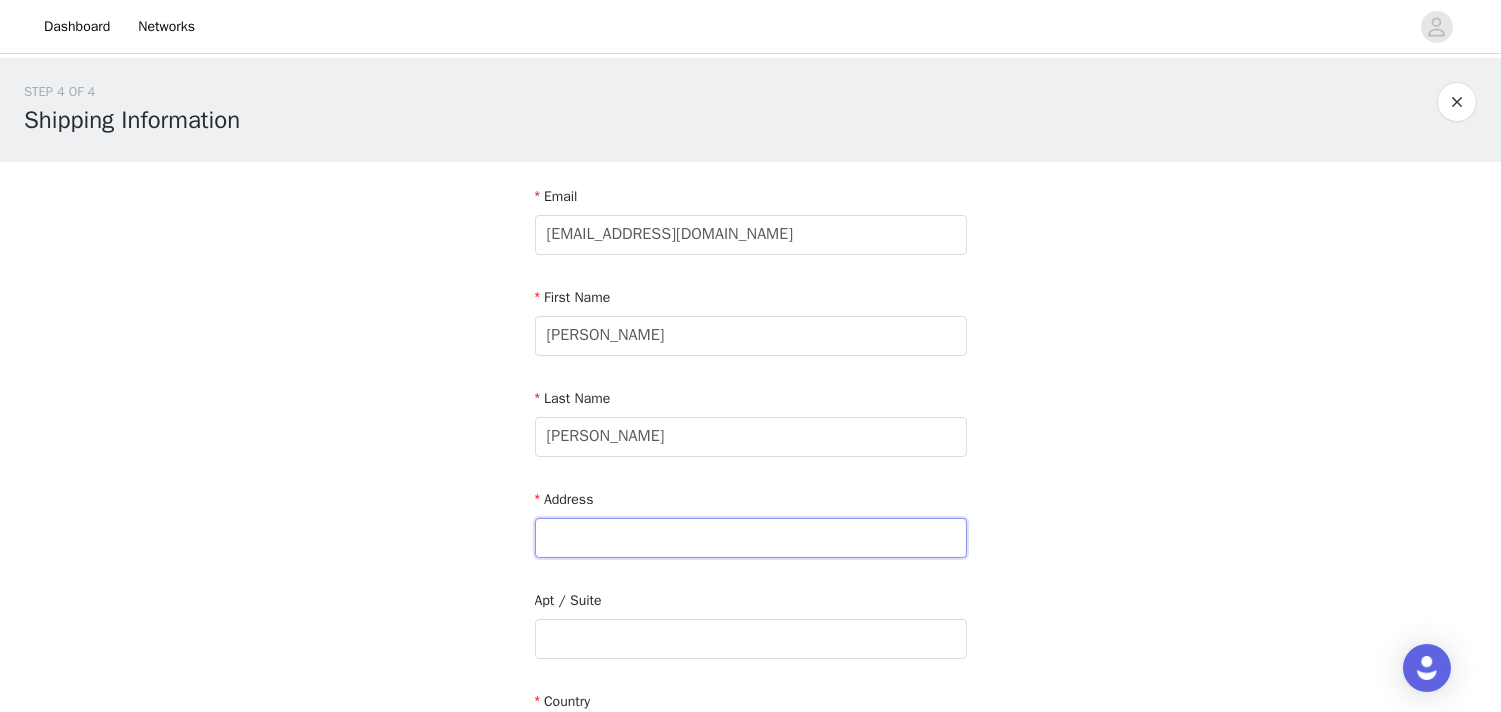 click at bounding box center [751, 538] 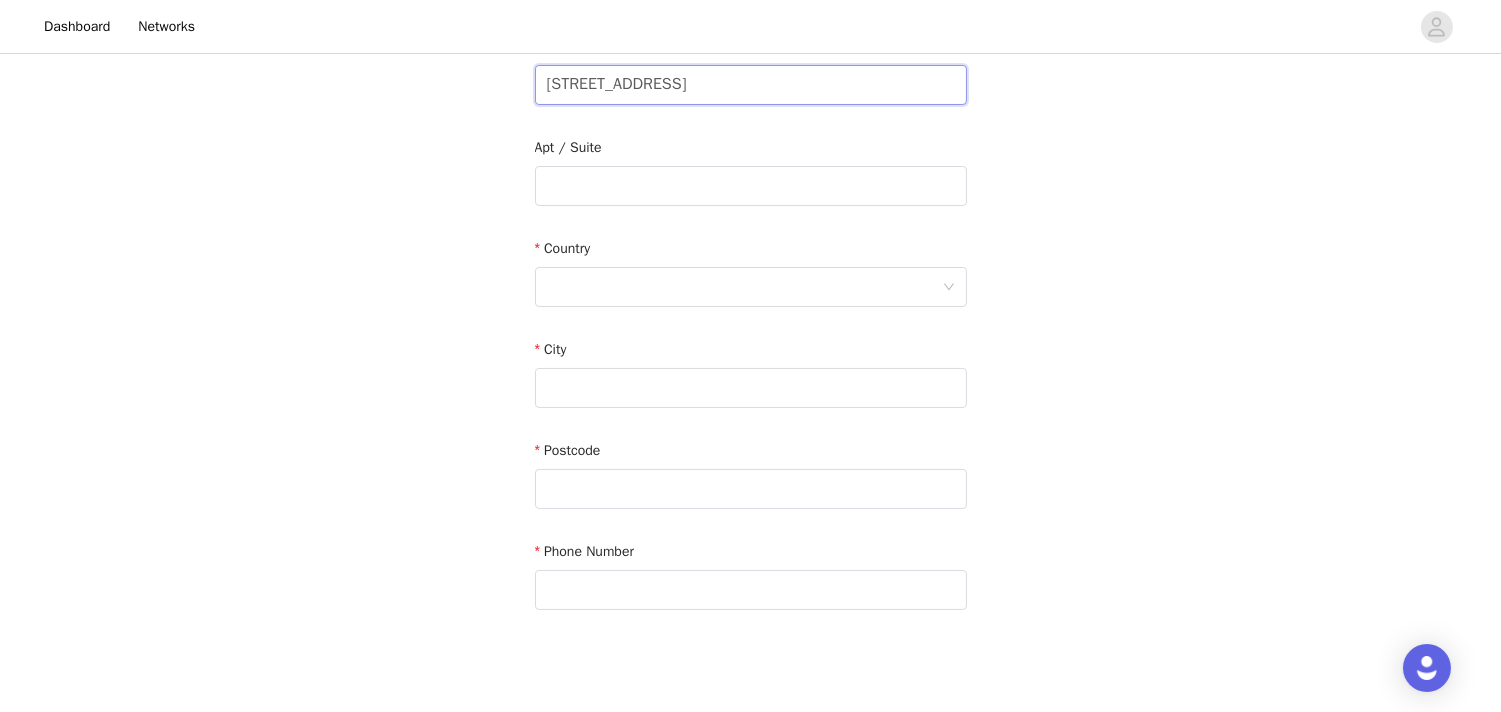 scroll, scrollTop: 457, scrollLeft: 0, axis: vertical 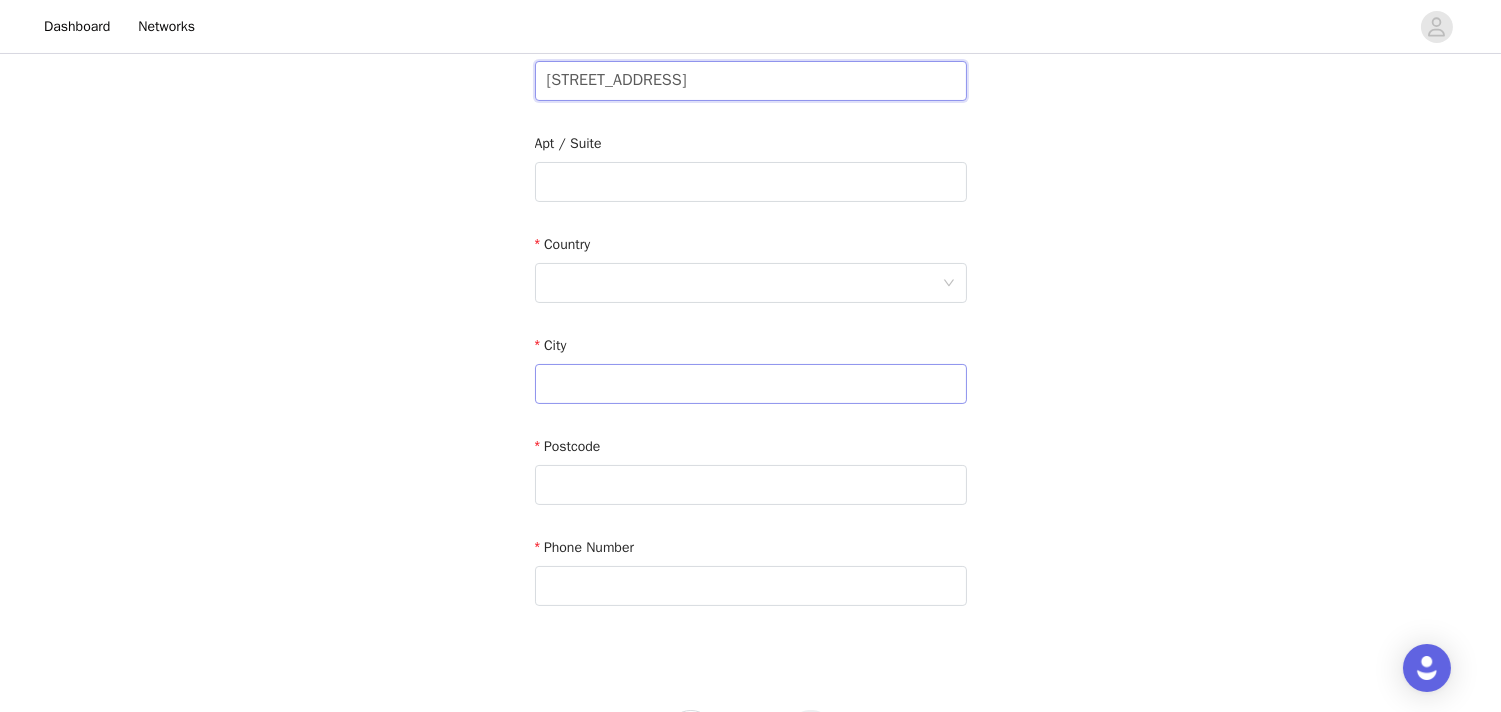 type on "65 Shell Road" 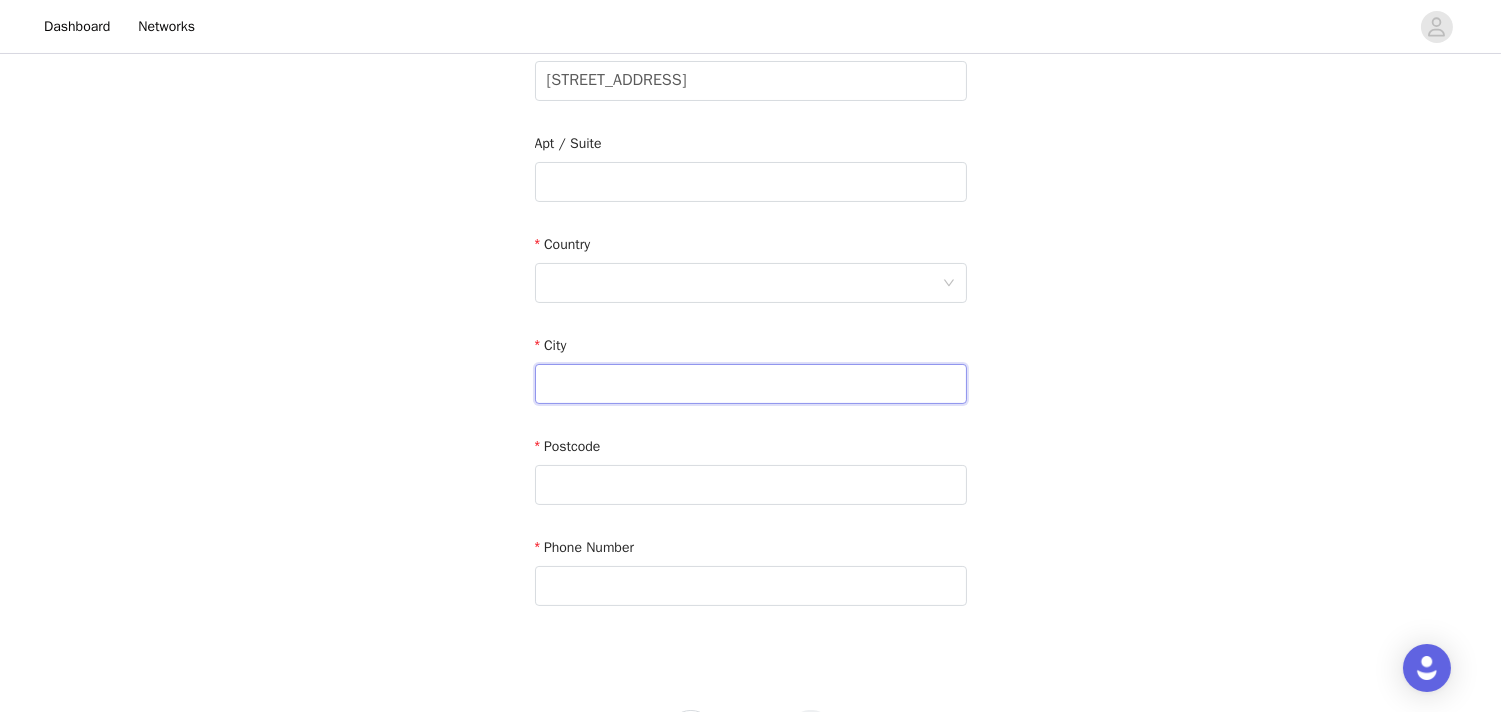 click at bounding box center [751, 384] 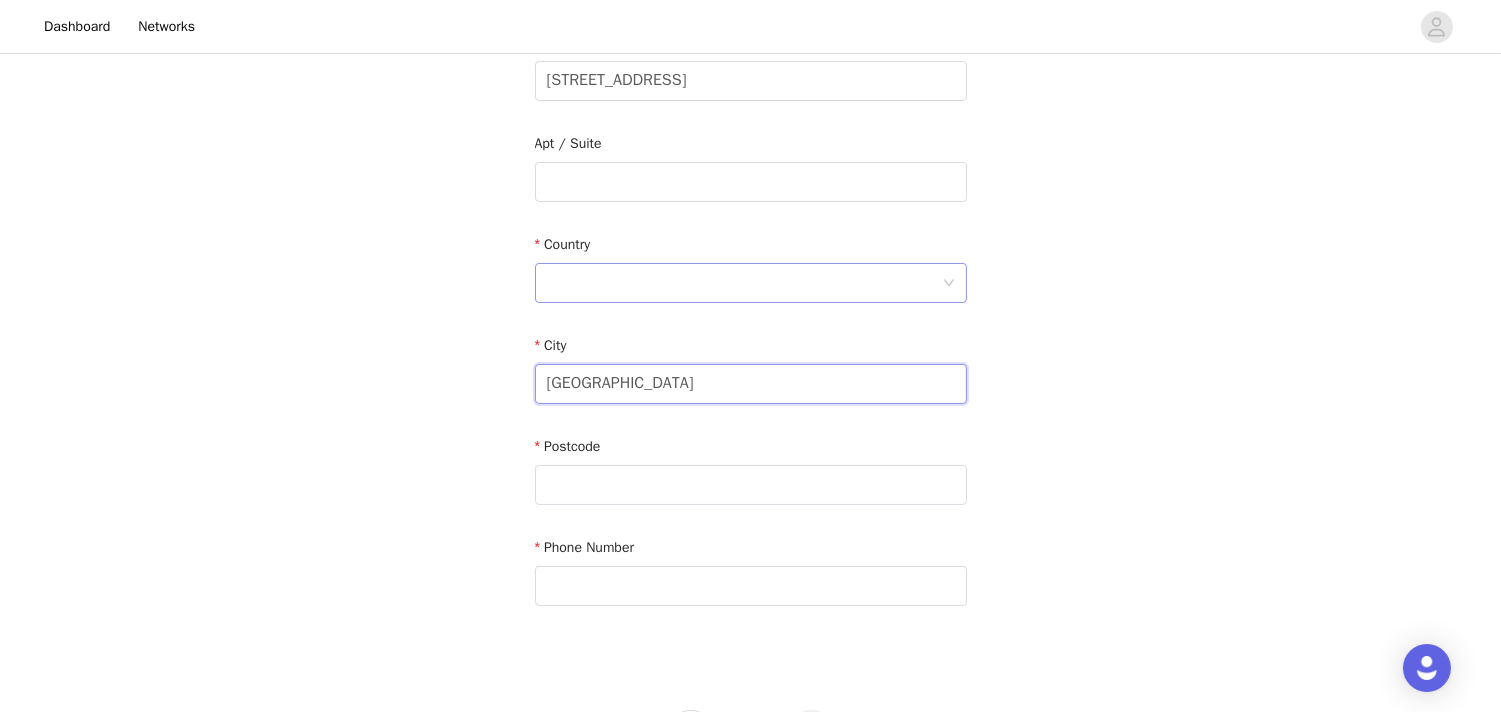 type on "Ocean Grove" 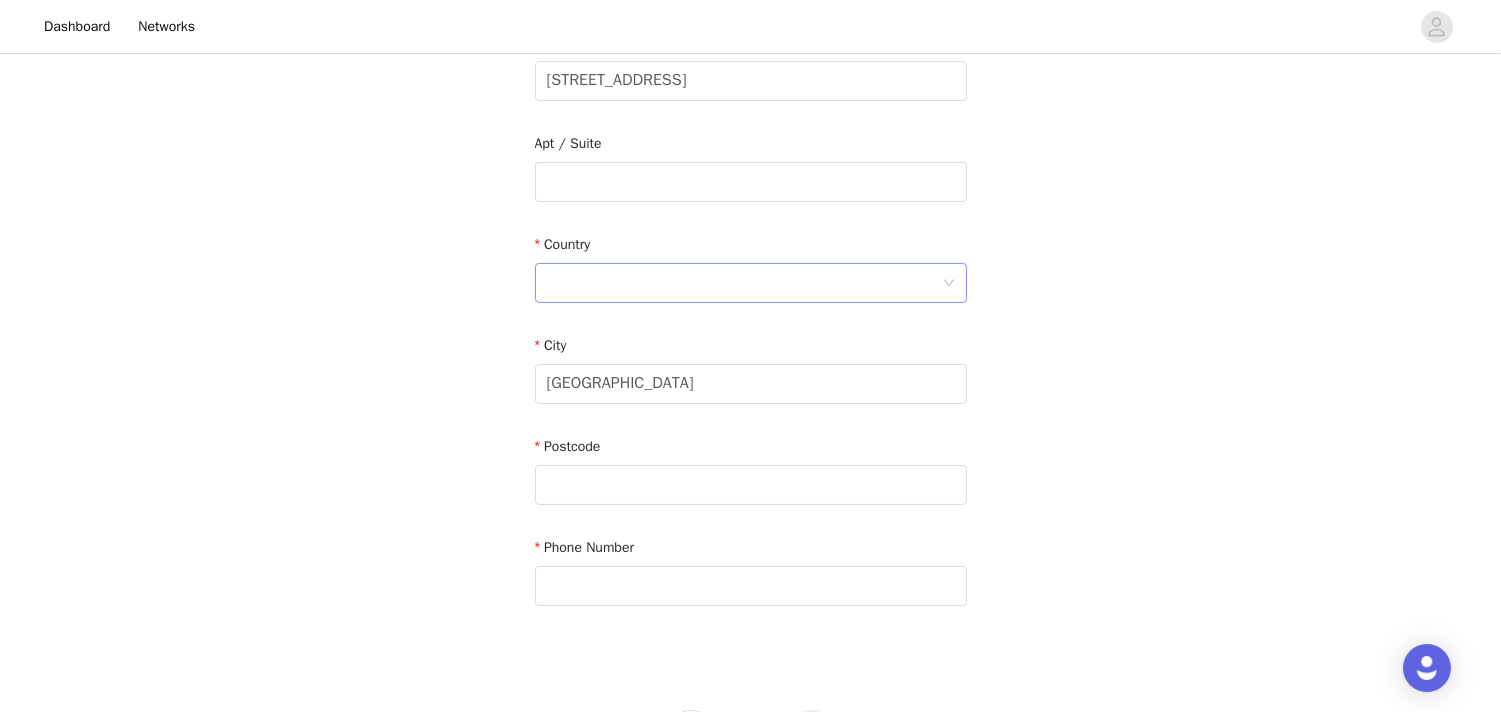 click at bounding box center [744, 283] 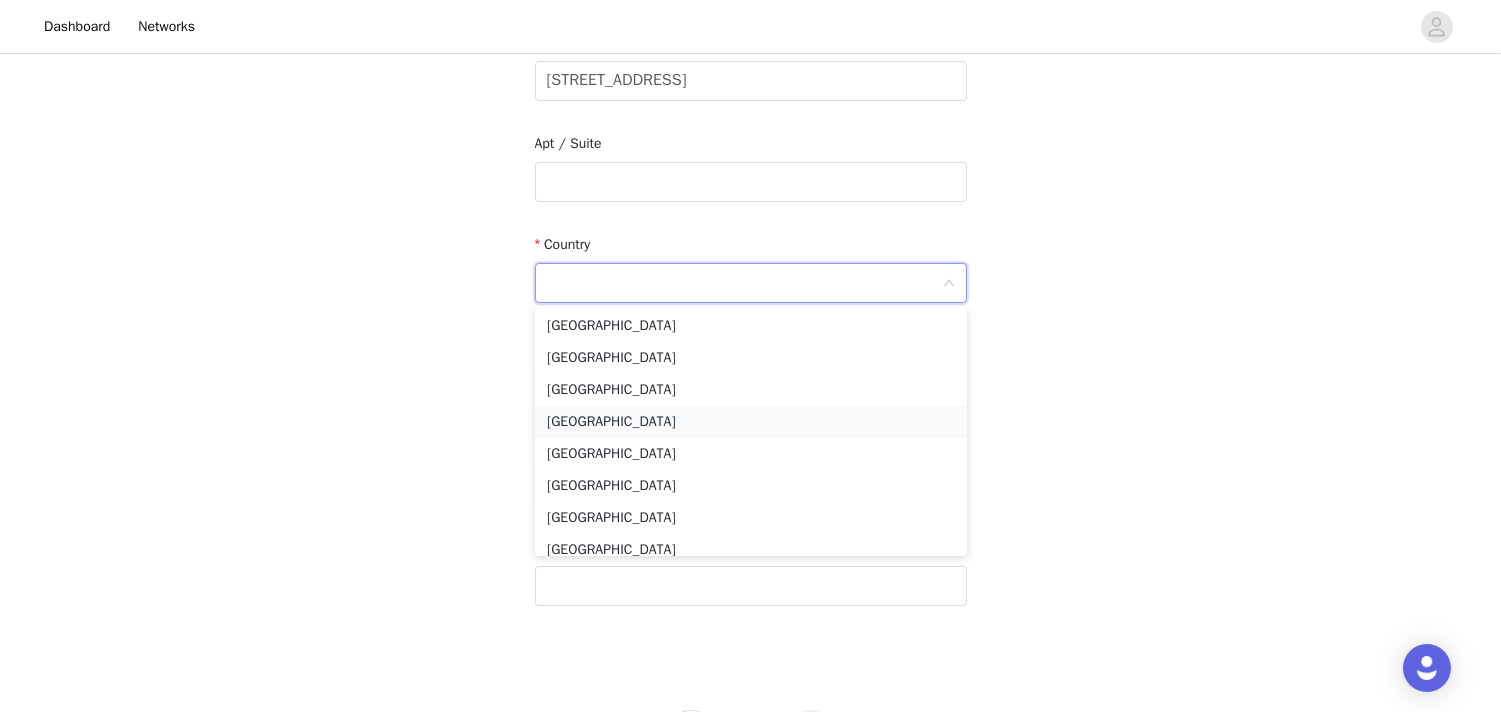 click on "Australia" at bounding box center (751, 422) 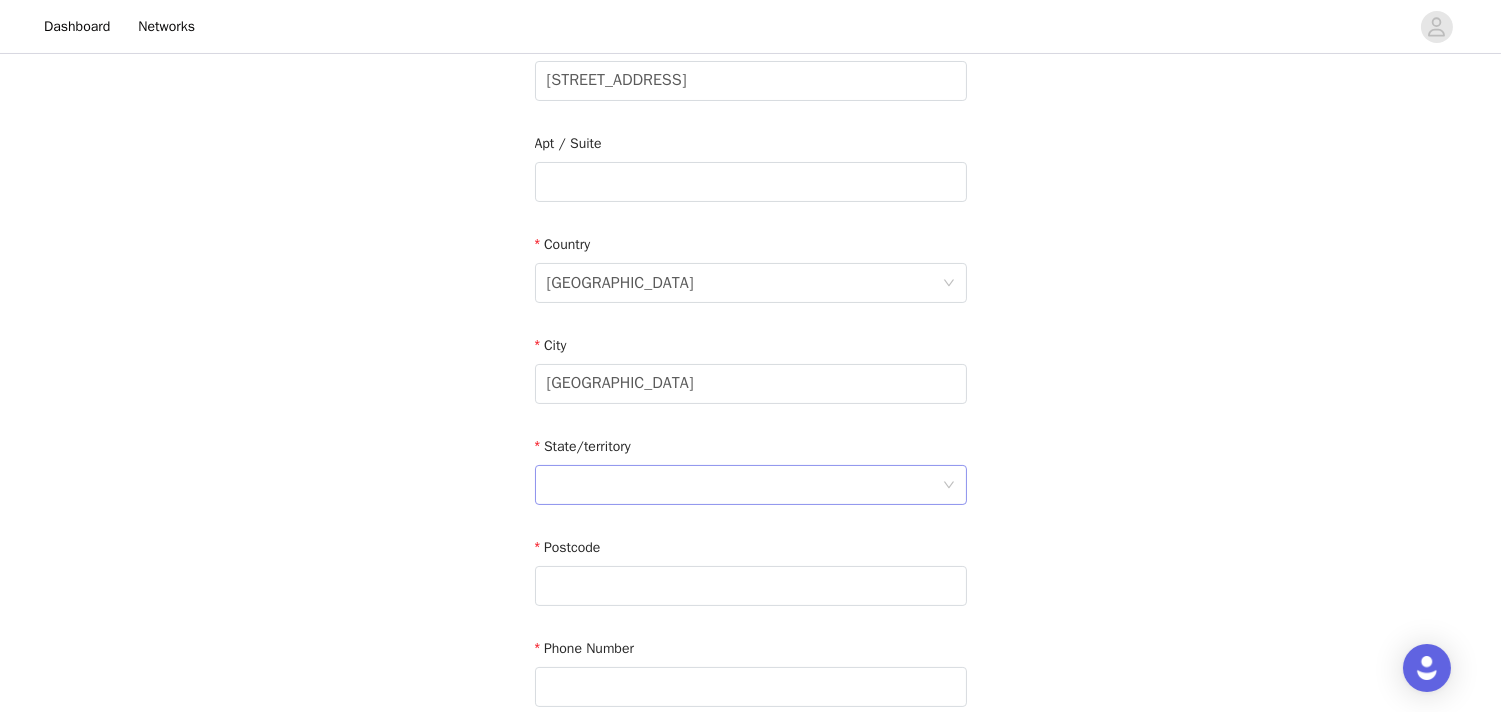 click at bounding box center [744, 485] 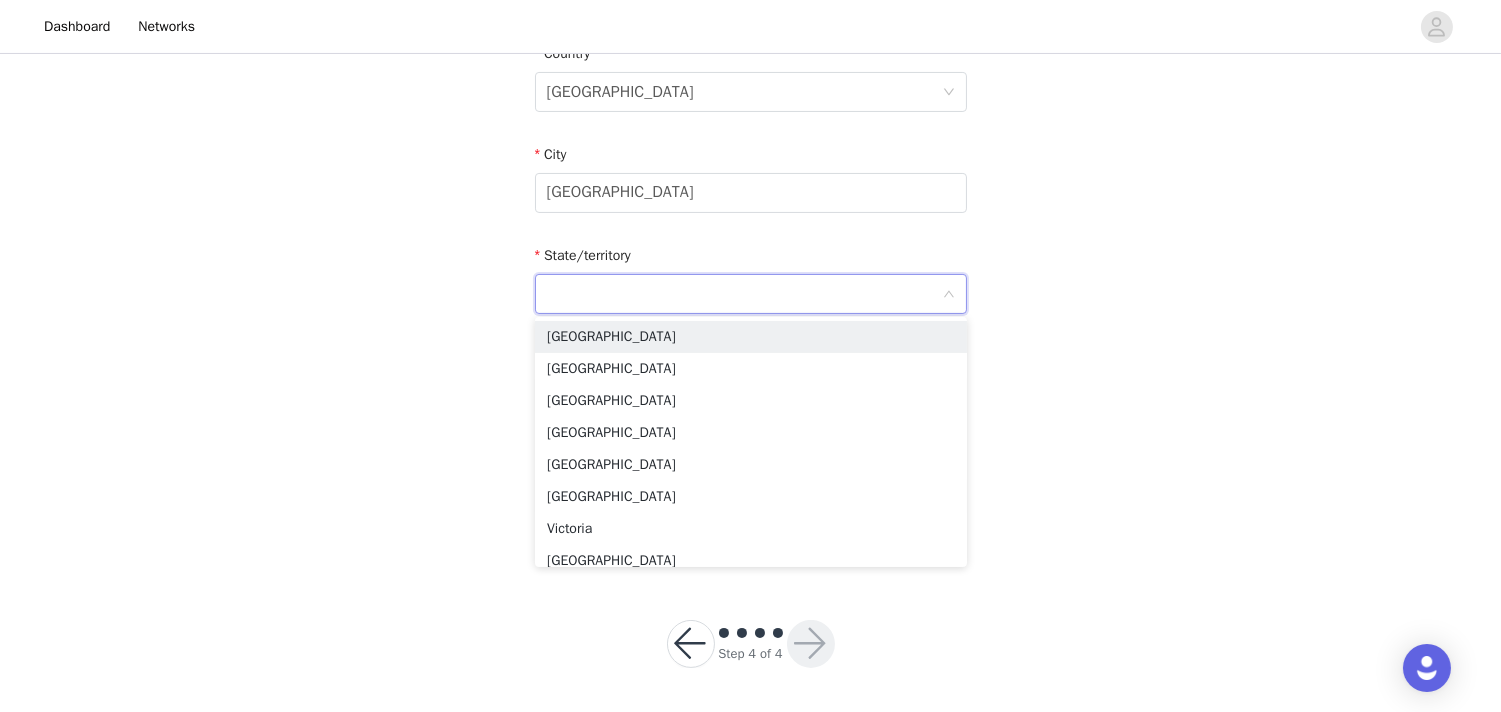 scroll, scrollTop: 651, scrollLeft: 0, axis: vertical 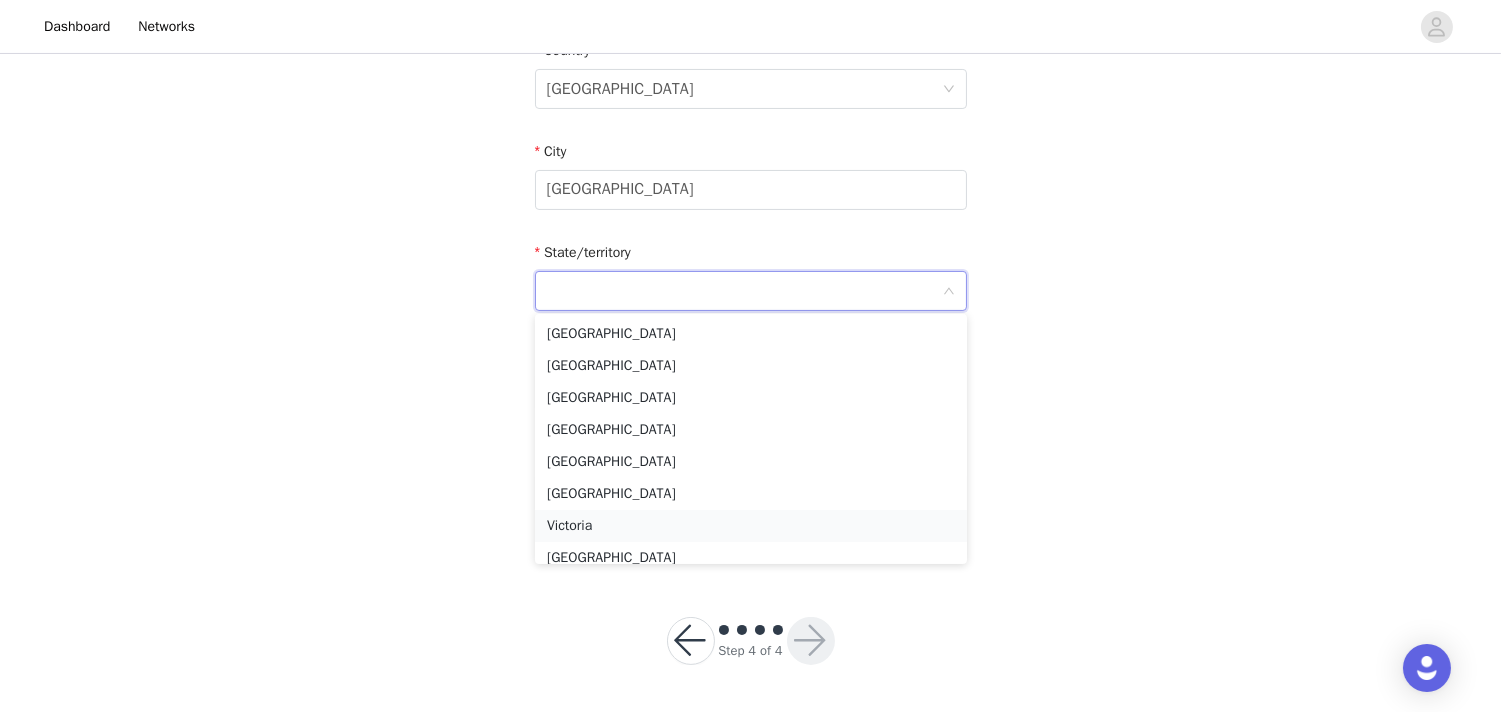 click on "Victoria" at bounding box center (751, 526) 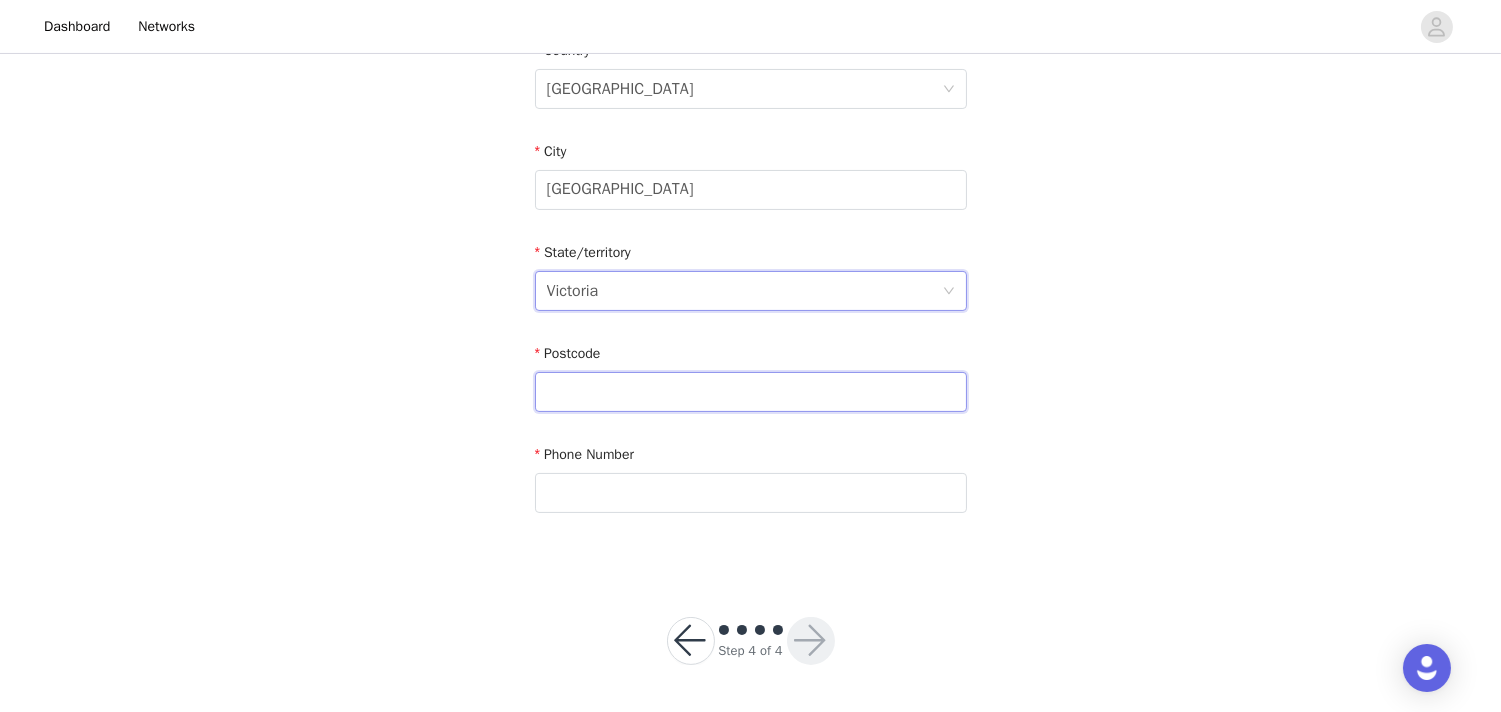 click at bounding box center (751, 392) 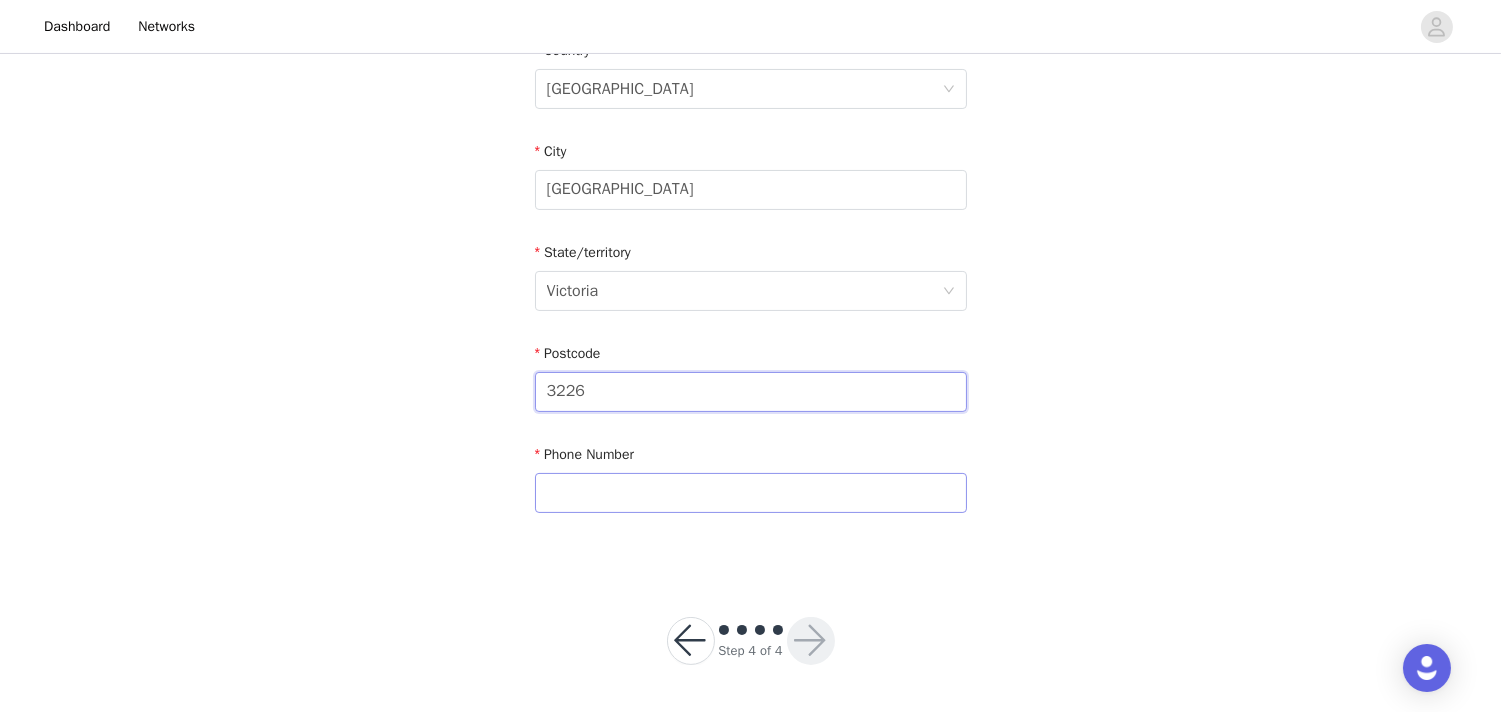 type on "3226" 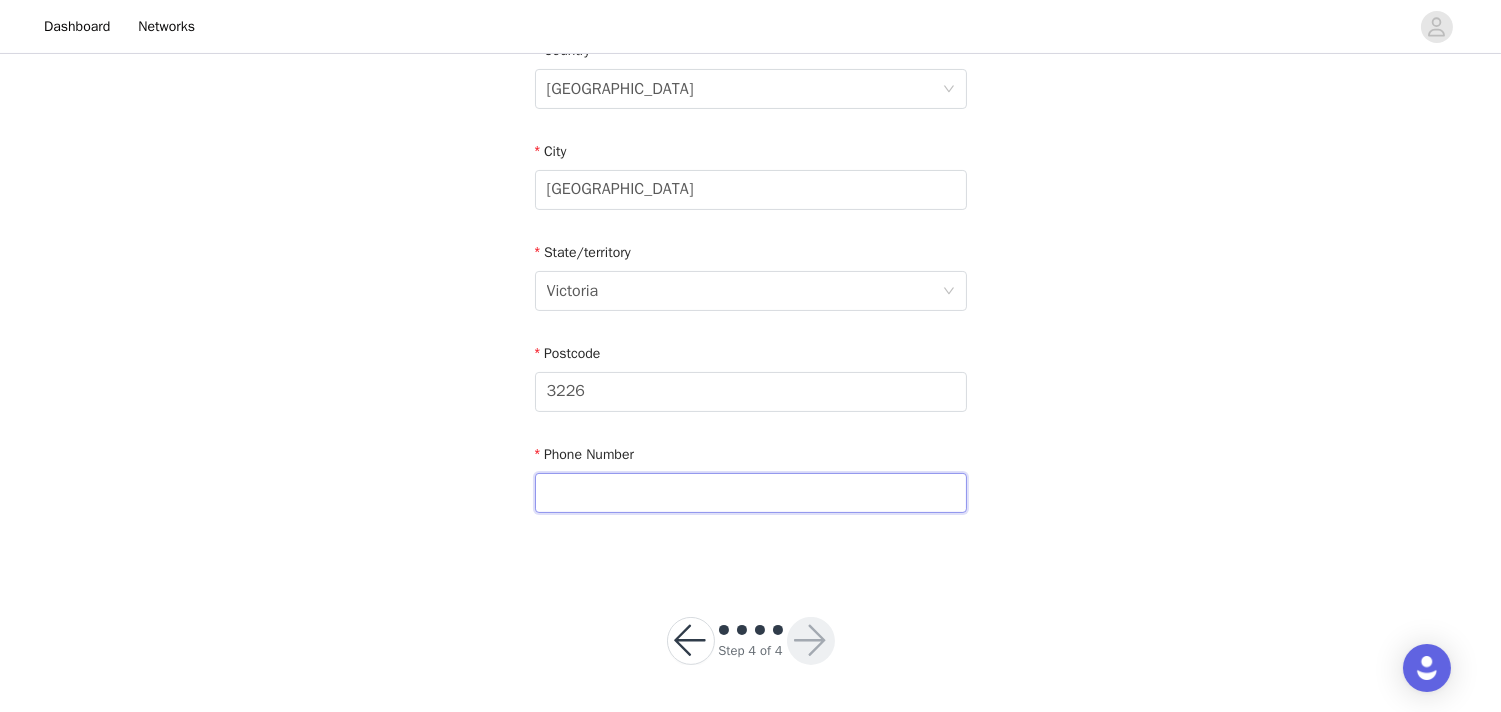 click at bounding box center [751, 493] 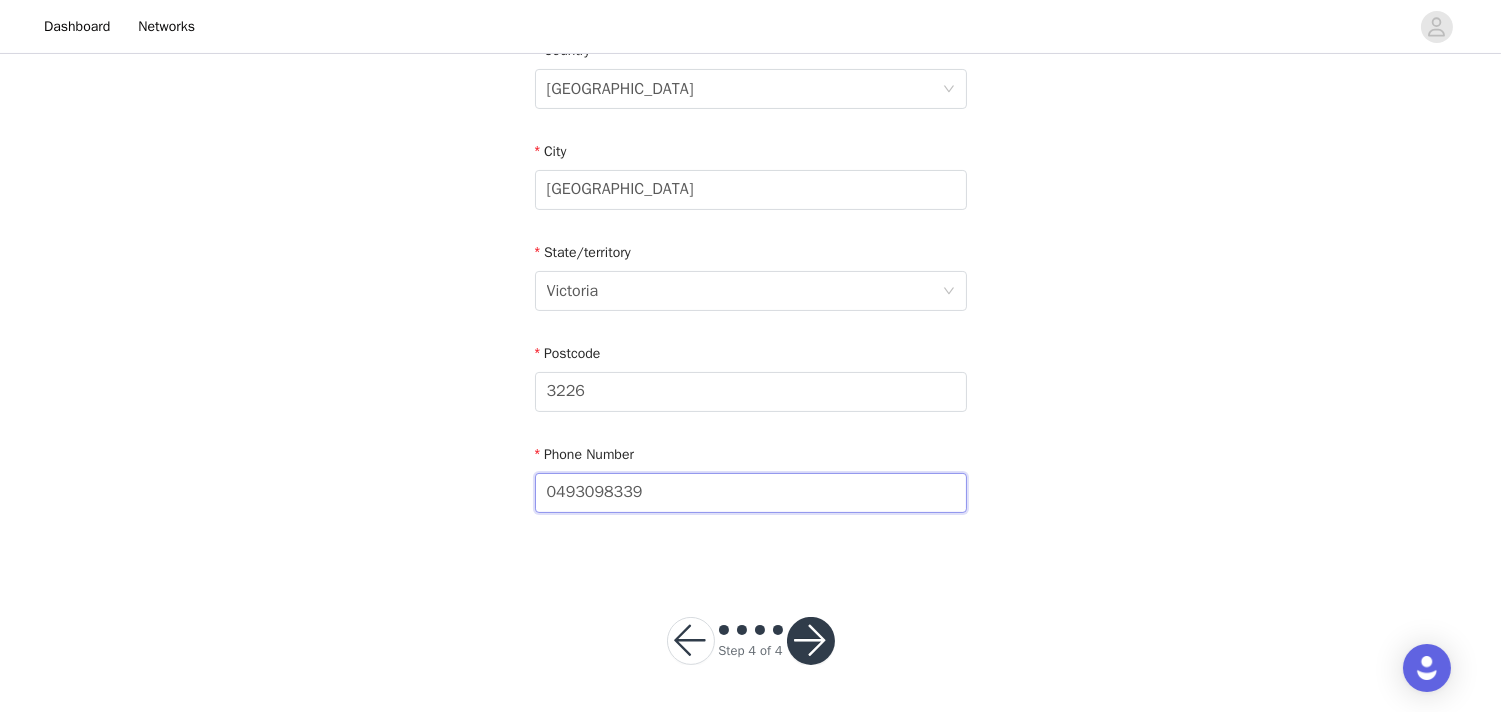 type on "0493098339" 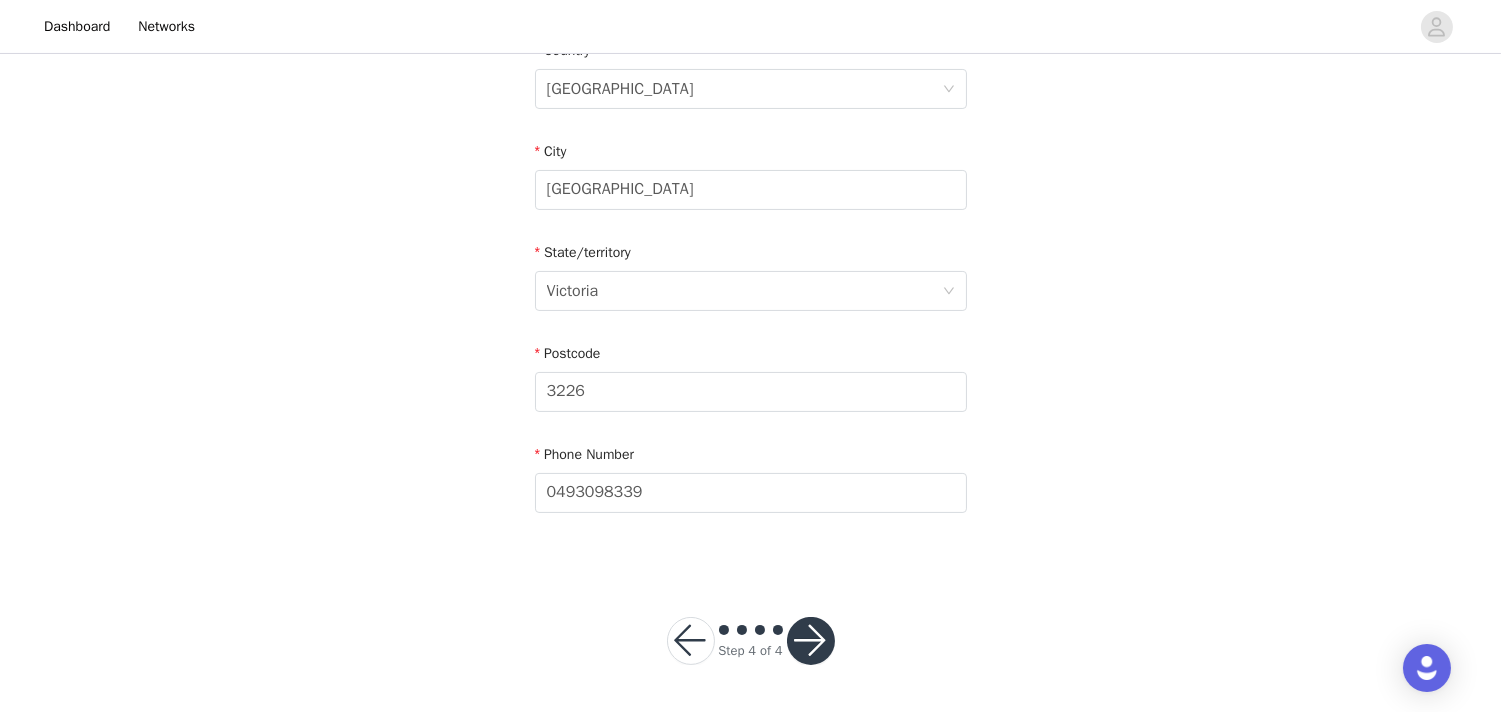 click at bounding box center (811, 641) 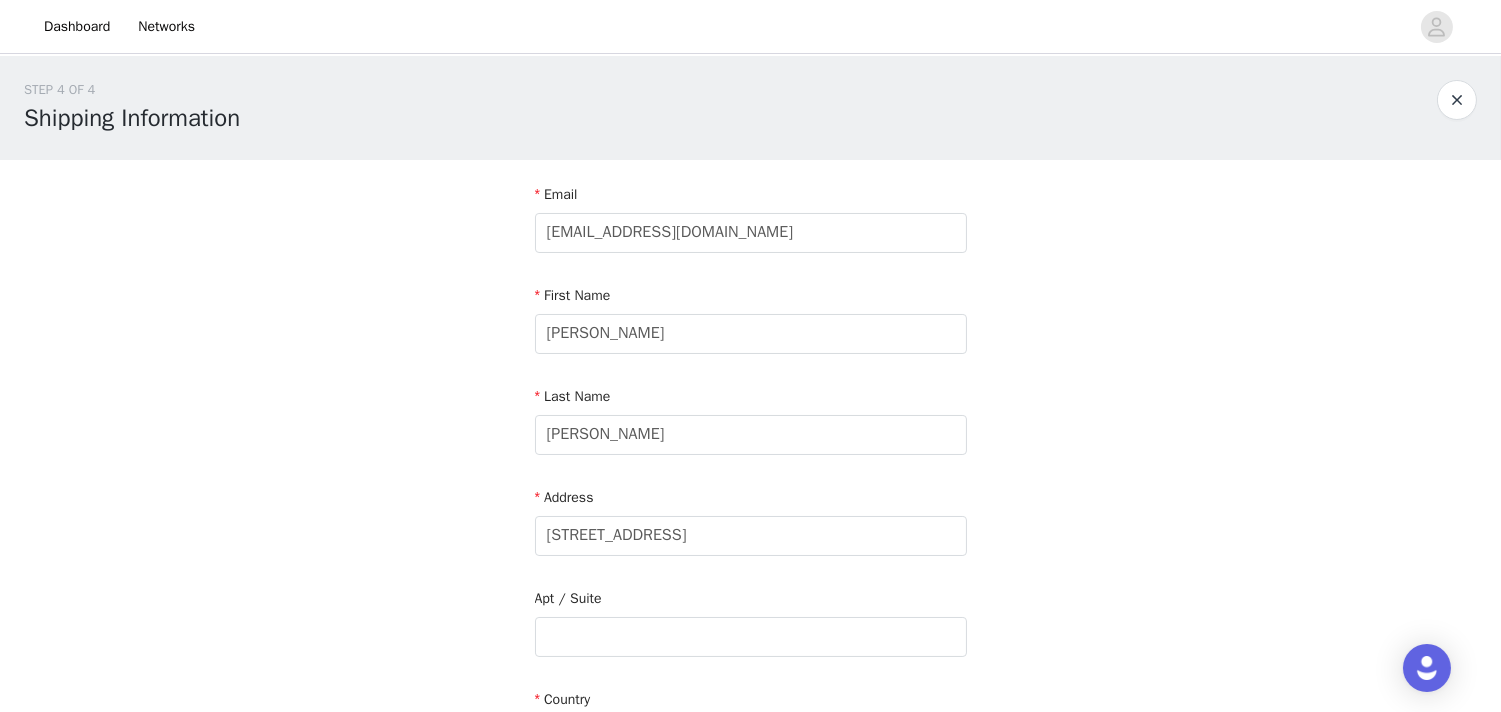 scroll, scrollTop: 3, scrollLeft: 0, axis: vertical 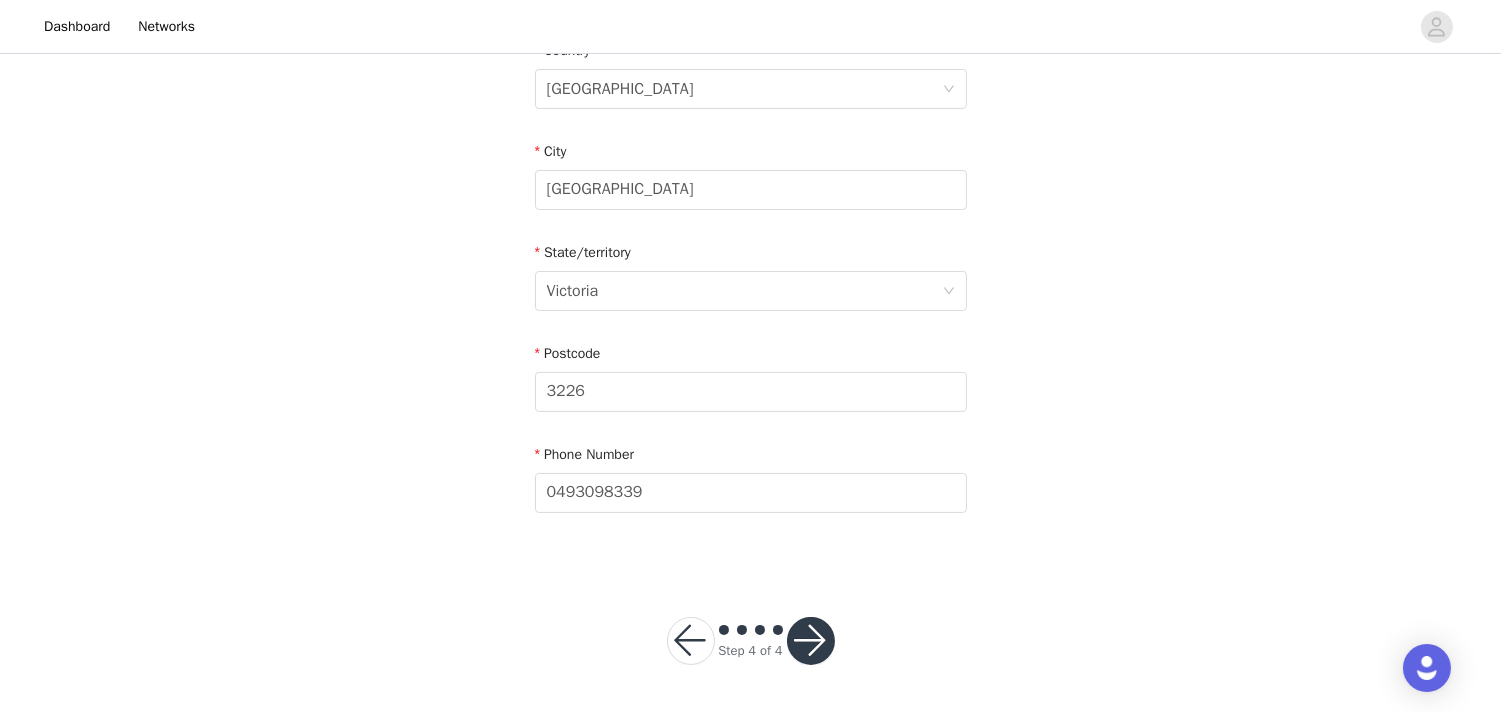 click at bounding box center [811, 641] 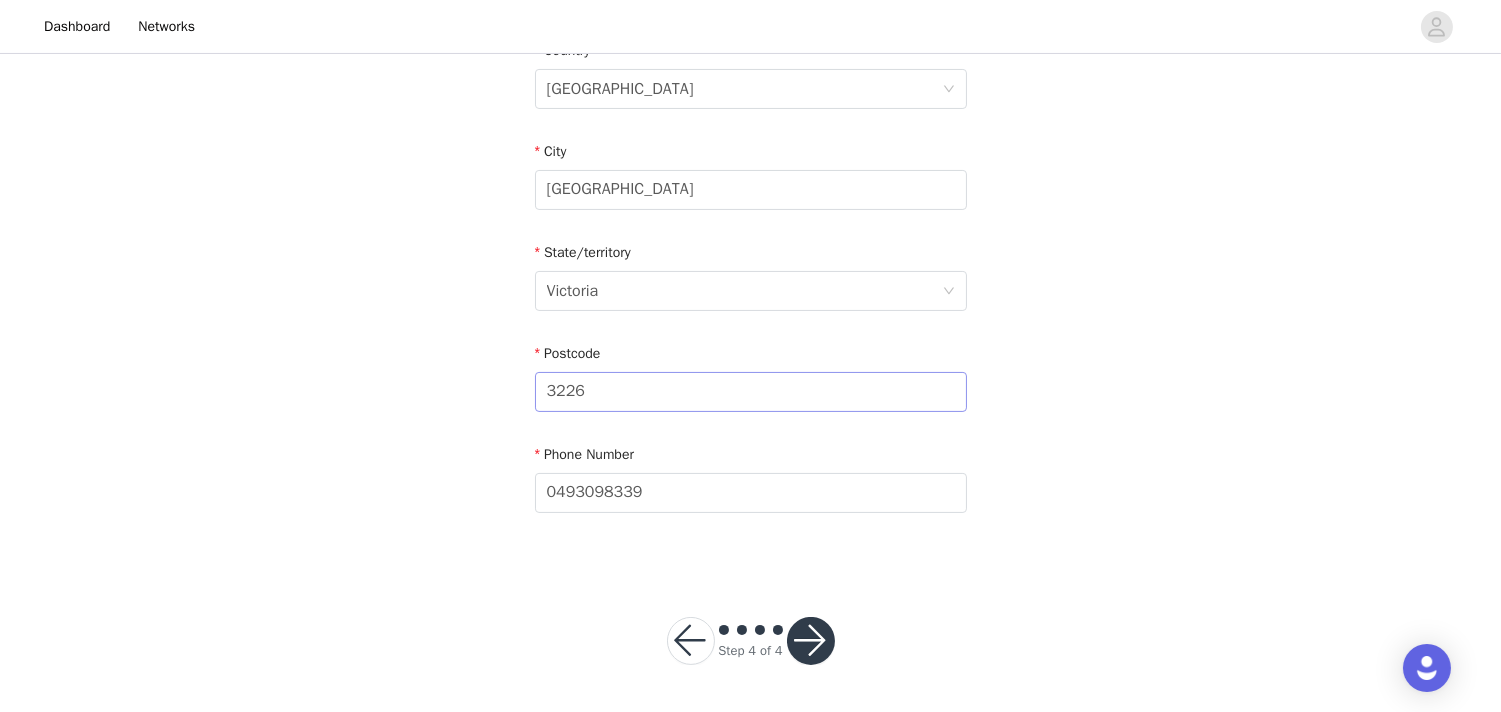 scroll, scrollTop: 331, scrollLeft: 0, axis: vertical 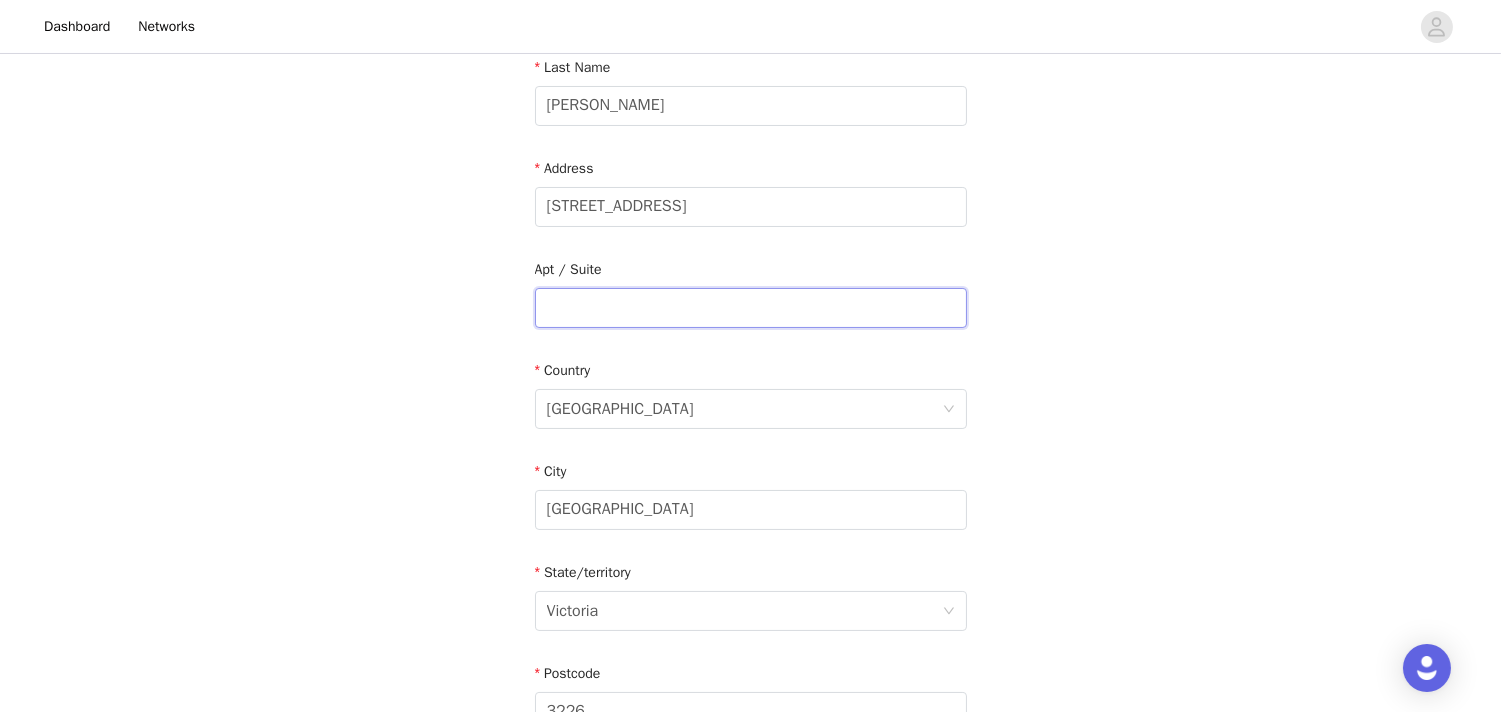 click at bounding box center (751, 308) 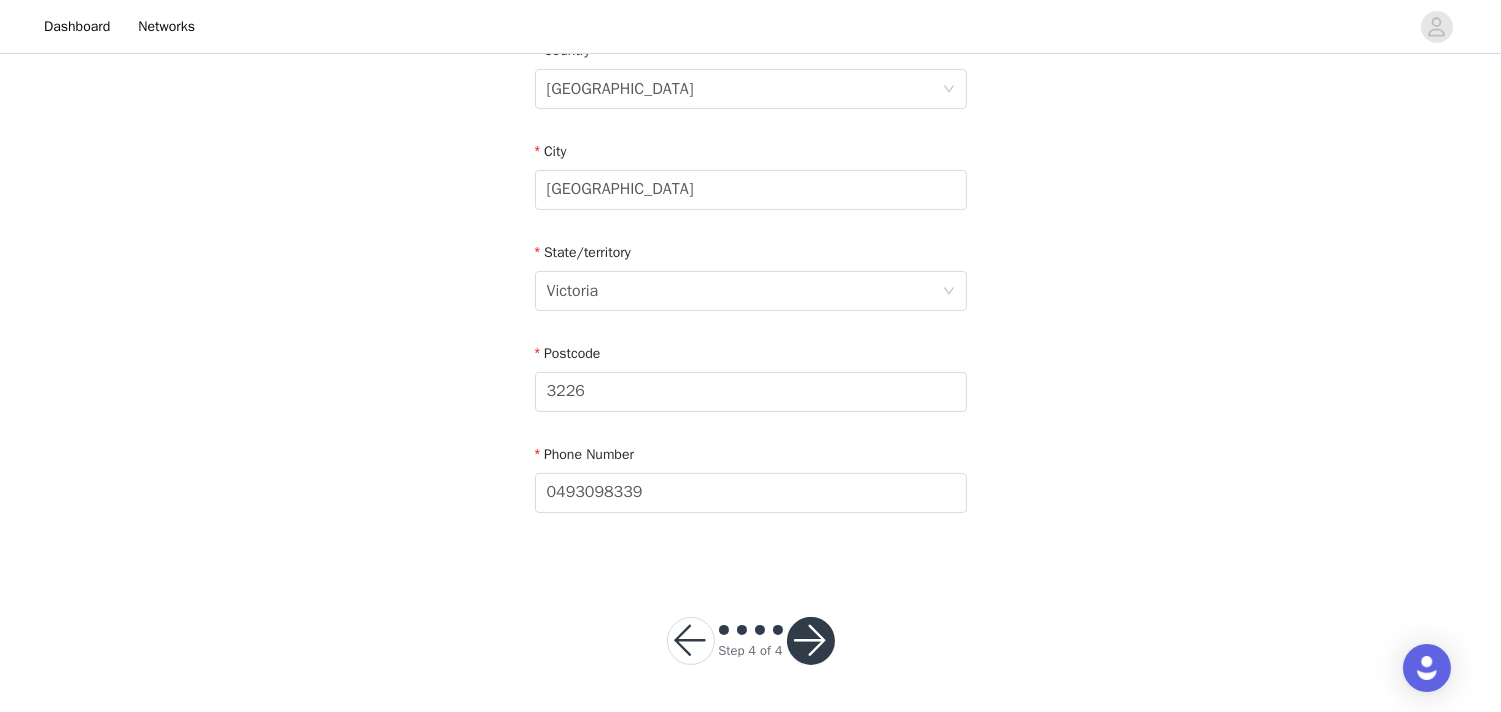 click at bounding box center [811, 641] 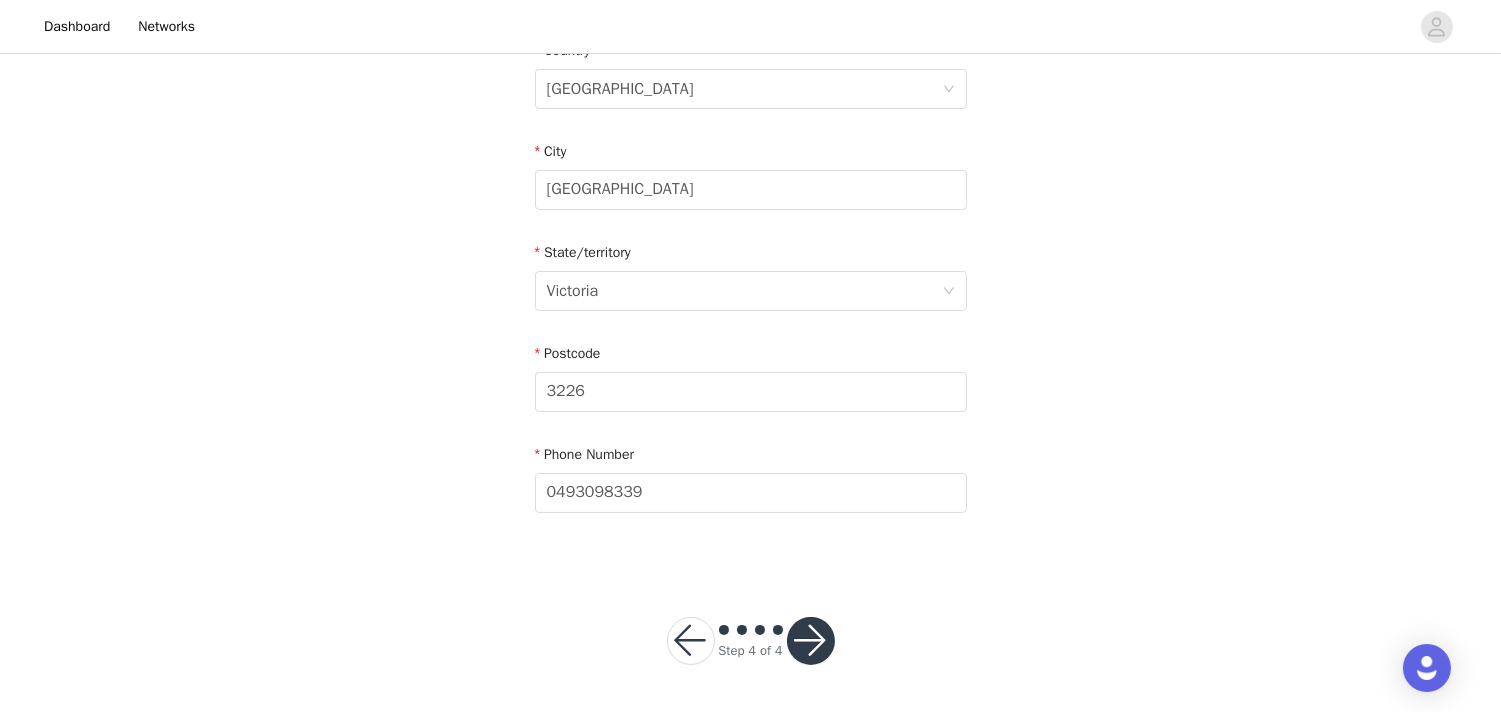 click at bounding box center (691, 641) 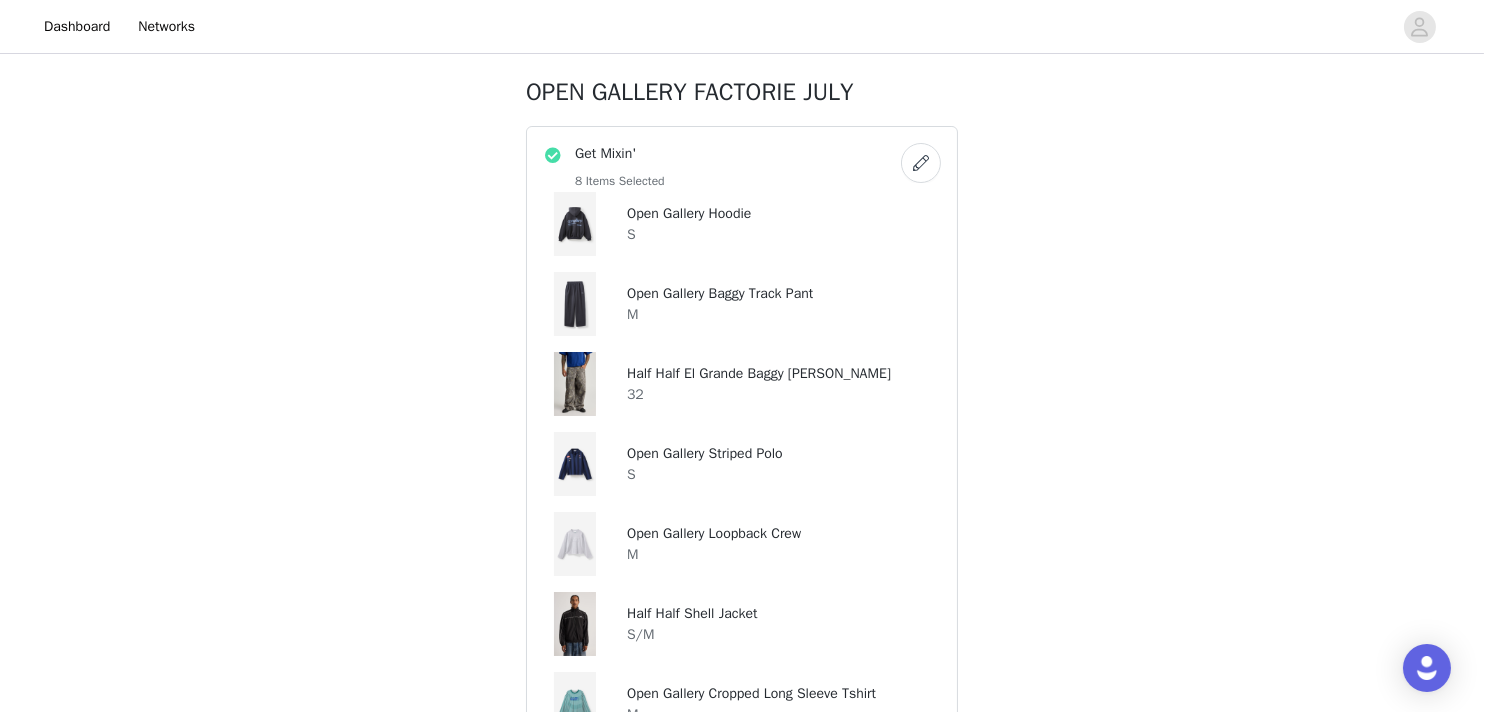 scroll, scrollTop: 753, scrollLeft: 0, axis: vertical 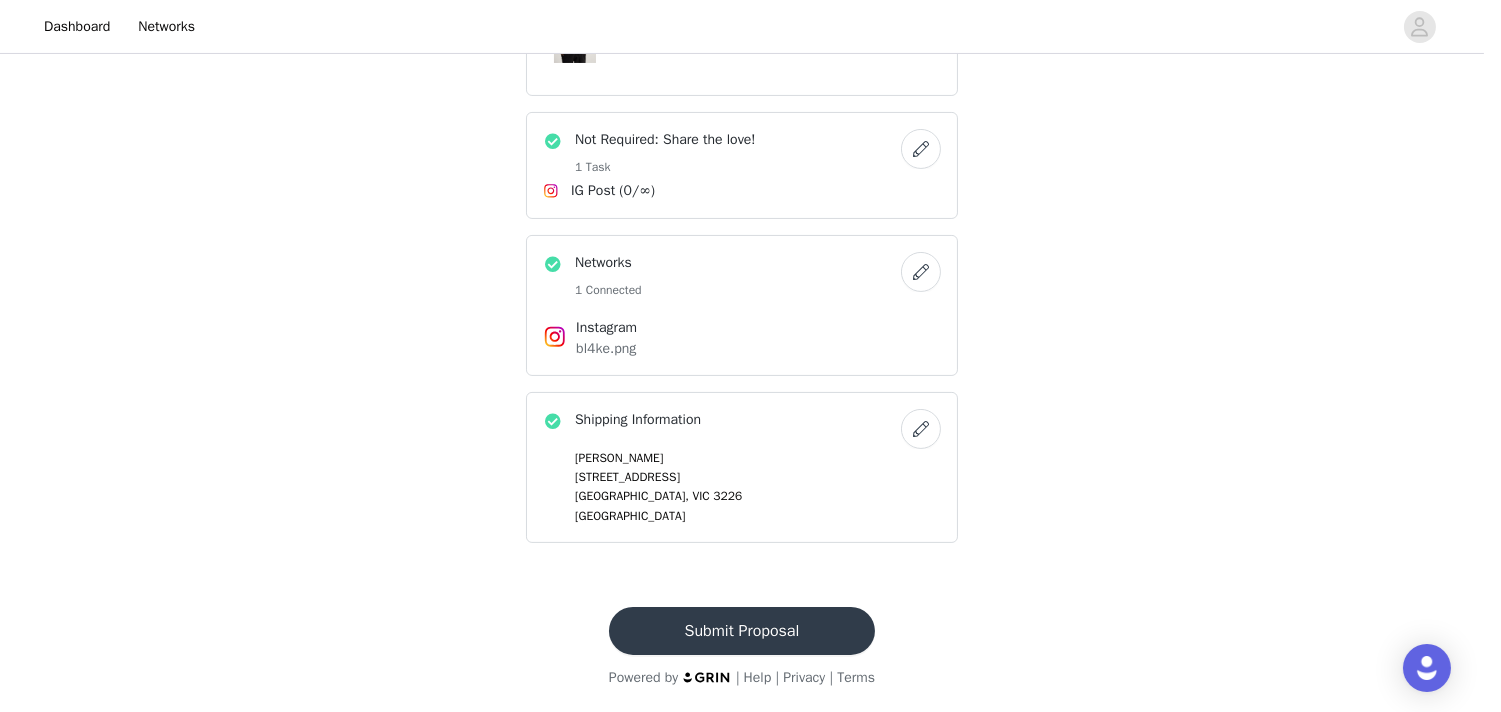 click on "Submit Proposal" at bounding box center [742, 631] 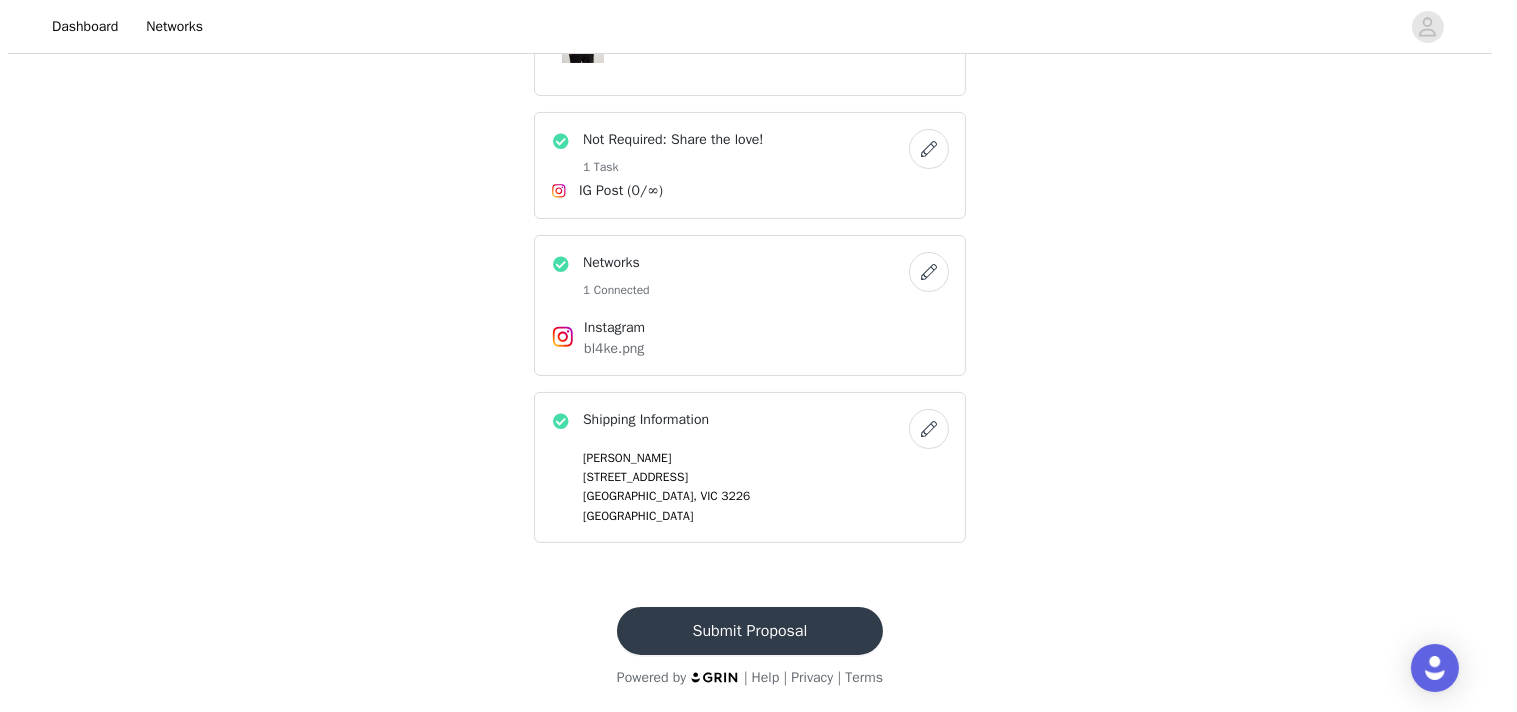 scroll, scrollTop: 0, scrollLeft: 0, axis: both 